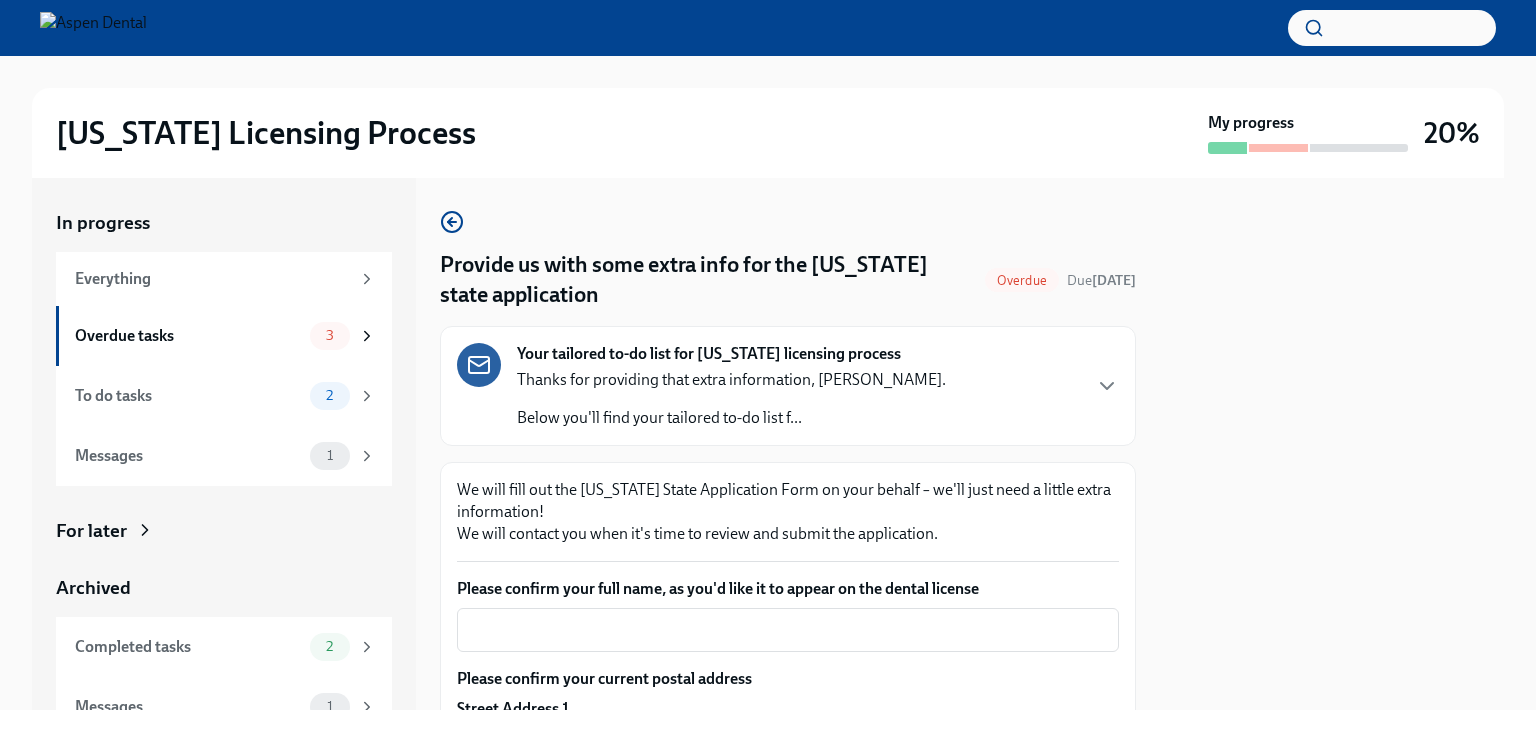 scroll, scrollTop: 0, scrollLeft: 0, axis: both 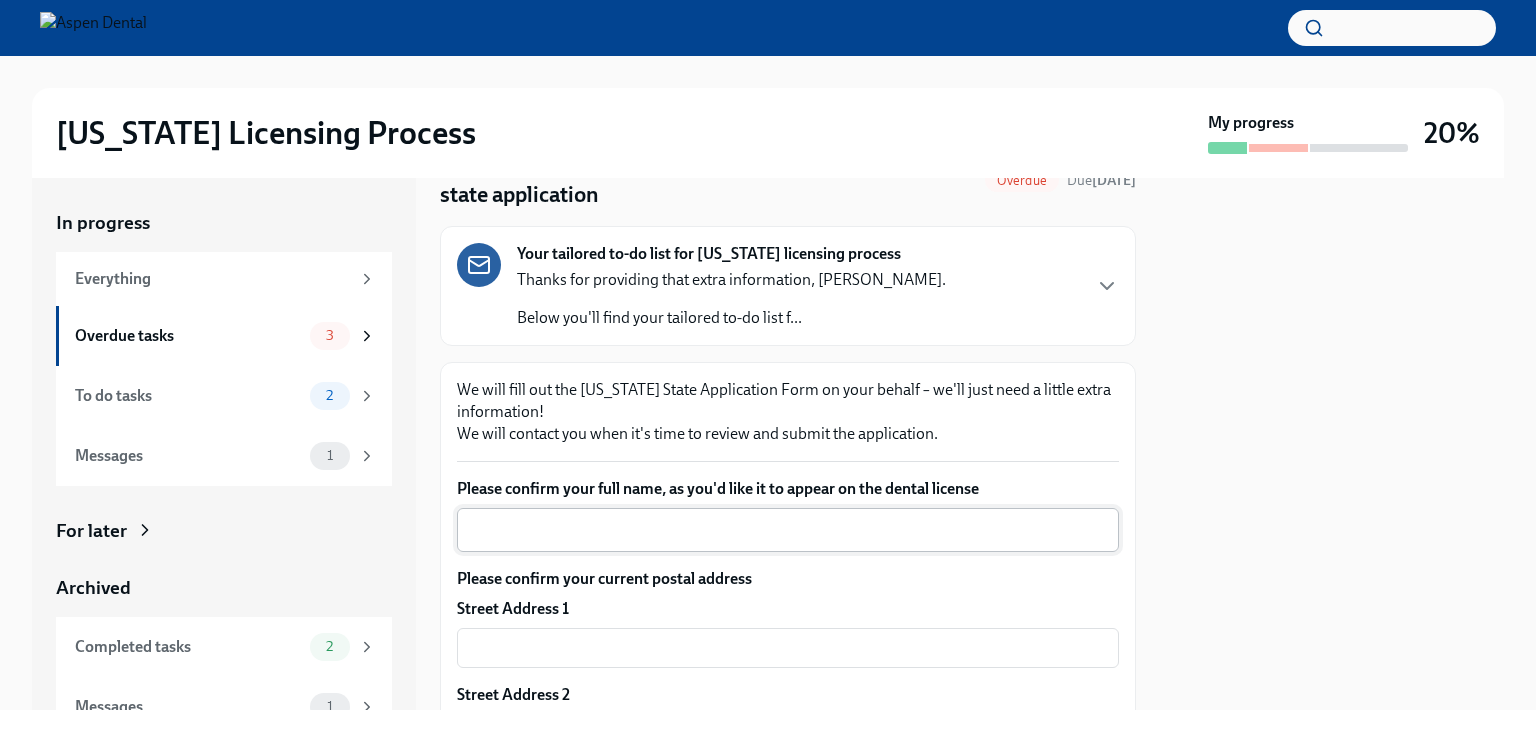 click on "x ​" at bounding box center [788, 530] 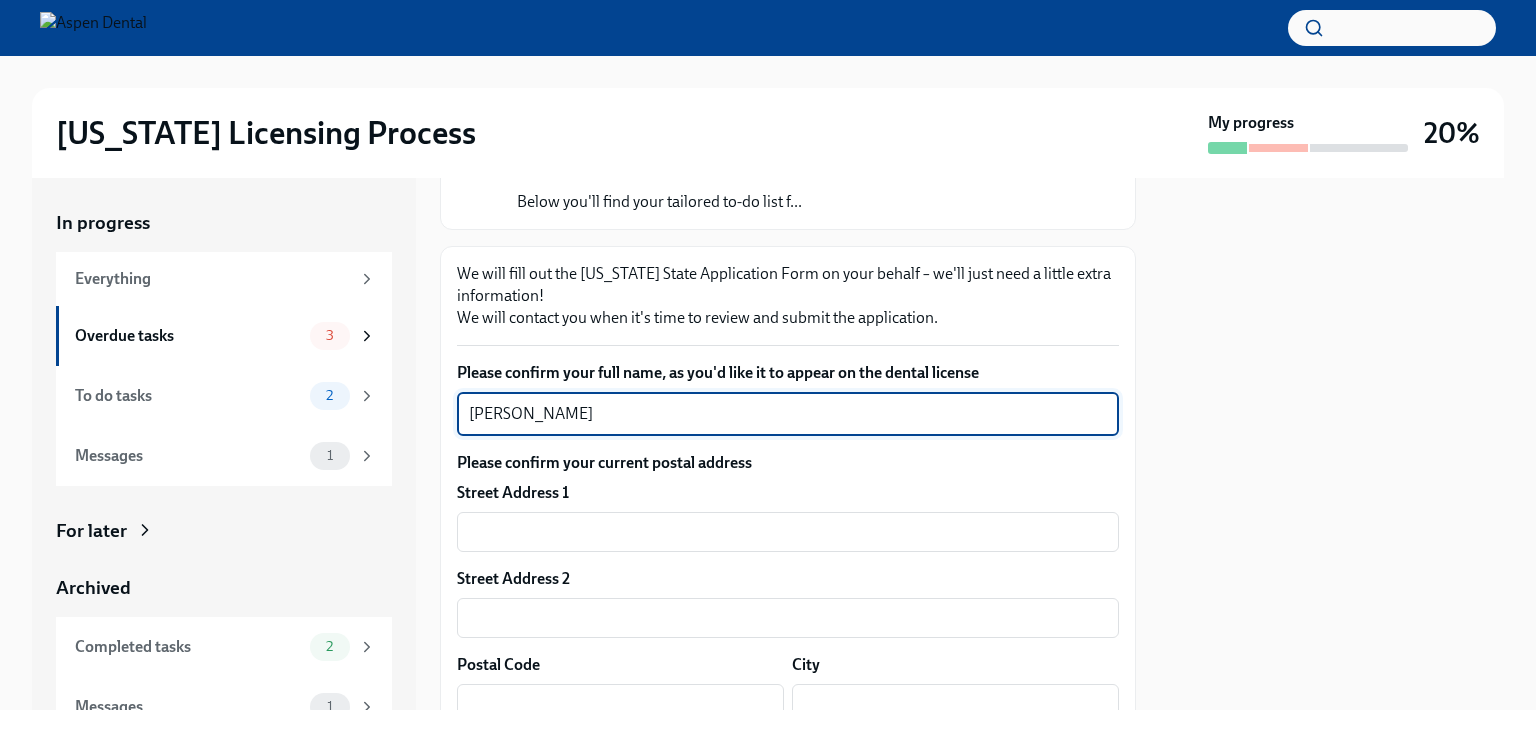 scroll, scrollTop: 300, scrollLeft: 0, axis: vertical 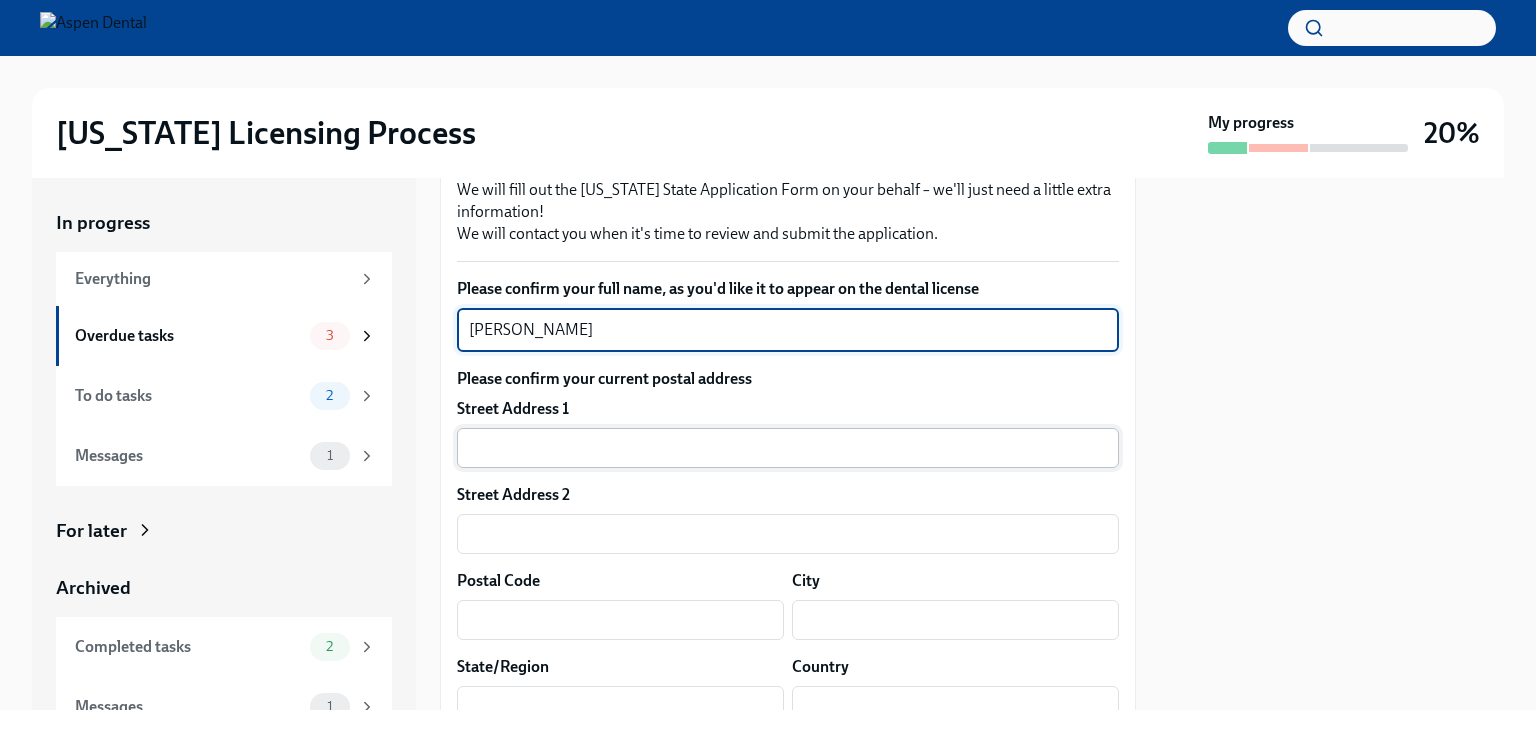 type on "[PERSON_NAME]" 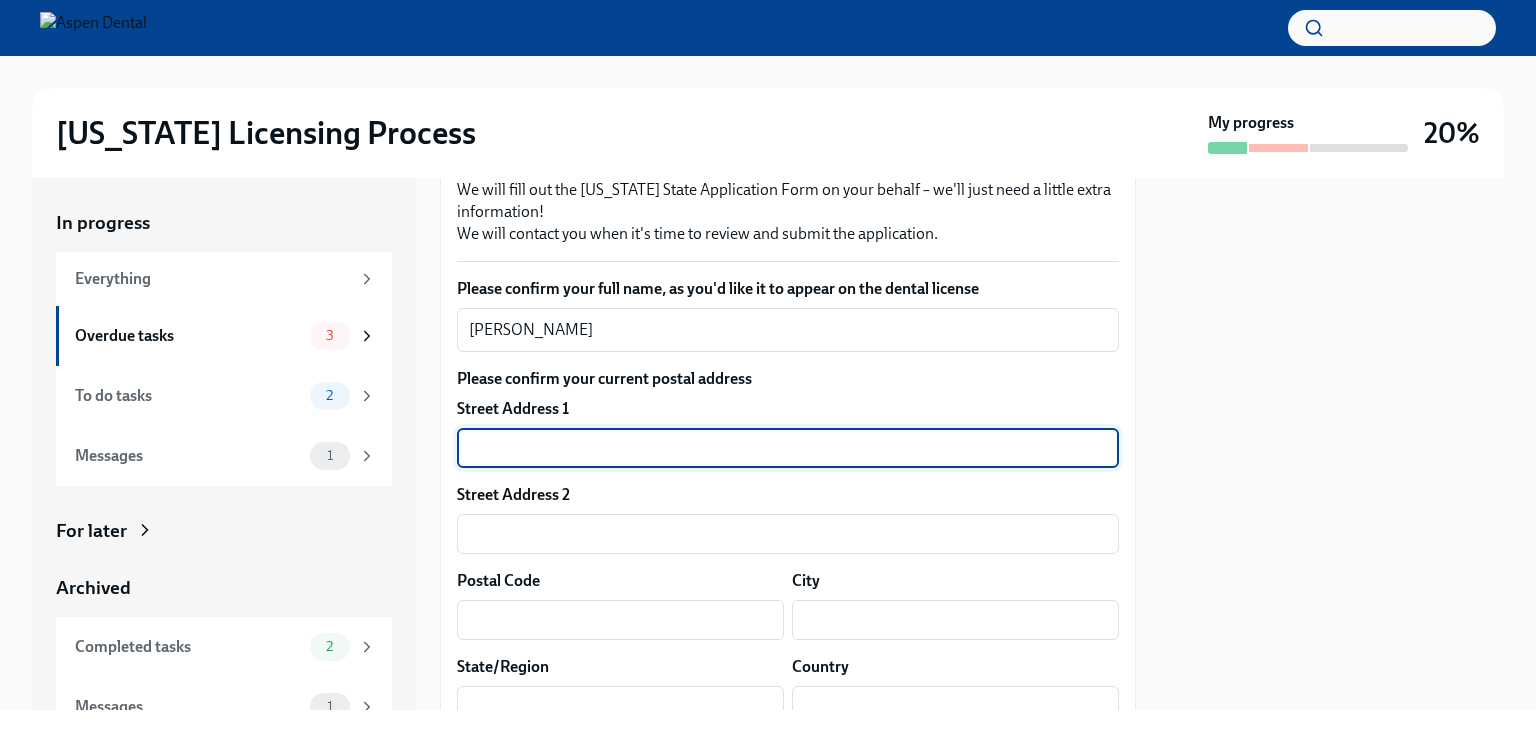 click at bounding box center (788, 448) 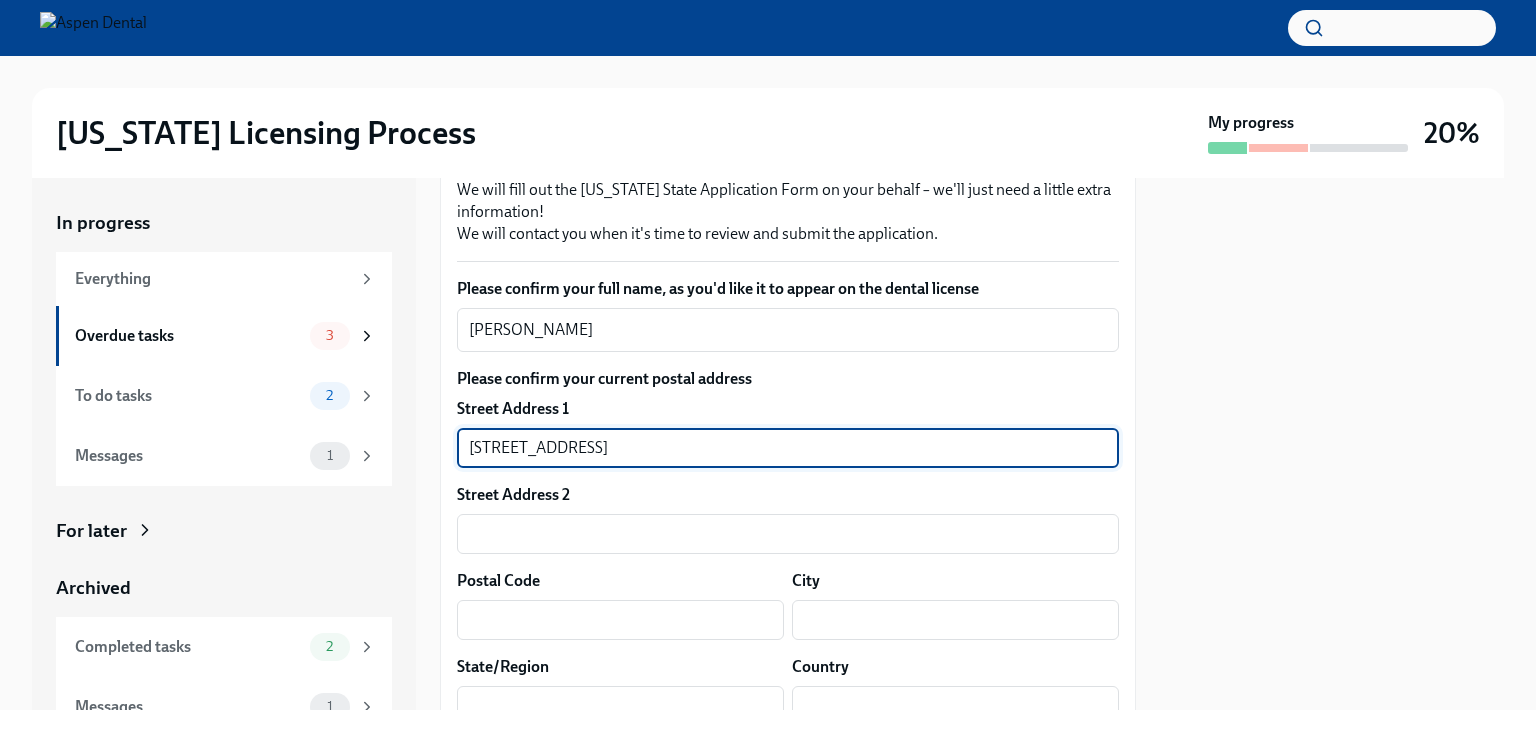 type on "[STREET_ADDRESS]" 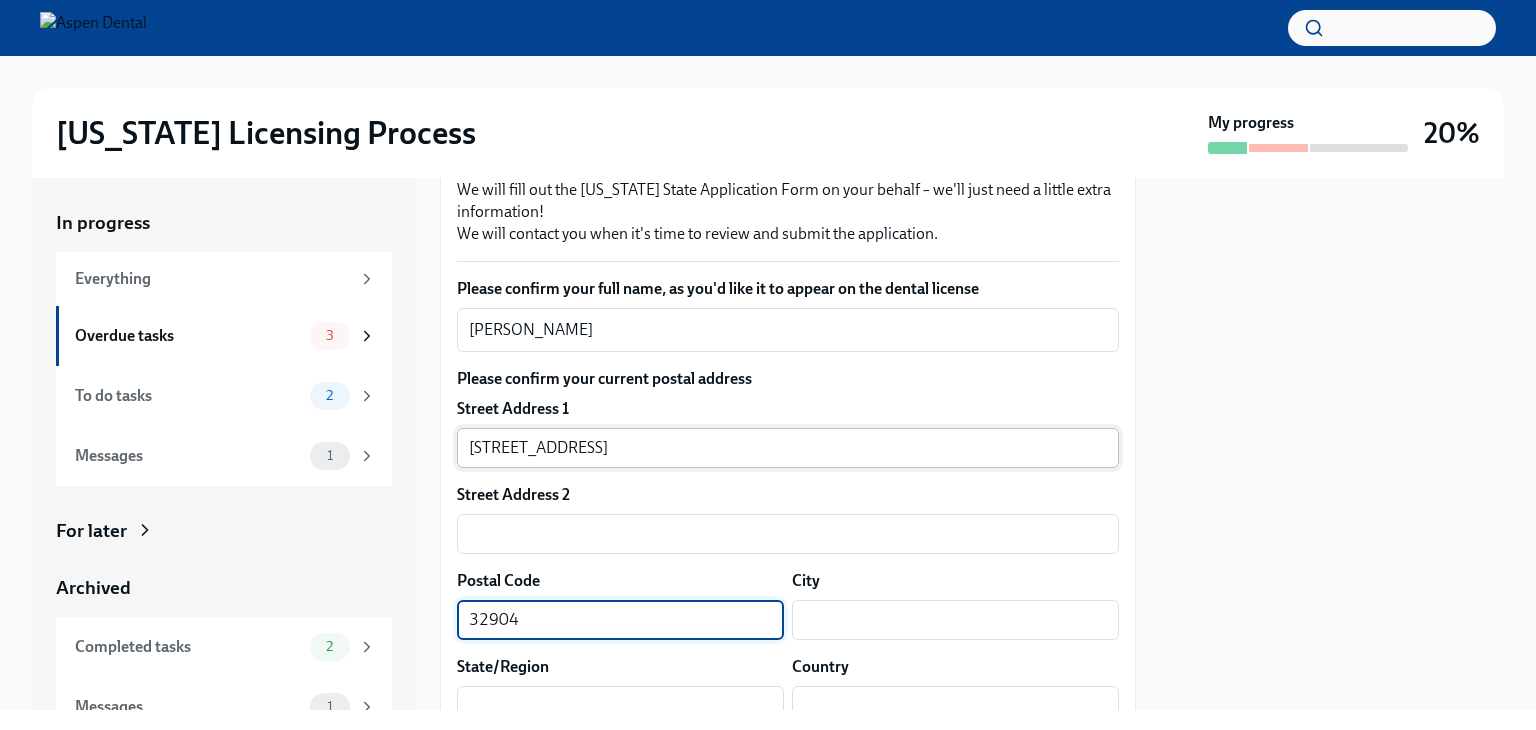 type on "32904" 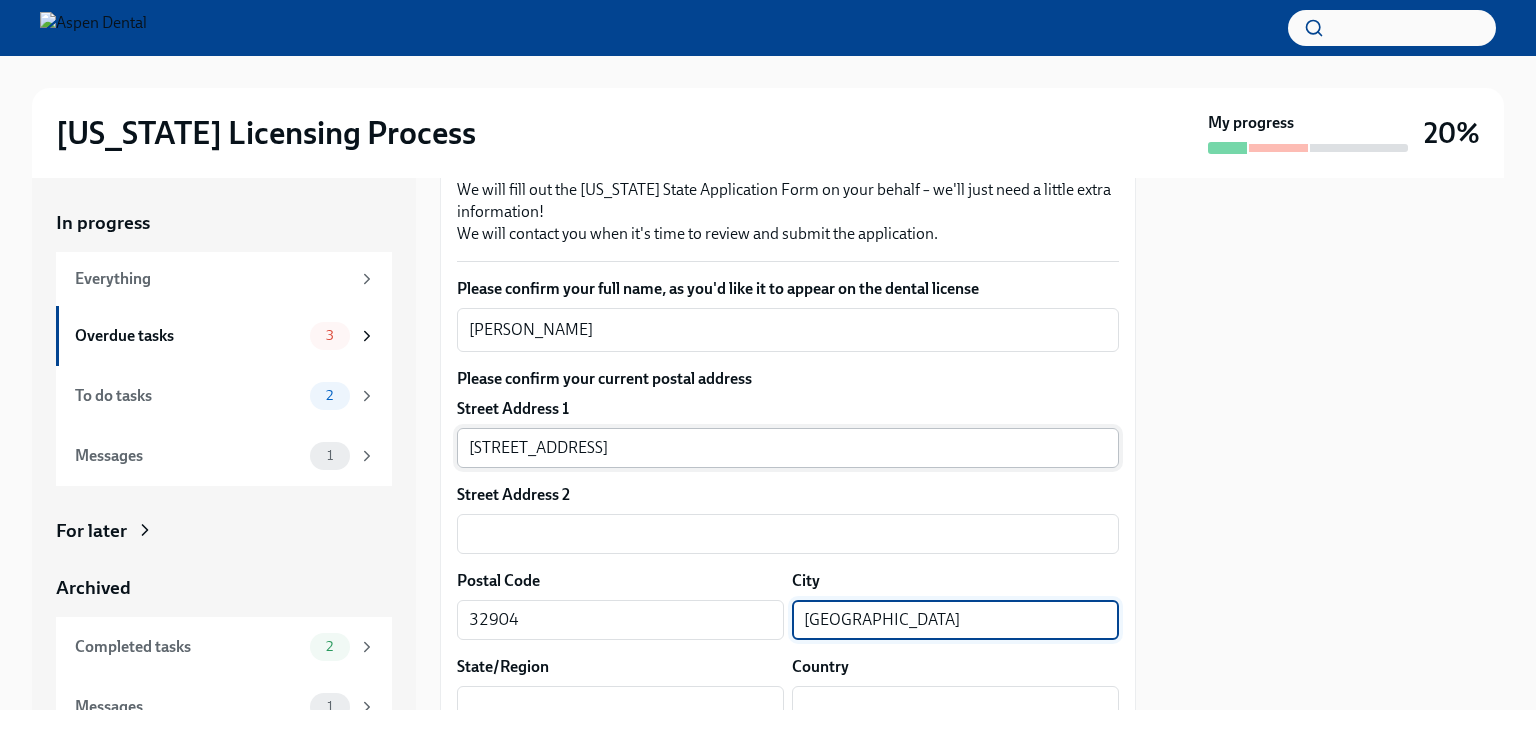 type on "[GEOGRAPHIC_DATA]" 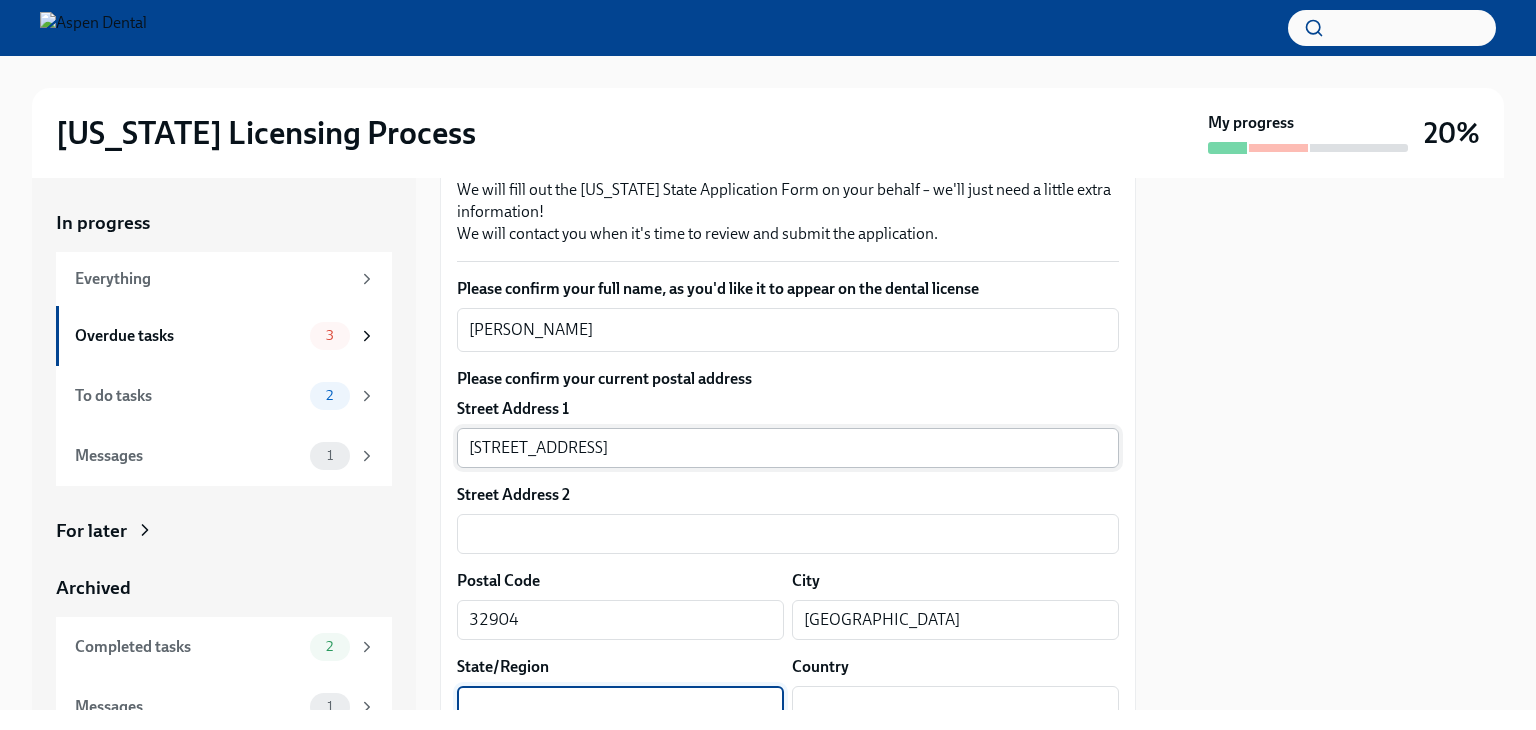 scroll, scrollTop: 316, scrollLeft: 0, axis: vertical 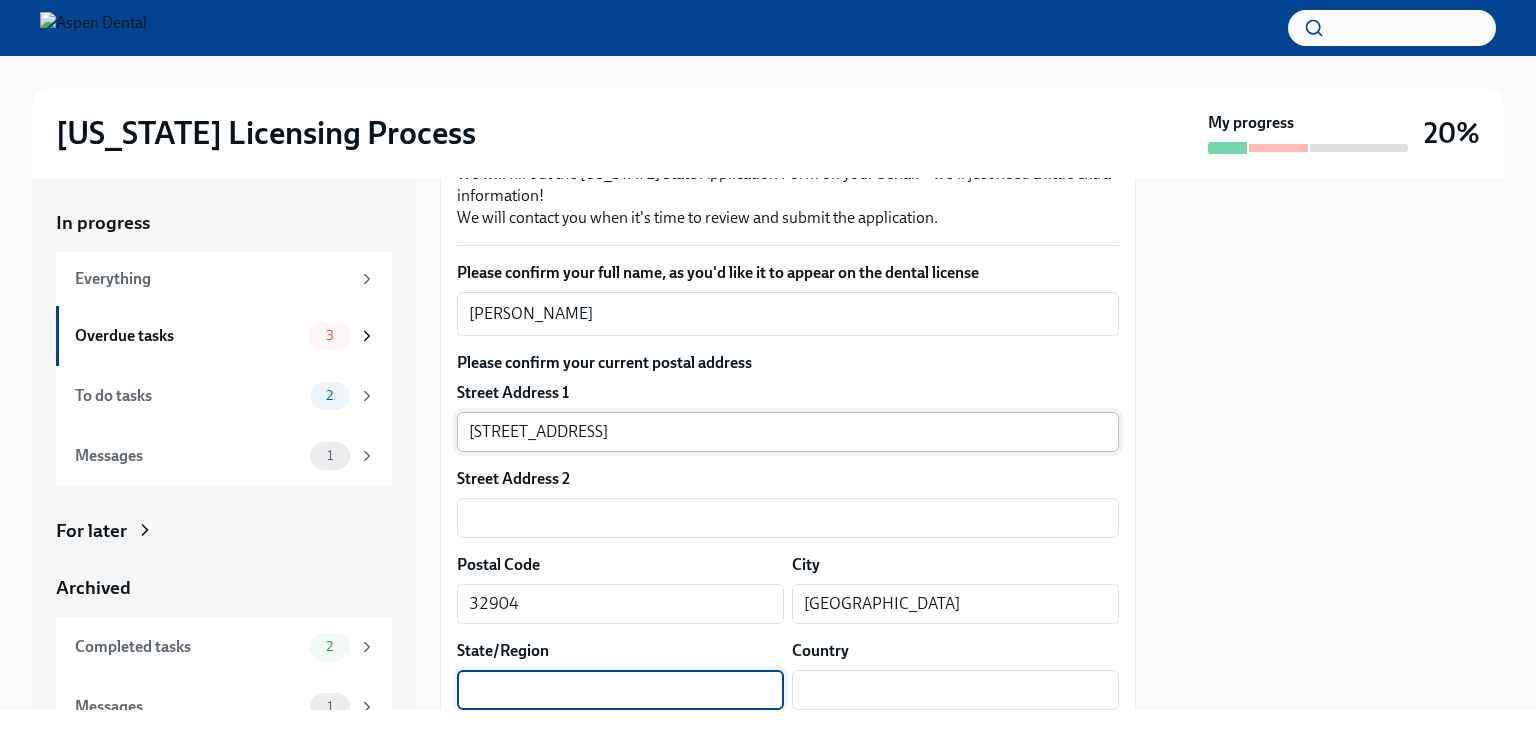 type on "f" 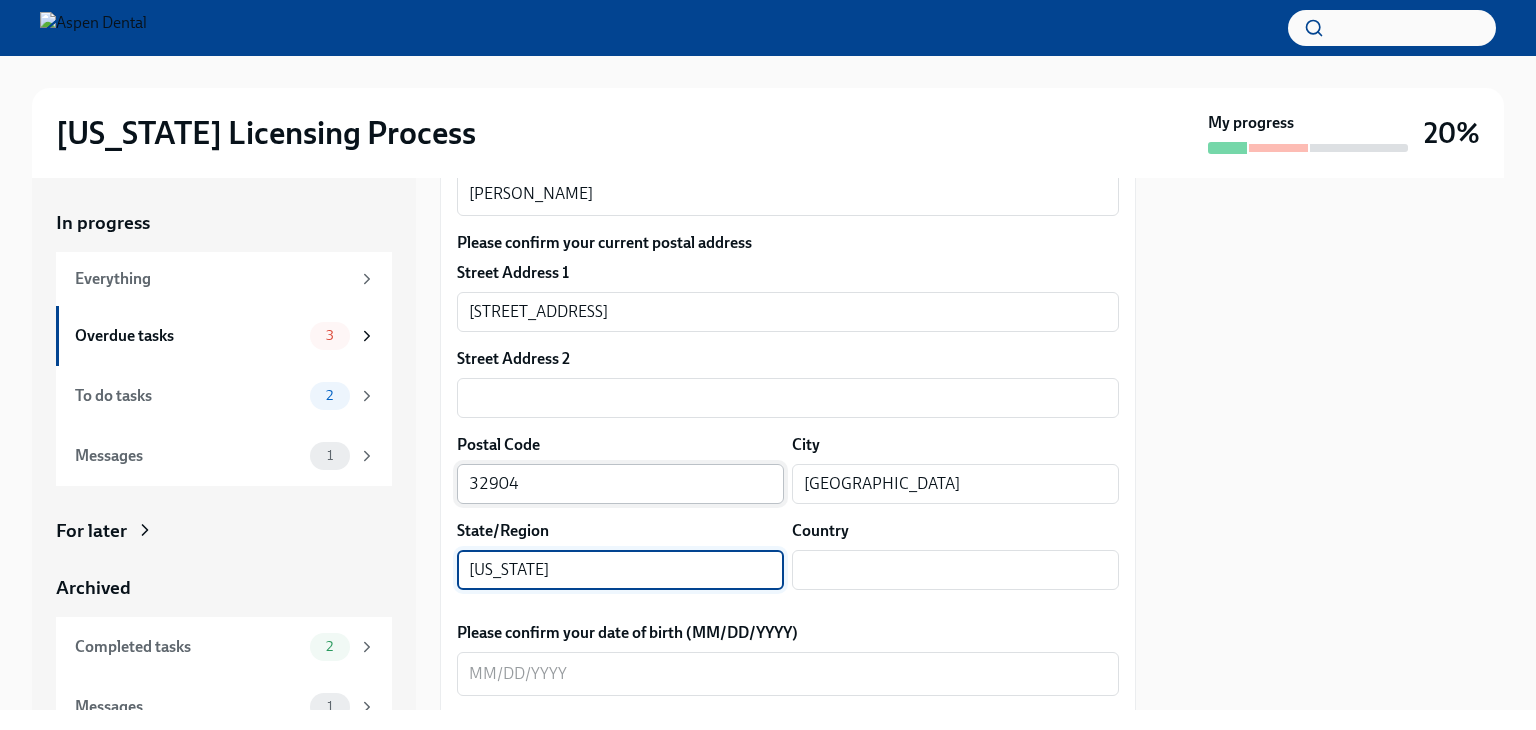 scroll, scrollTop: 516, scrollLeft: 0, axis: vertical 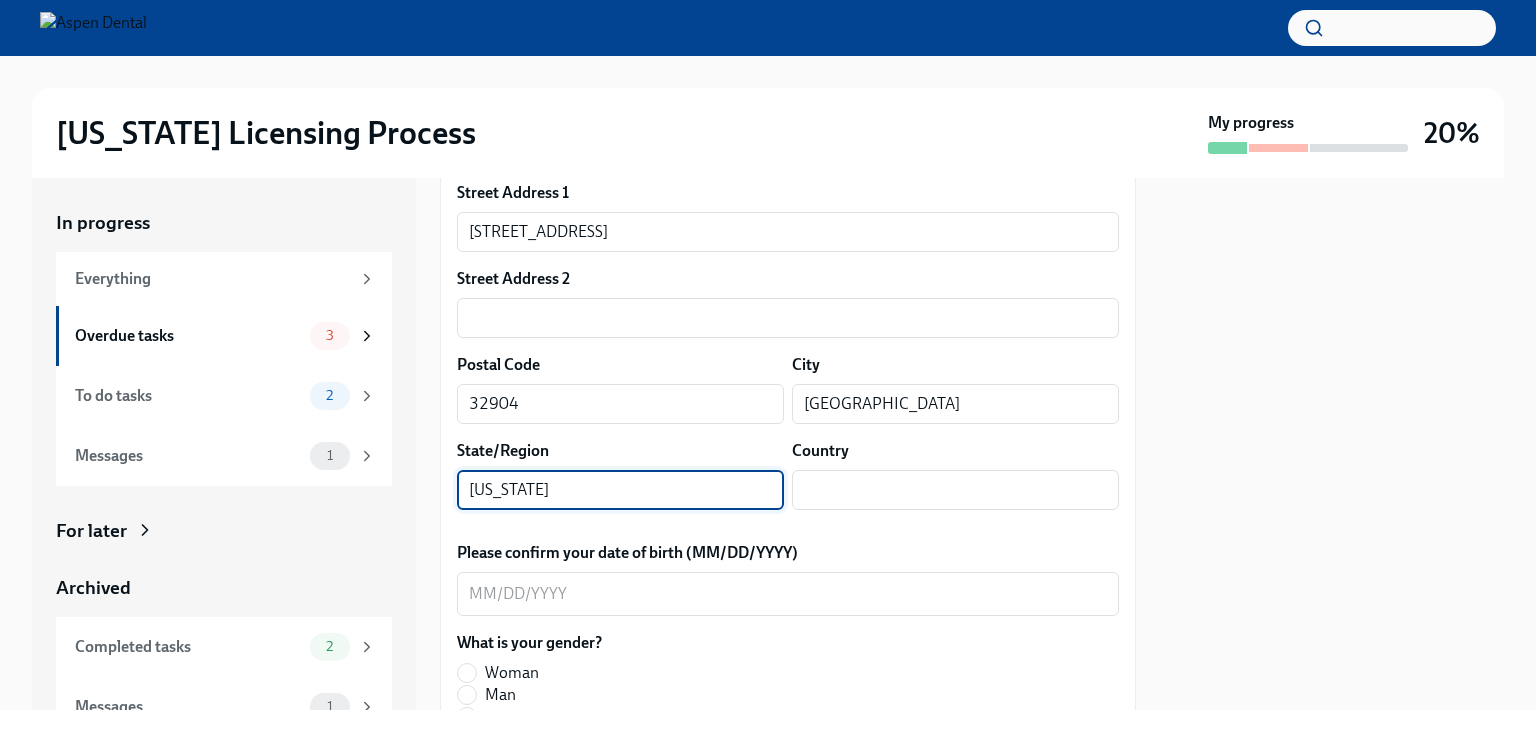 type on "[US_STATE]" 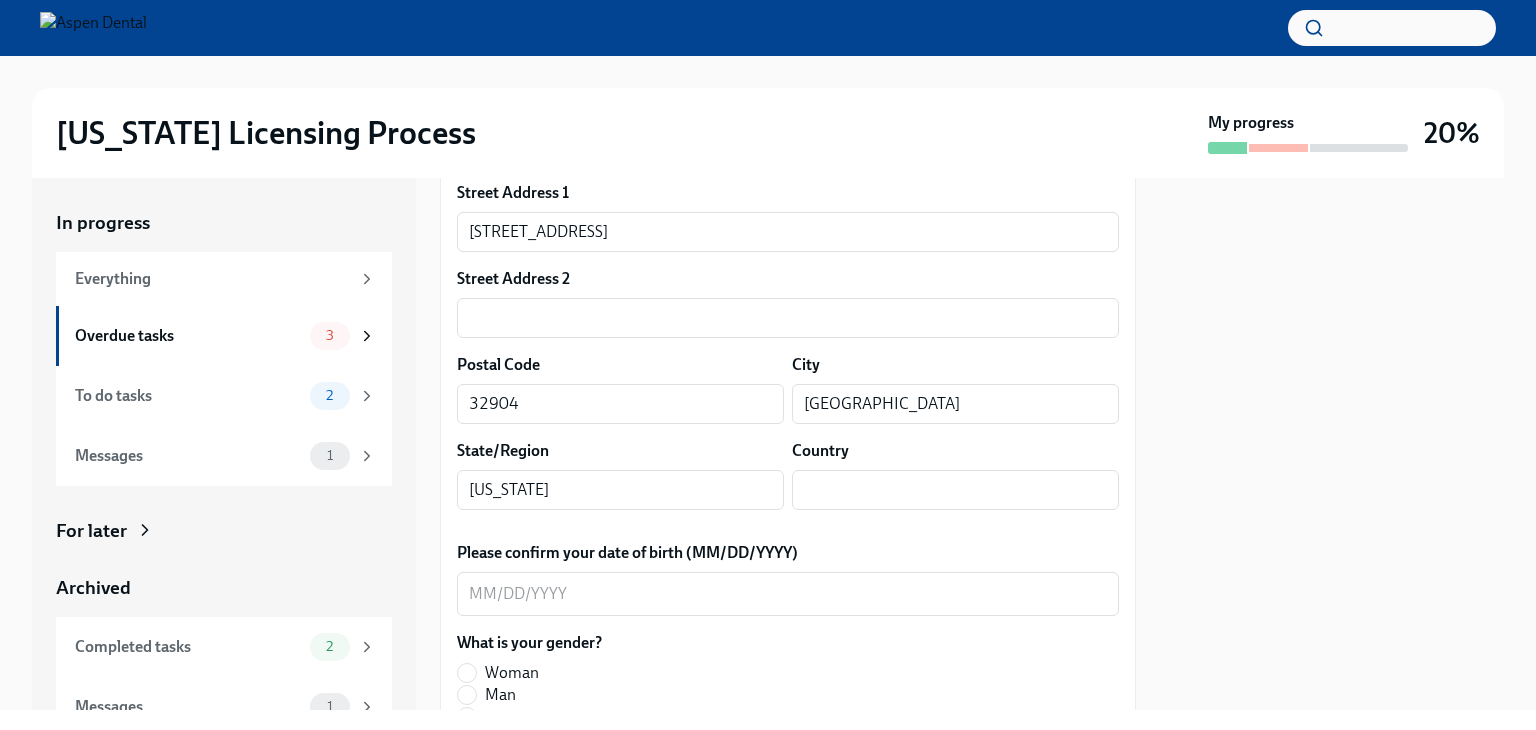 click on "Country ​" at bounding box center (955, 475) 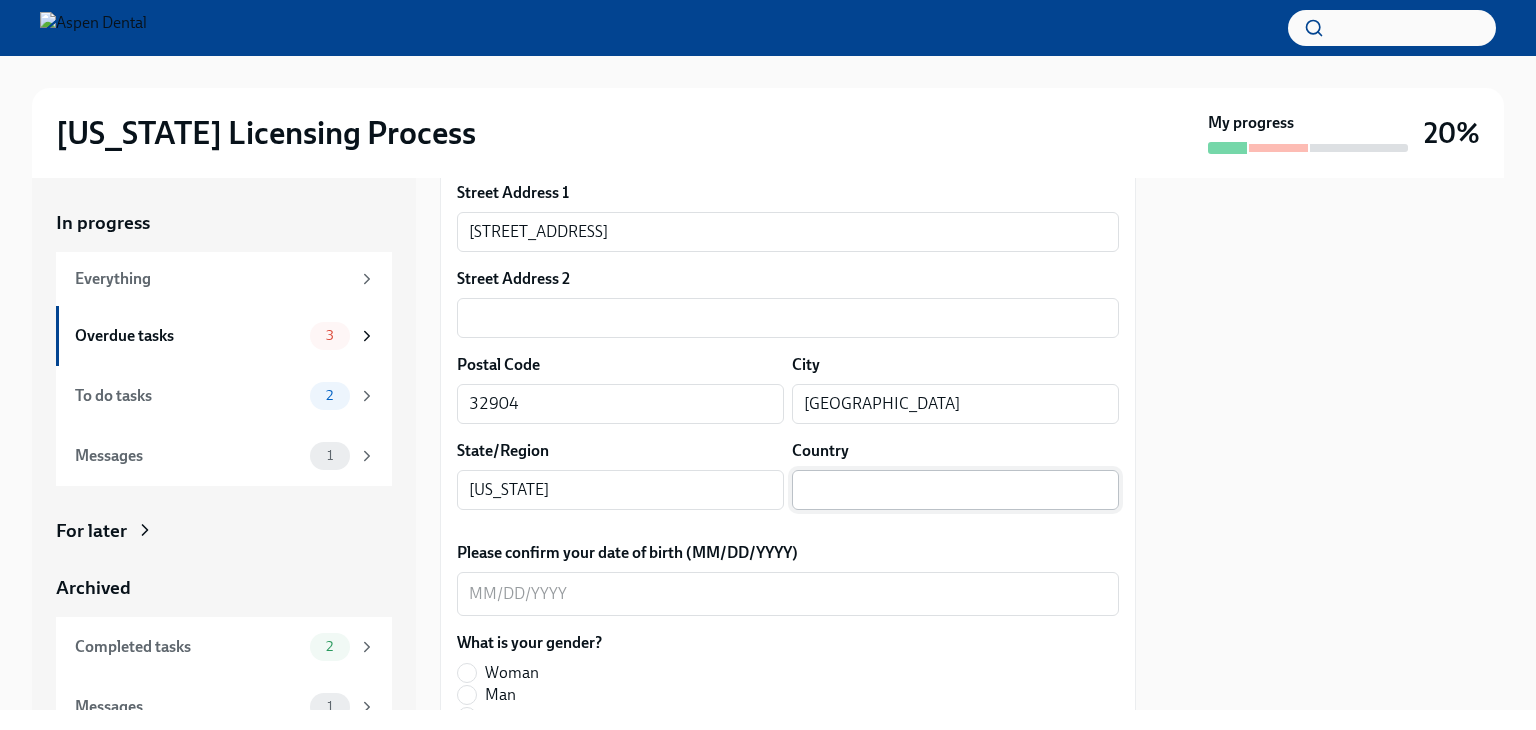 click at bounding box center (955, 490) 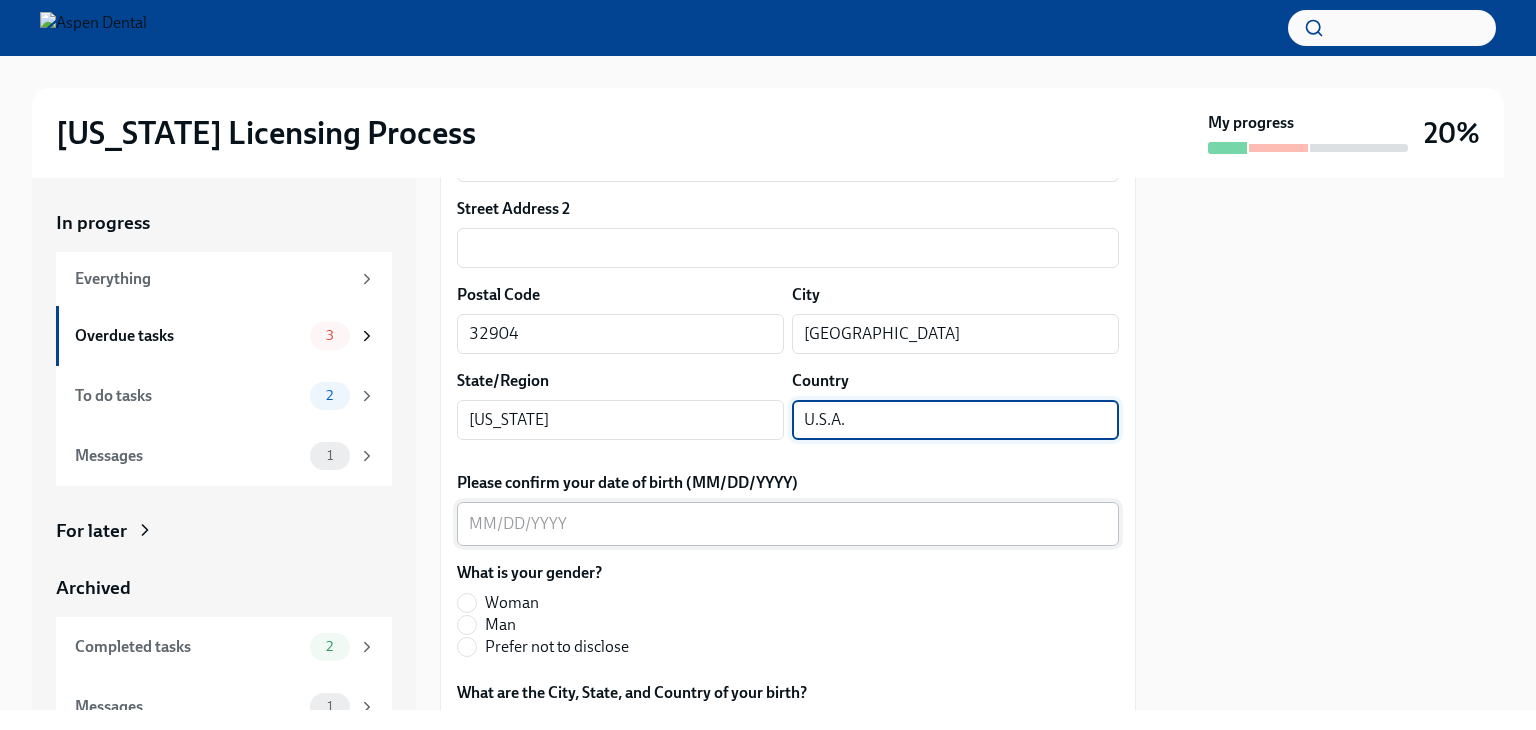 scroll, scrollTop: 616, scrollLeft: 0, axis: vertical 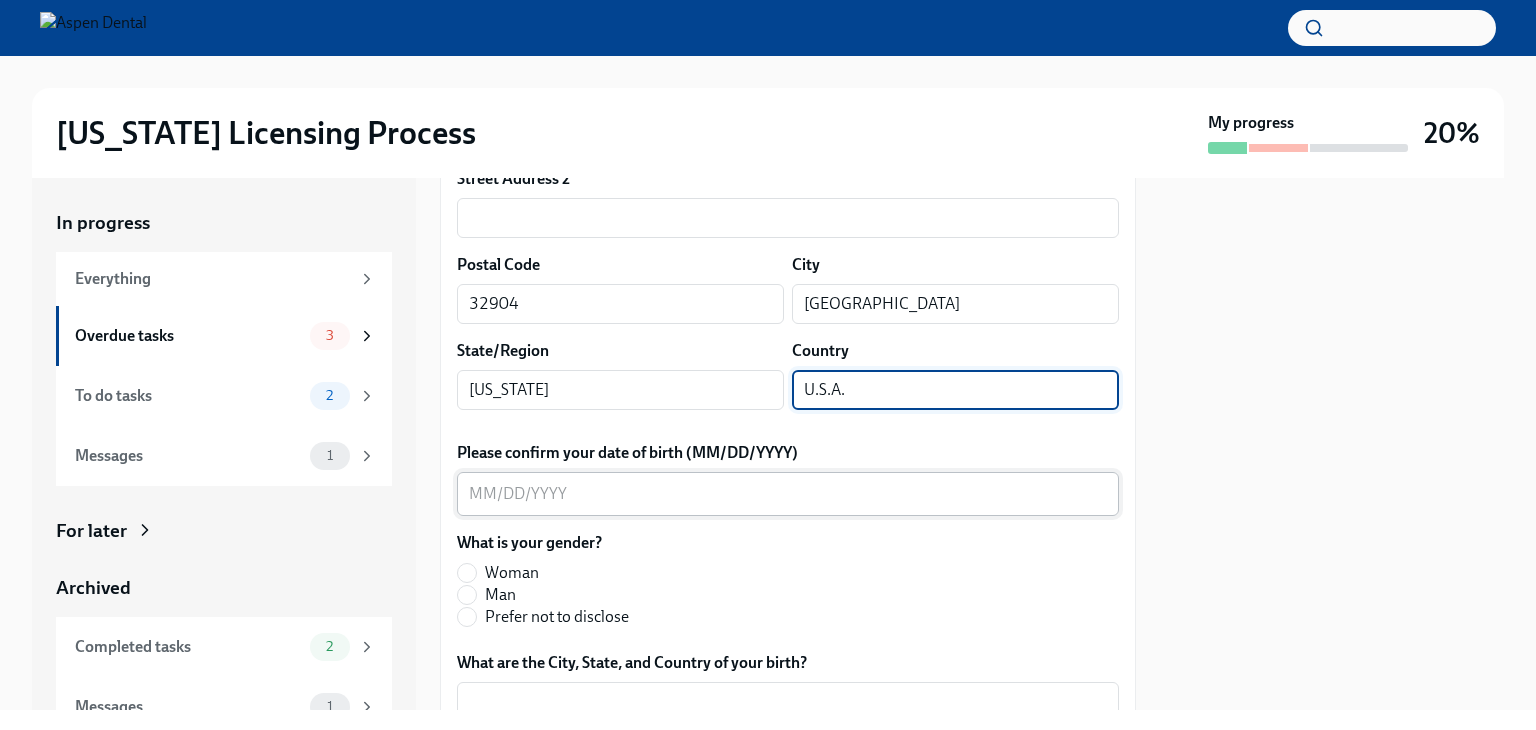 type on "U.S.A." 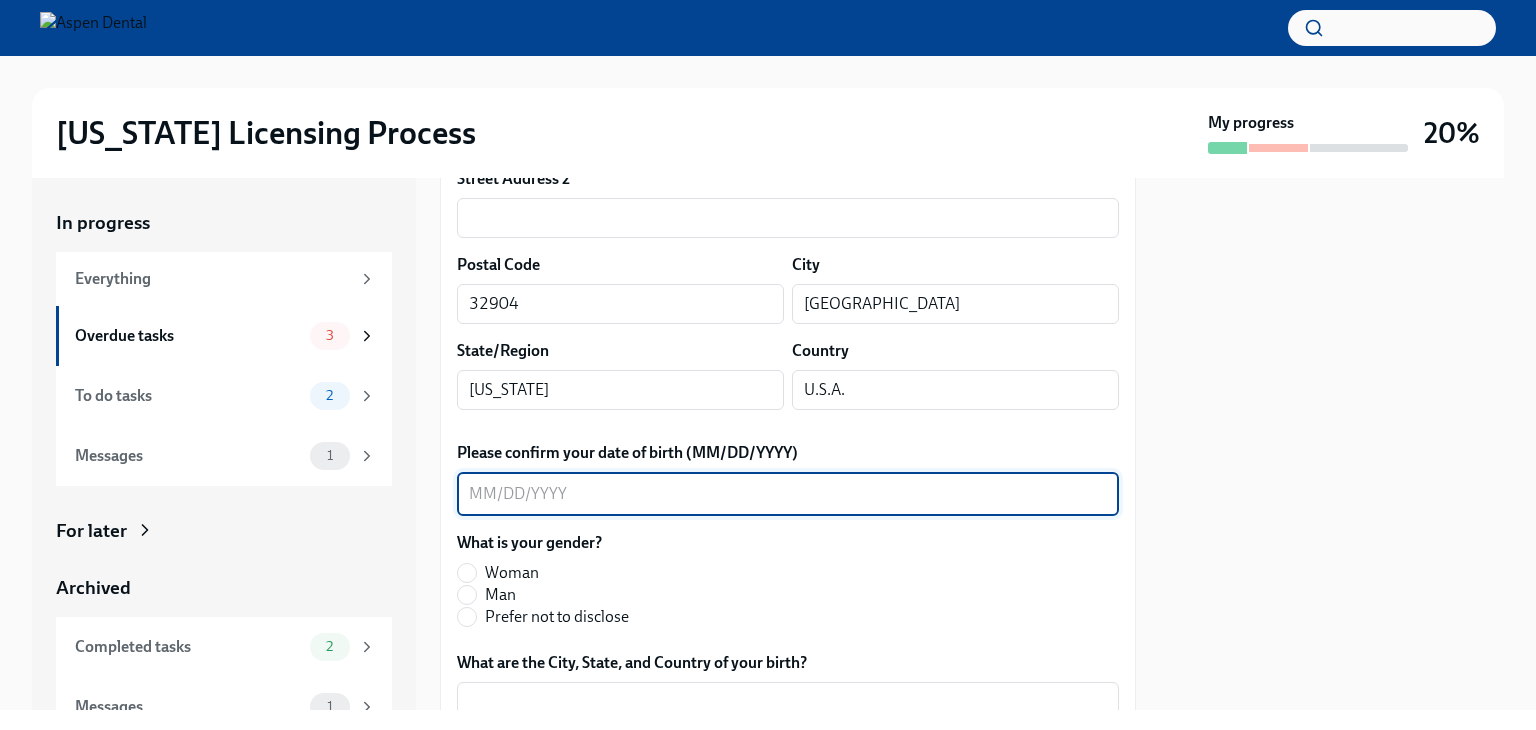 click on "Please confirm your date of birth (MM/DD/YYYY)" at bounding box center [788, 494] 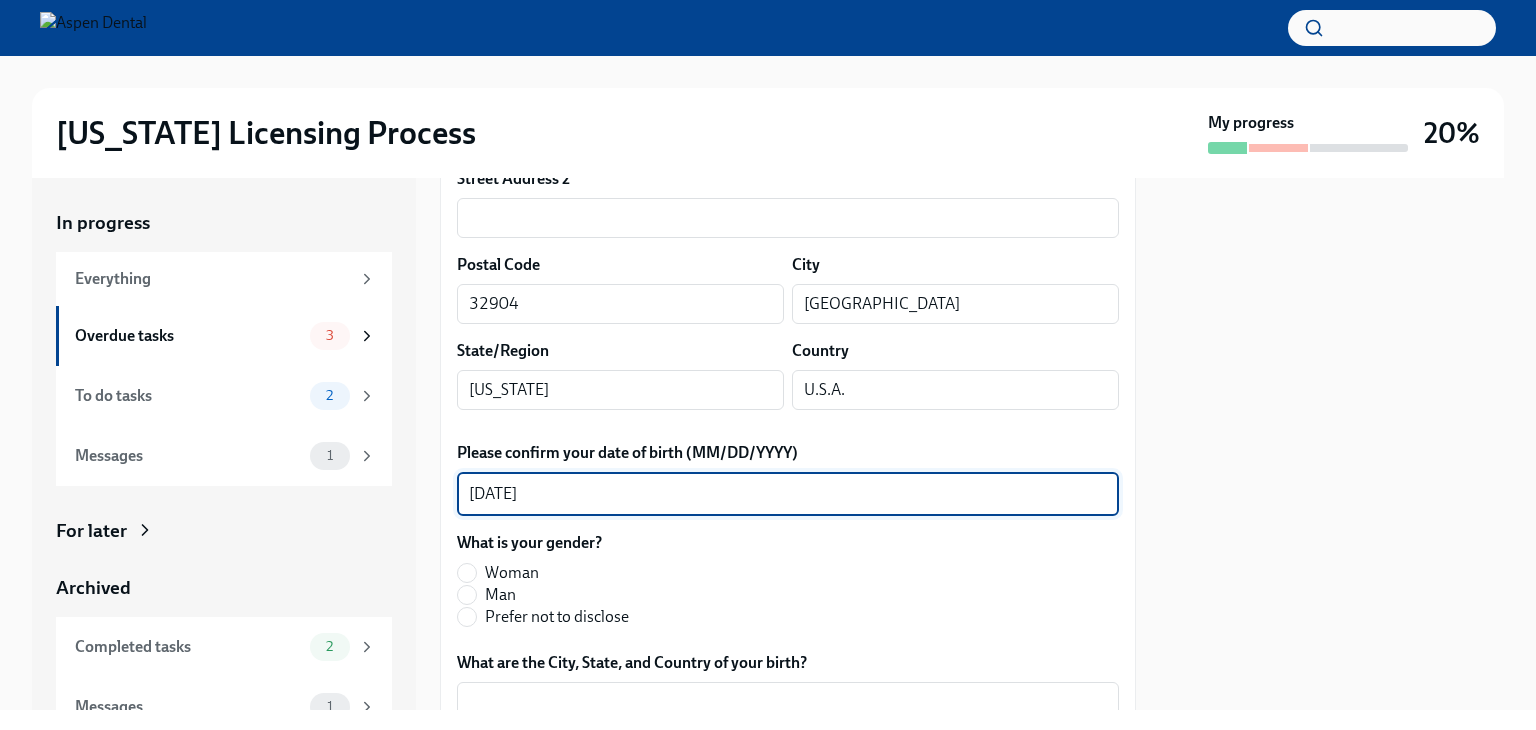 scroll, scrollTop: 816, scrollLeft: 0, axis: vertical 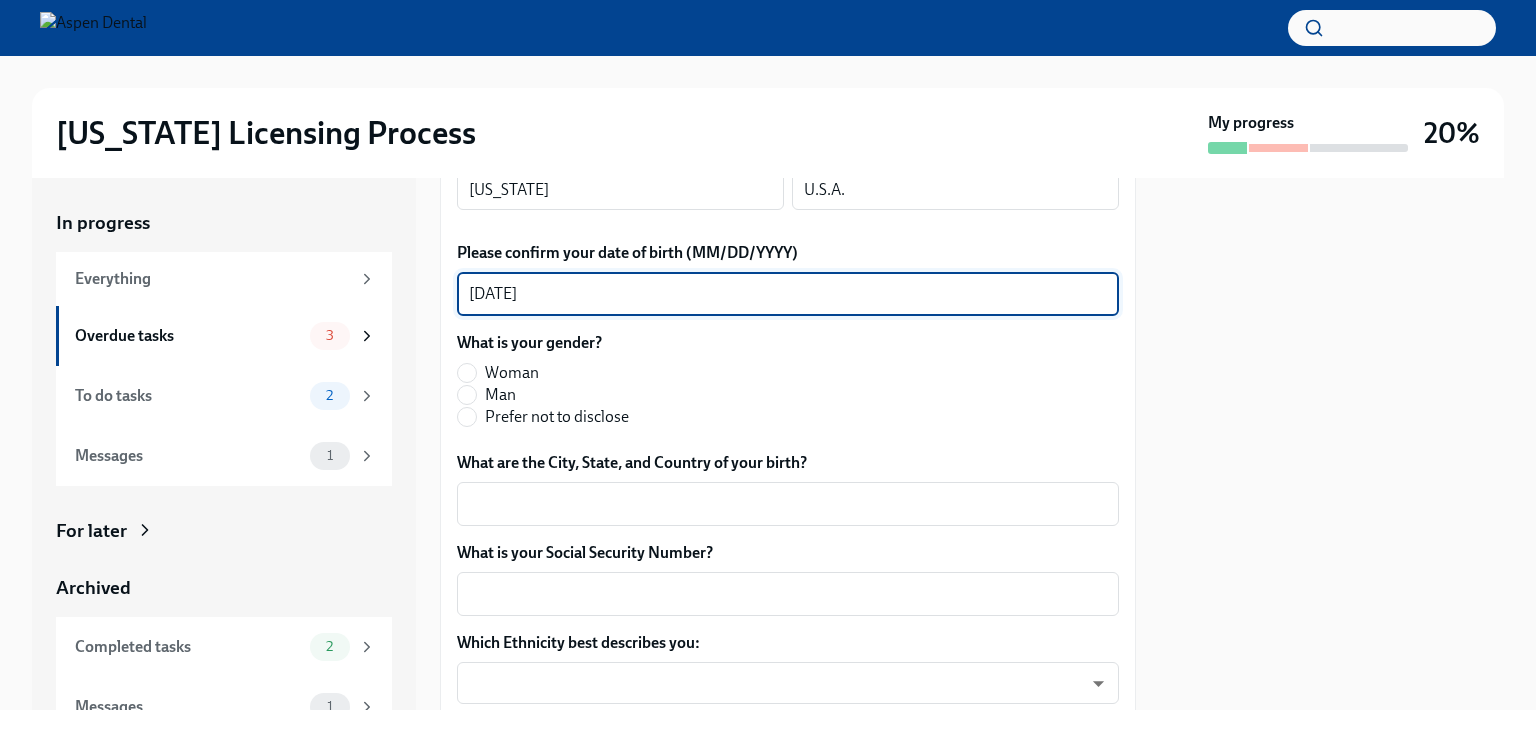 type on "[DATE]" 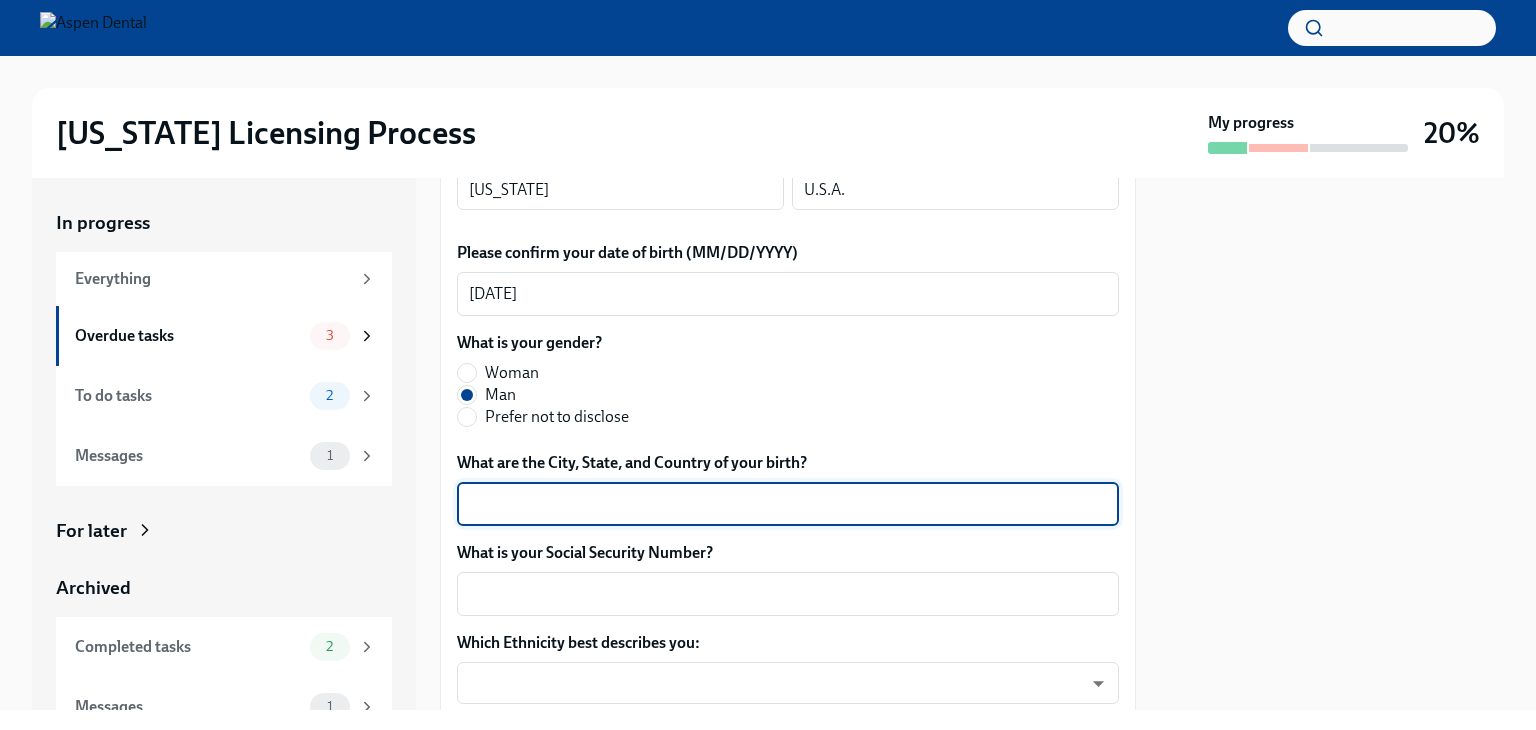 click on "What are the City, State, and Country of your birth?" at bounding box center [788, 504] 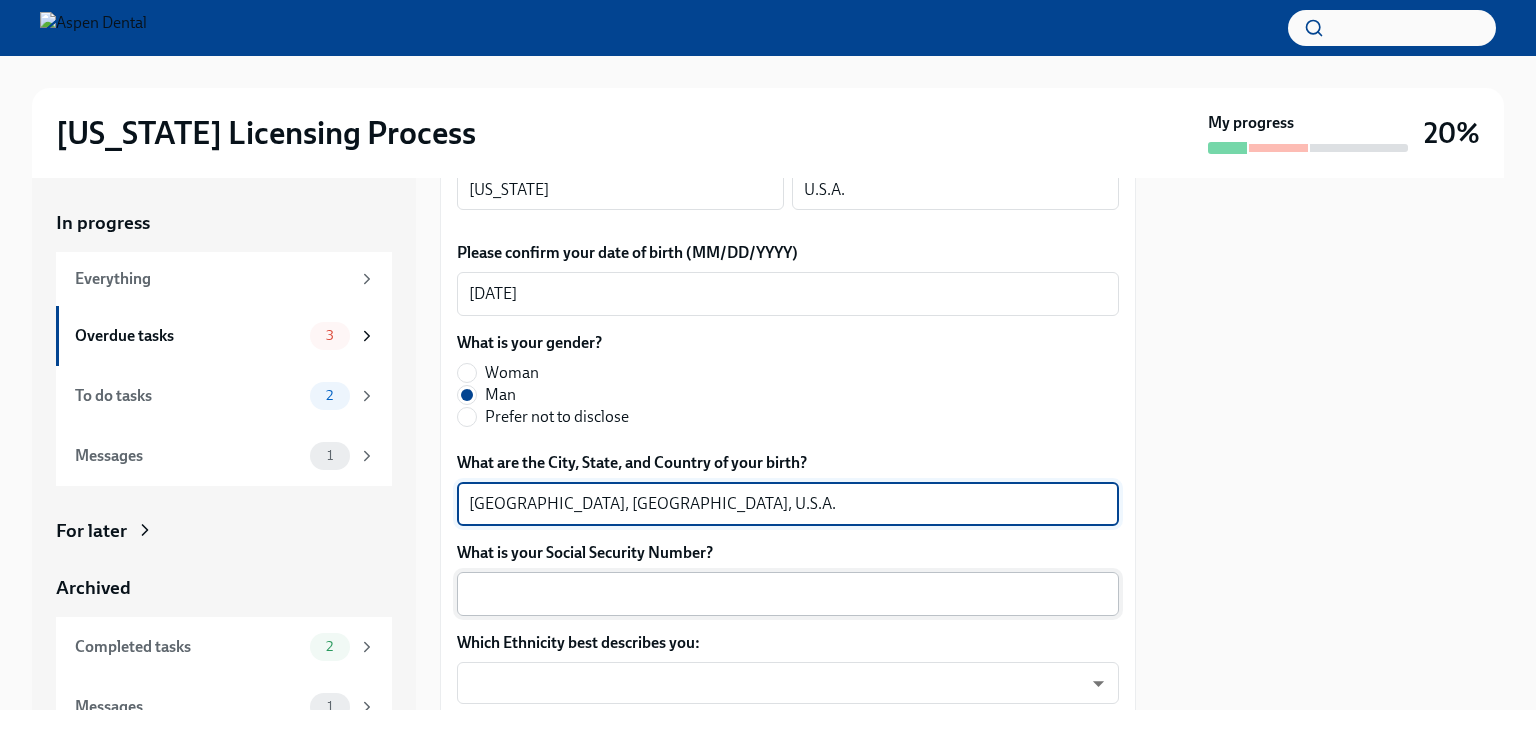 type on "[GEOGRAPHIC_DATA], [GEOGRAPHIC_DATA], U.S.A." 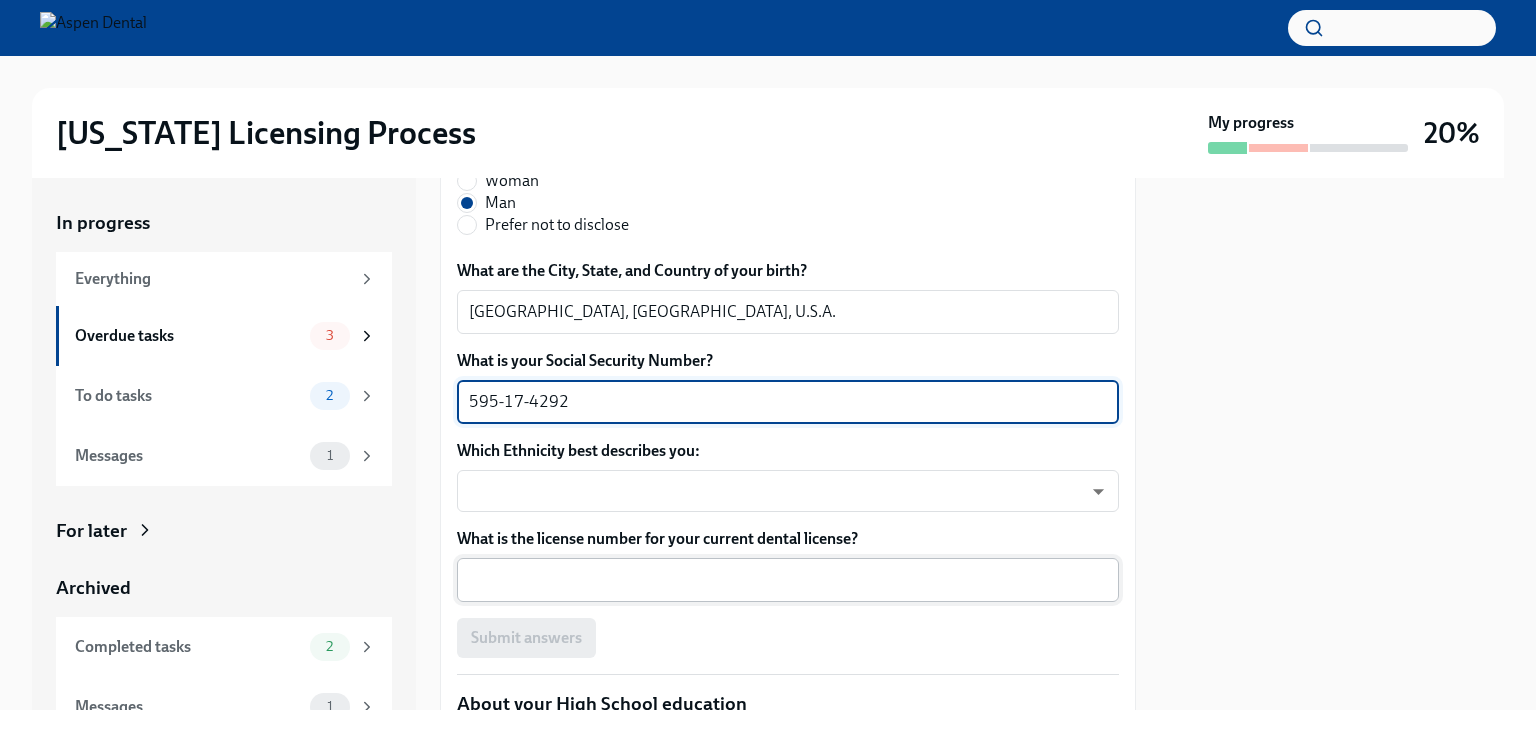 scroll, scrollTop: 1116, scrollLeft: 0, axis: vertical 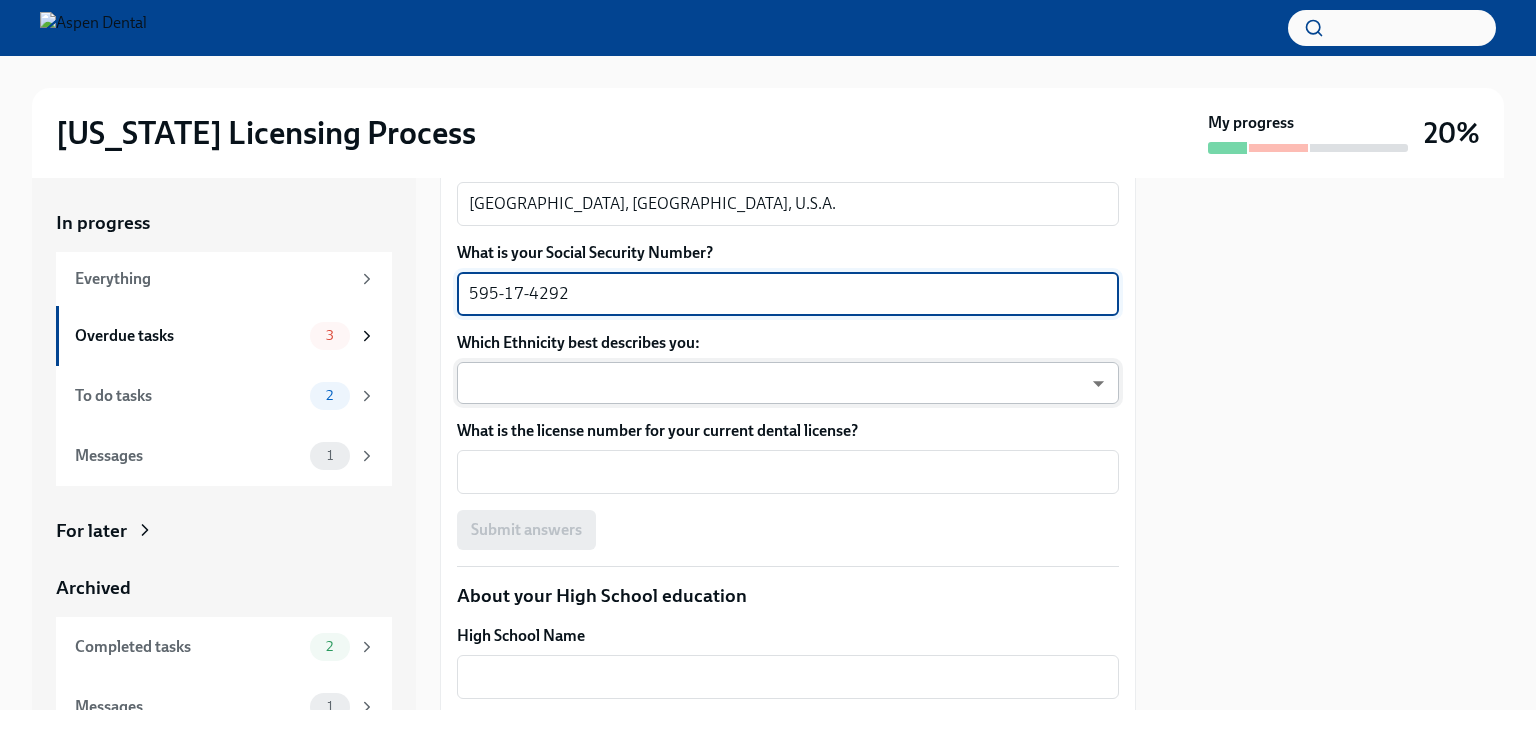 type on "595-17-4292" 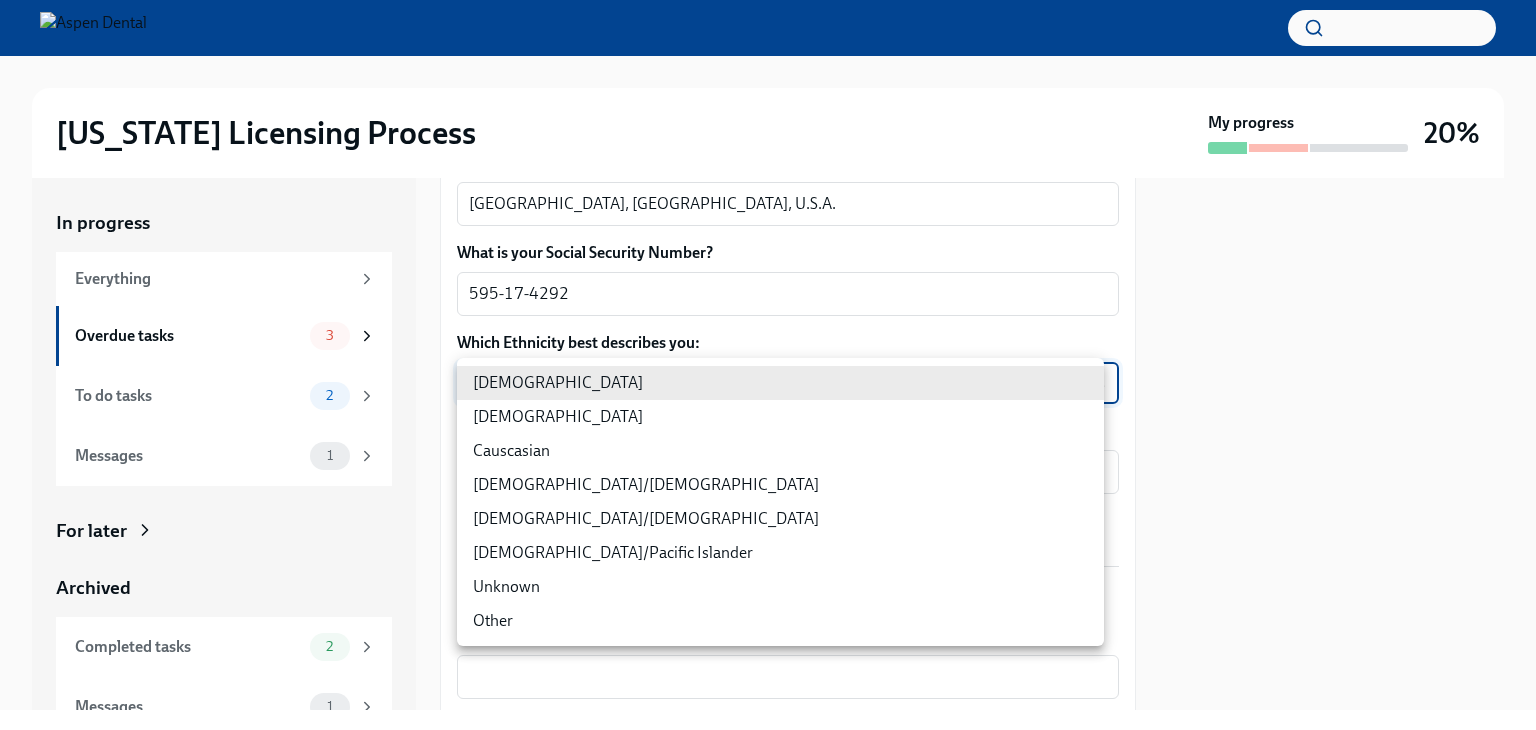 click on "[US_STATE] Licensing Process My progress 20% In progress Everything Overdue tasks 3 To do tasks 2 Messages 1 For later Archived Completed tasks 2 Messages 1 Provide us with some extra info for the [US_STATE] state application Overdue Due  [DATE] Your tailored to-do list for [US_STATE] licensing process Thanks for providing that extra information, [PERSON_NAME].
Below you'll find your tailored to-do list f... We will fill out the [US_STATE] State Application Form on your behalf – we'll just need a little extra information!
We will contact you when it's time to review and submit the application. Please confirm your full name, as you'd like it to appear on the dental license [PERSON_NAME] x ​ Please confirm your current postal address Street Address [STREET_ADDRESS] ​ Street Address 2 ​ Postal Code [GEOGRAPHIC_DATA] [GEOGRAPHIC_DATA] ​ State/Region [US_STATE] ​ Country U.S.A. ​ Please confirm your date of birth (MM/DD/YYYY) [DEMOGRAPHIC_DATA] x ​ What is your gender? [DEMOGRAPHIC_DATA] Man Prefer not to disclose x ​" at bounding box center [768, 365] 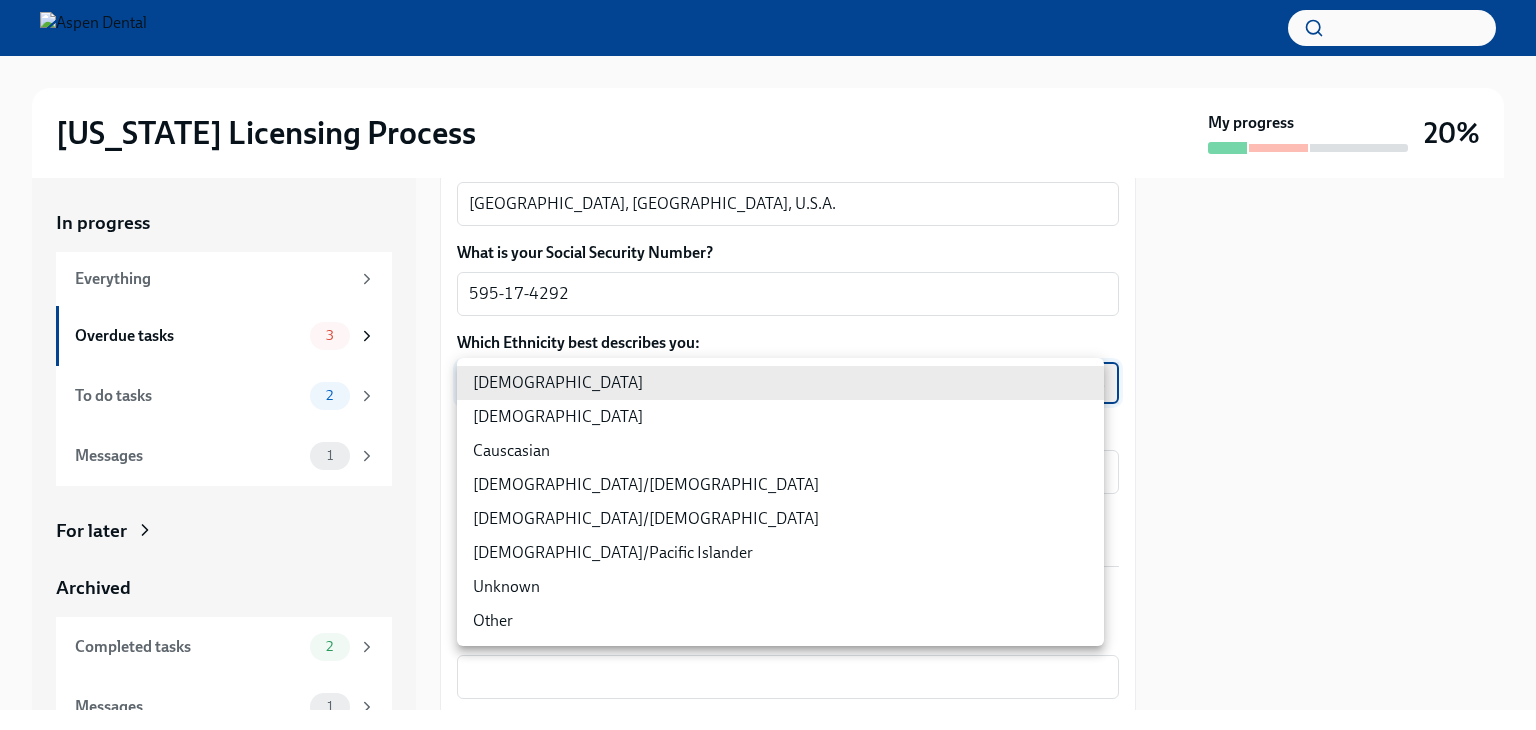type on "930Z9RFkx" 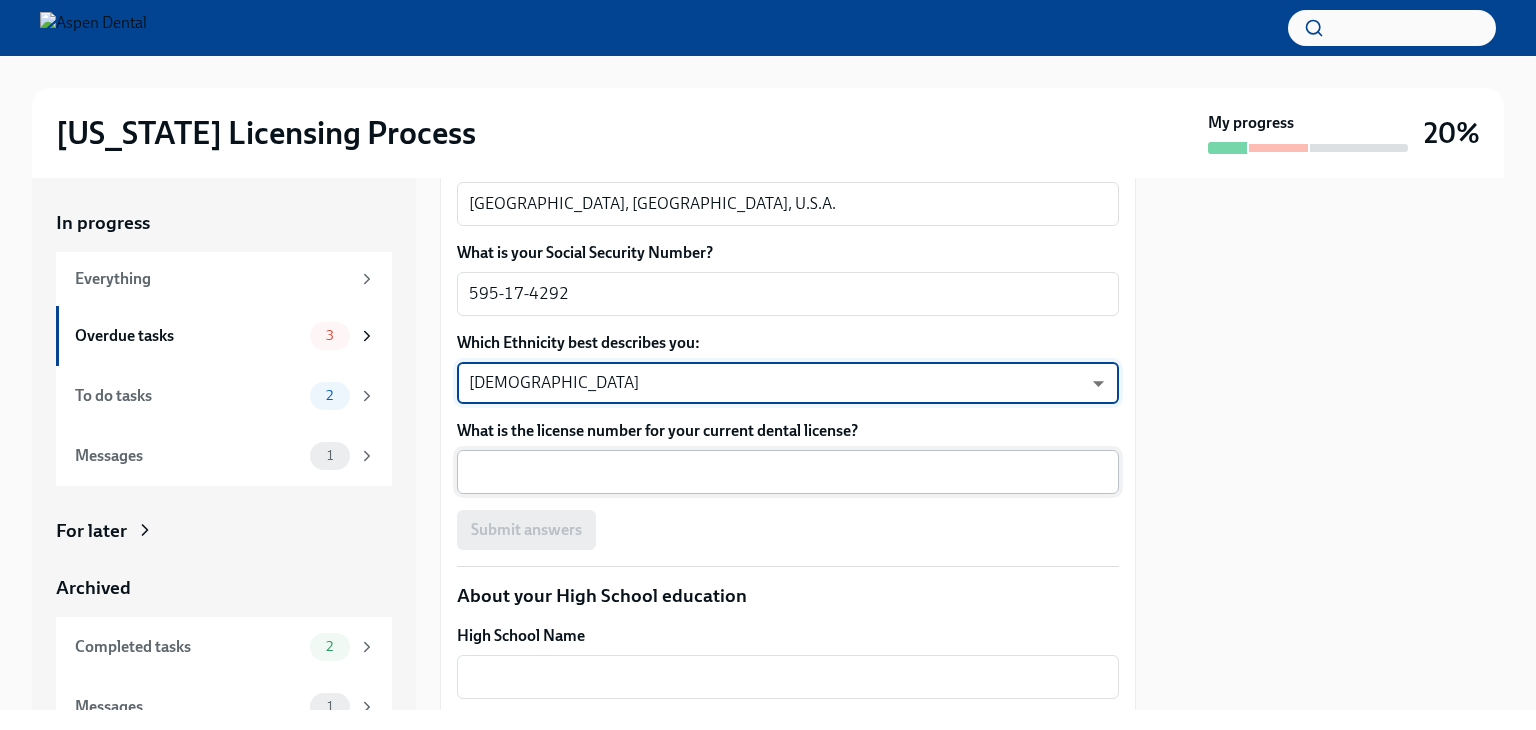 click on "What is the license number for your current dental license?" at bounding box center (788, 472) 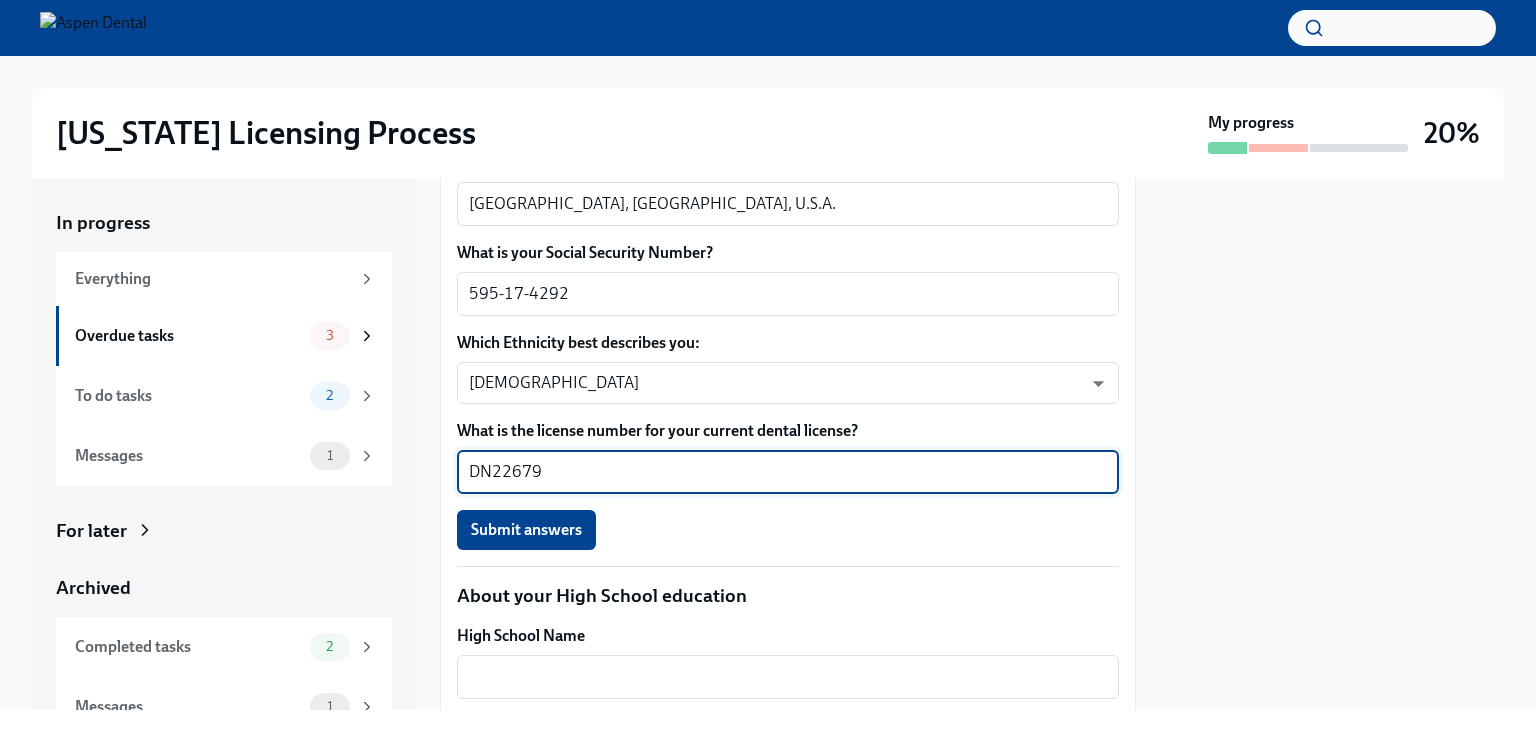 scroll, scrollTop: 1216, scrollLeft: 0, axis: vertical 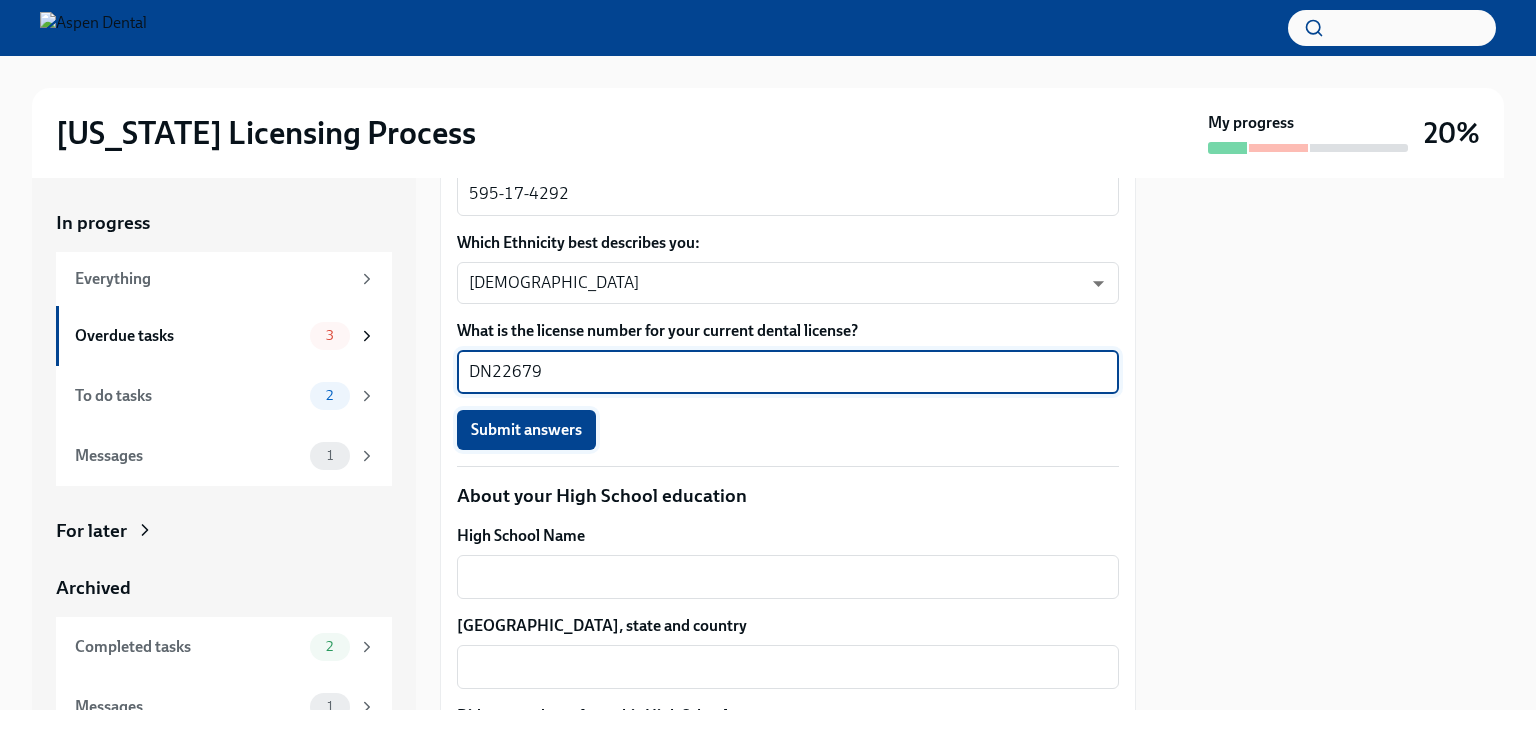 type on "DN22679" 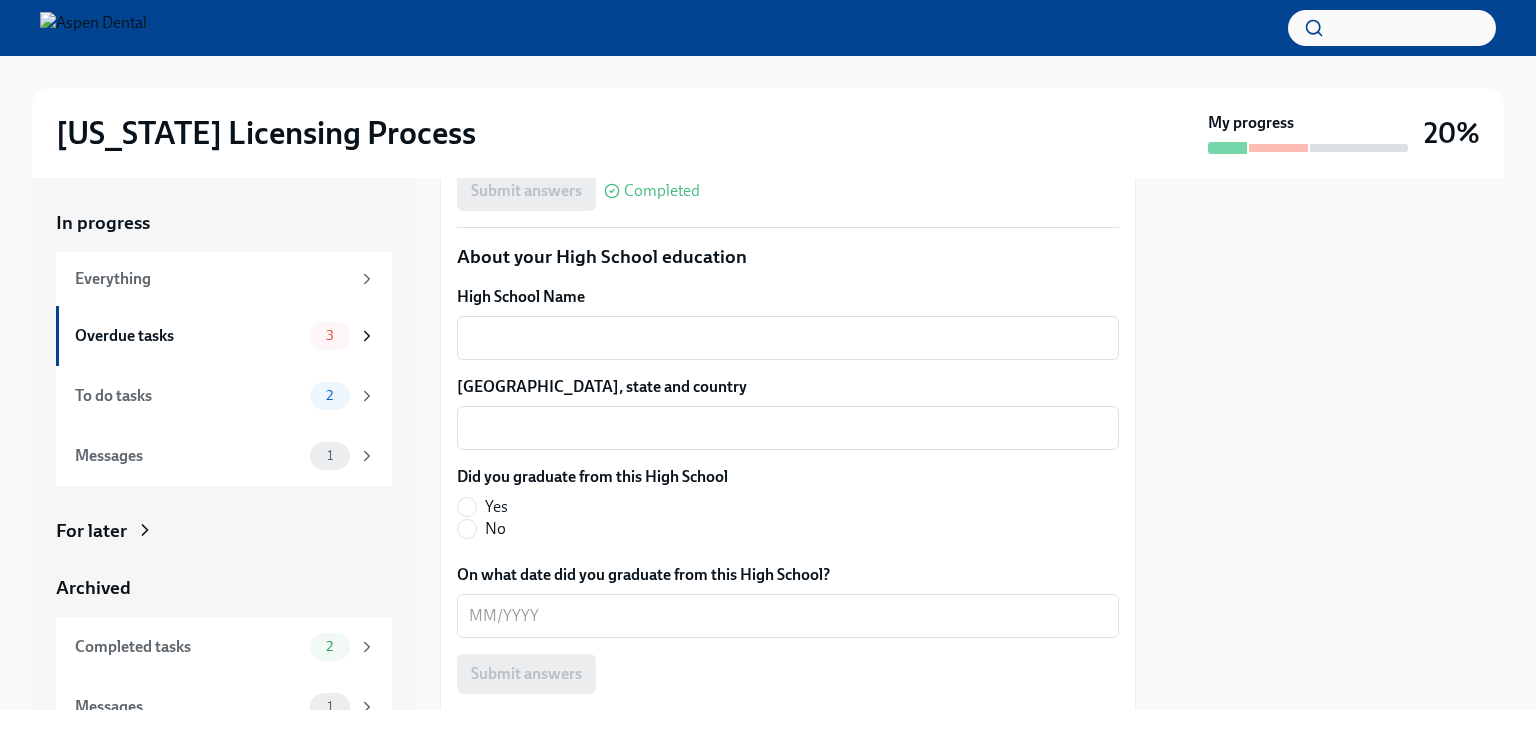 scroll, scrollTop: 1516, scrollLeft: 0, axis: vertical 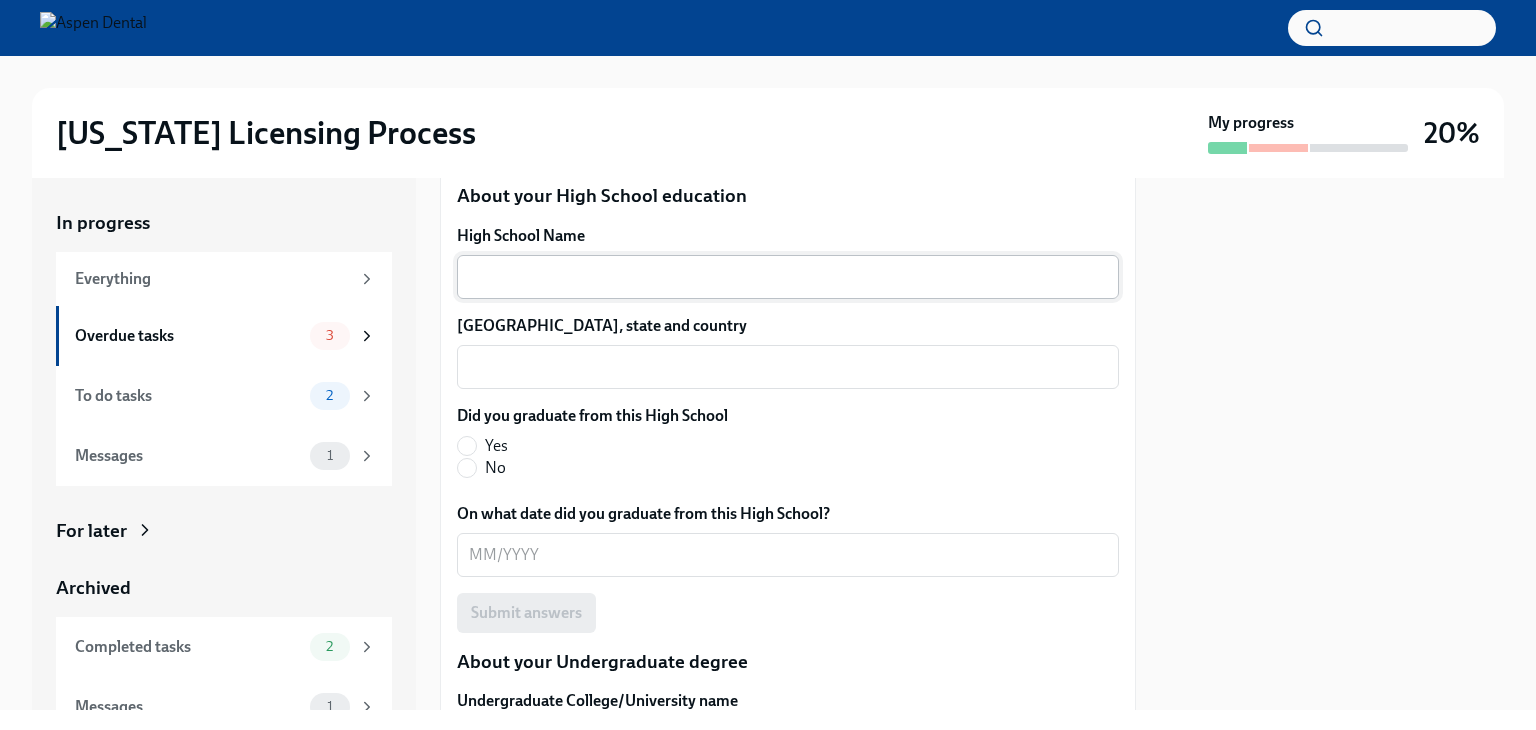 click on "High School Name" at bounding box center (788, 277) 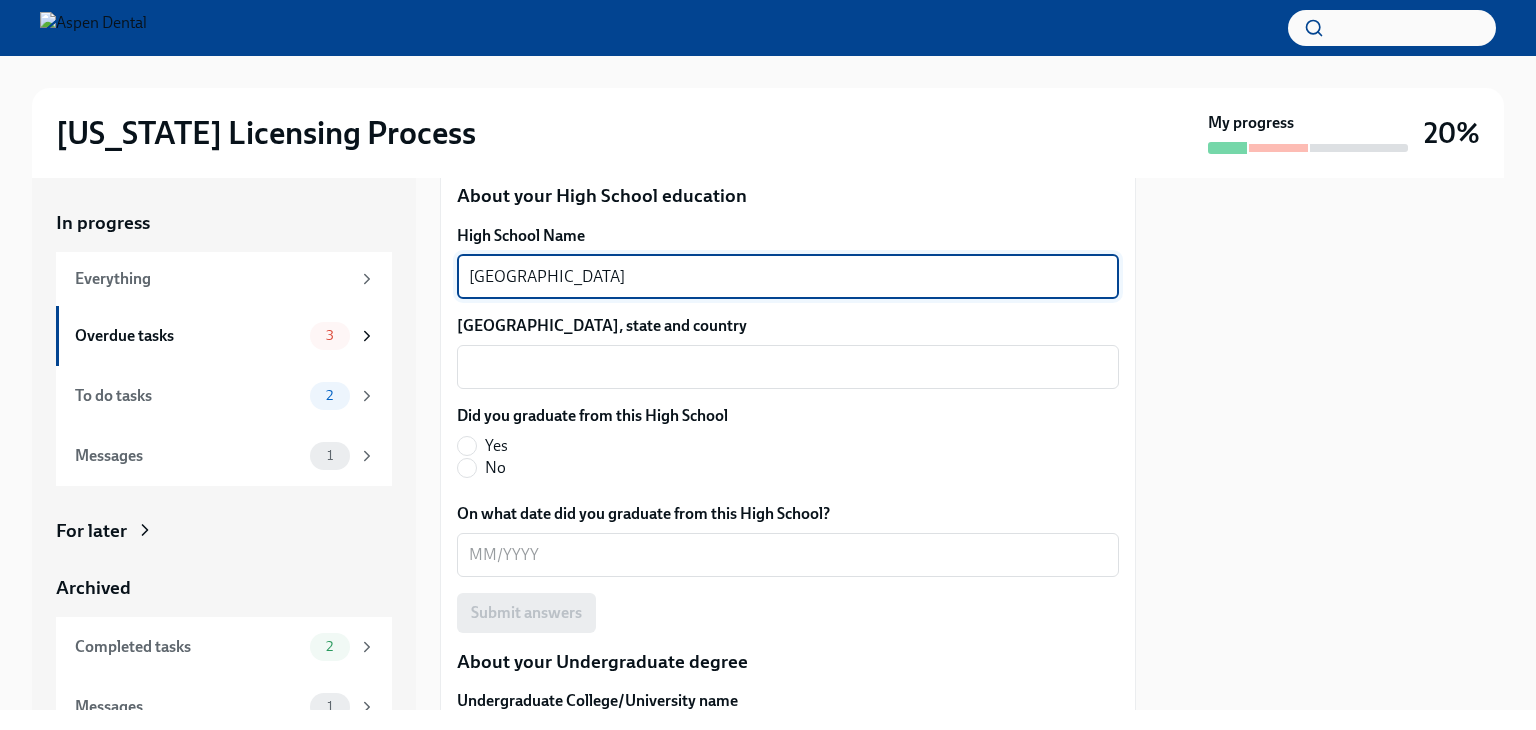 type on "[GEOGRAPHIC_DATA]" 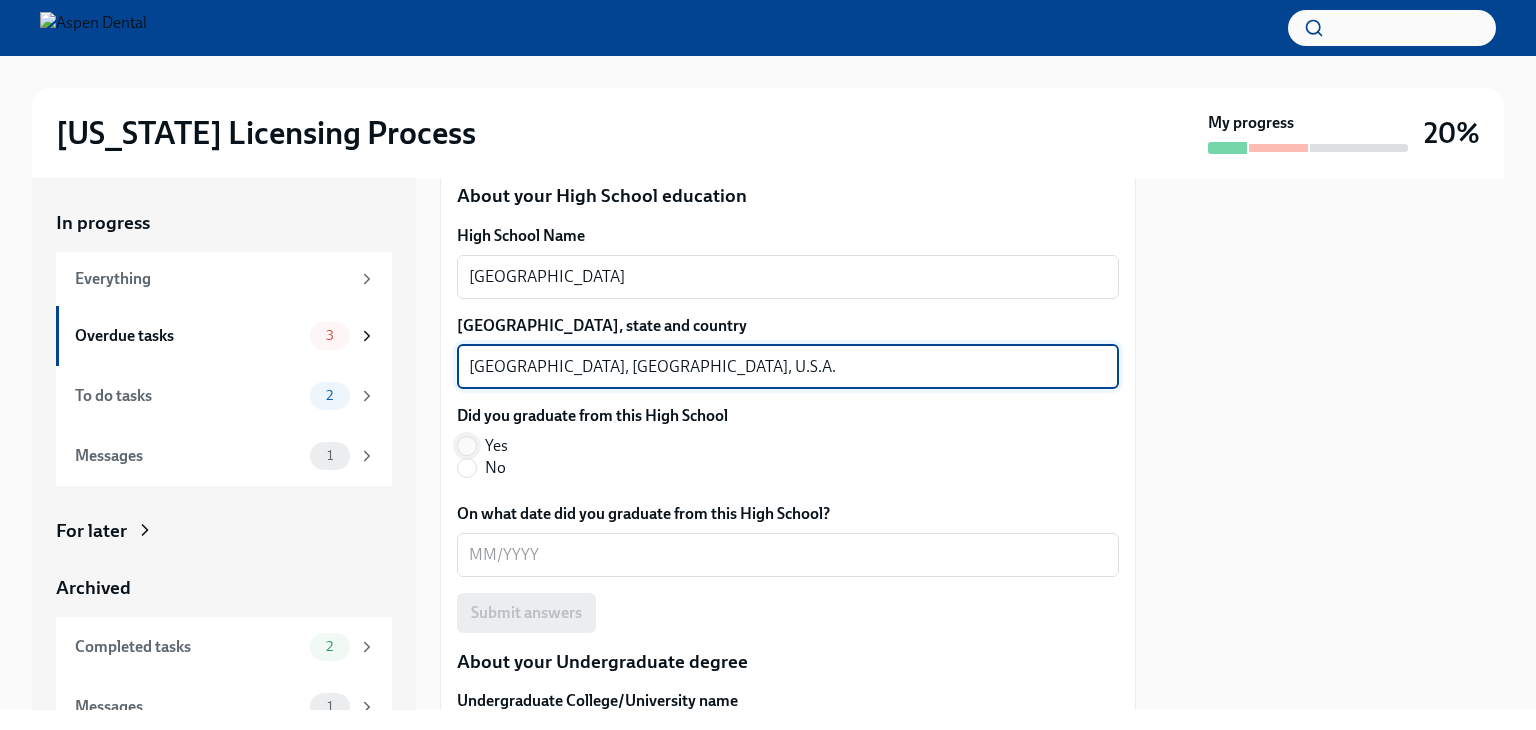 type on "[GEOGRAPHIC_DATA], [GEOGRAPHIC_DATA], U.S.A." 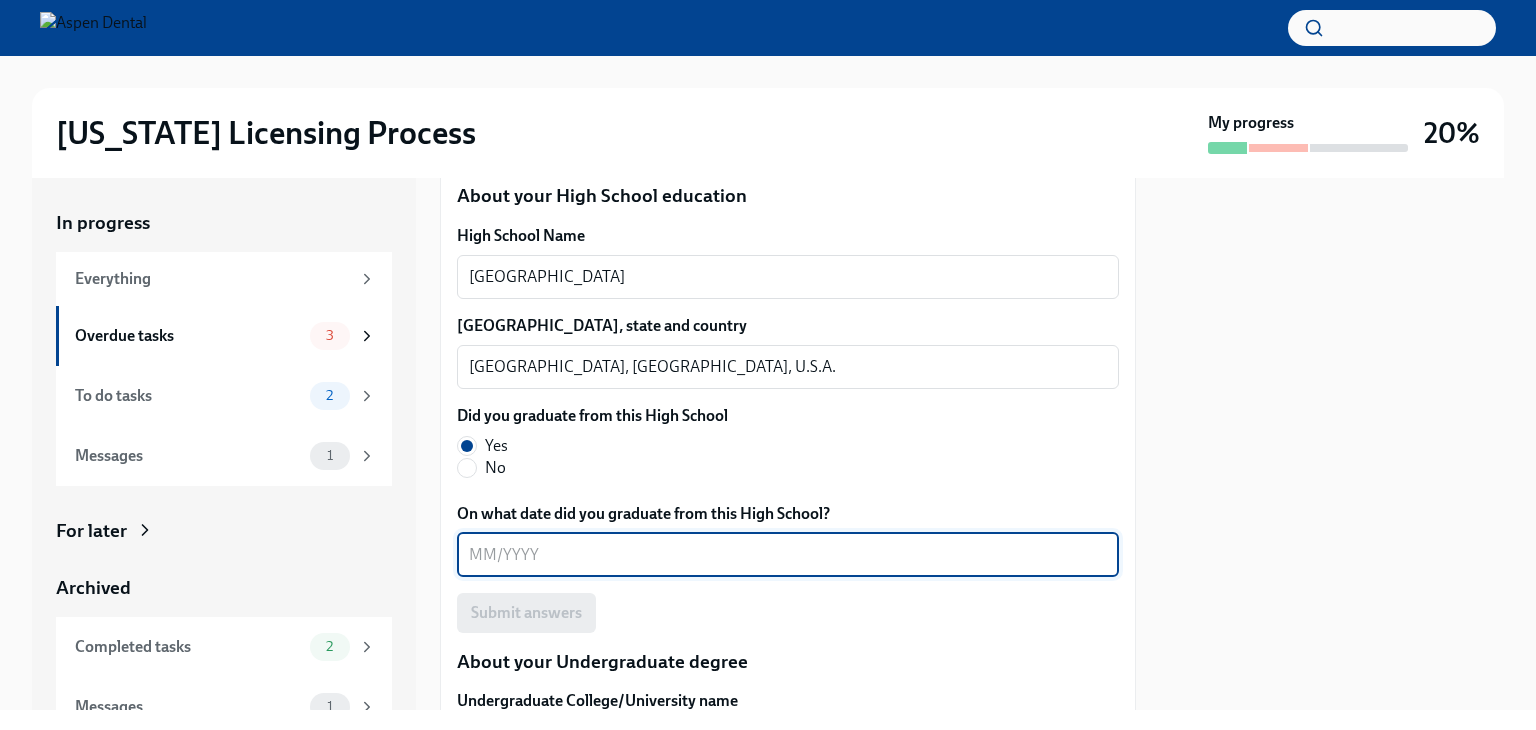 click on "On what date did you graduate from this High School?" at bounding box center [788, 555] 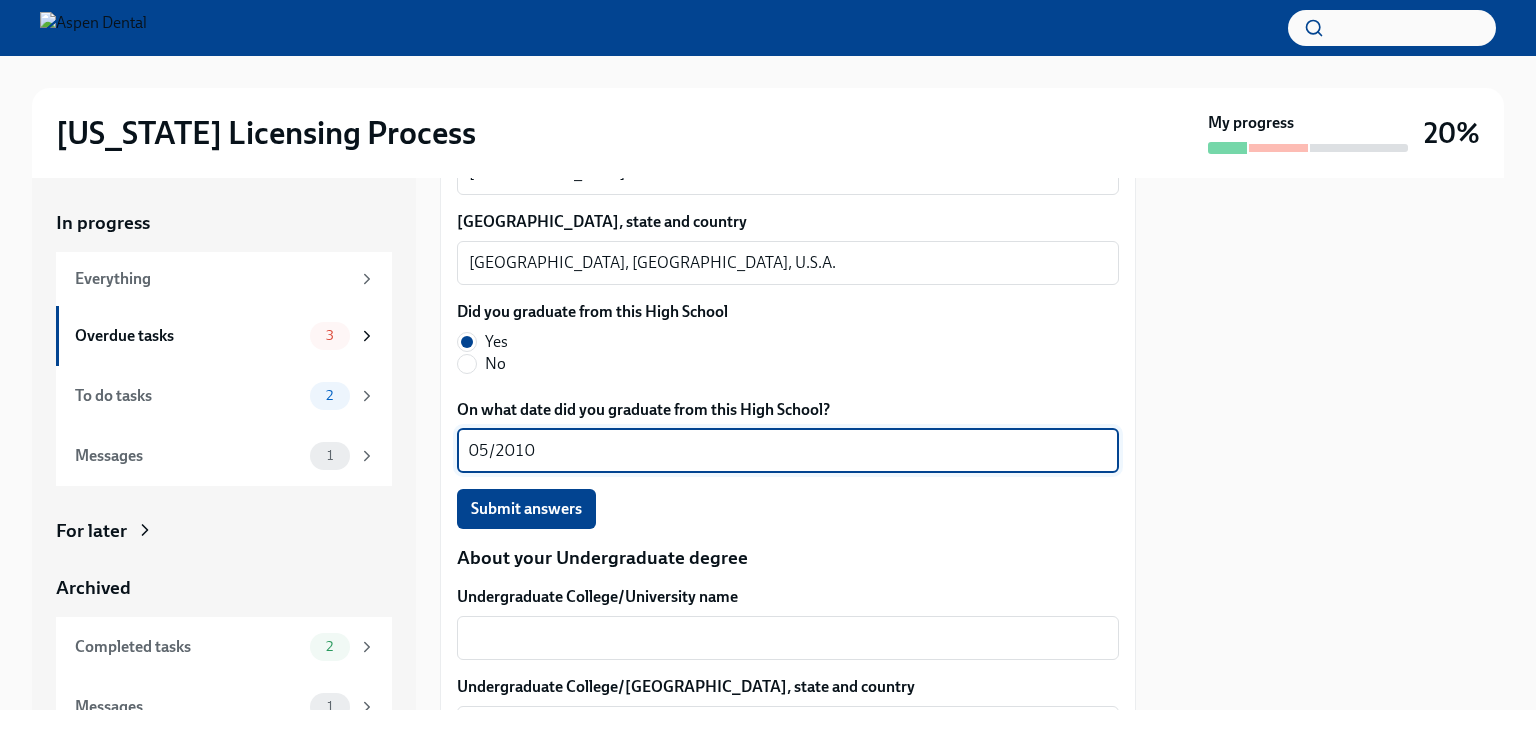 scroll, scrollTop: 1716, scrollLeft: 0, axis: vertical 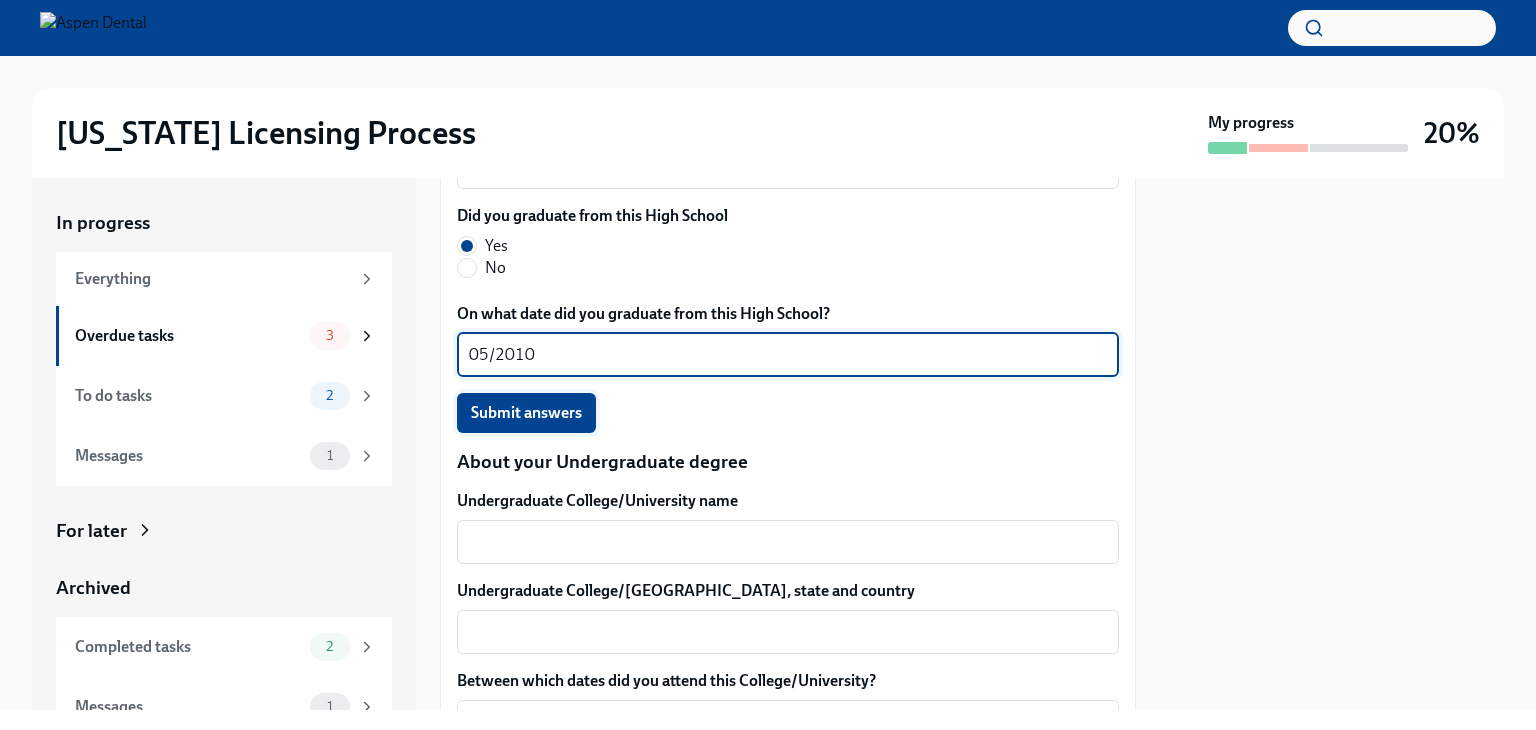 type on "05/2010" 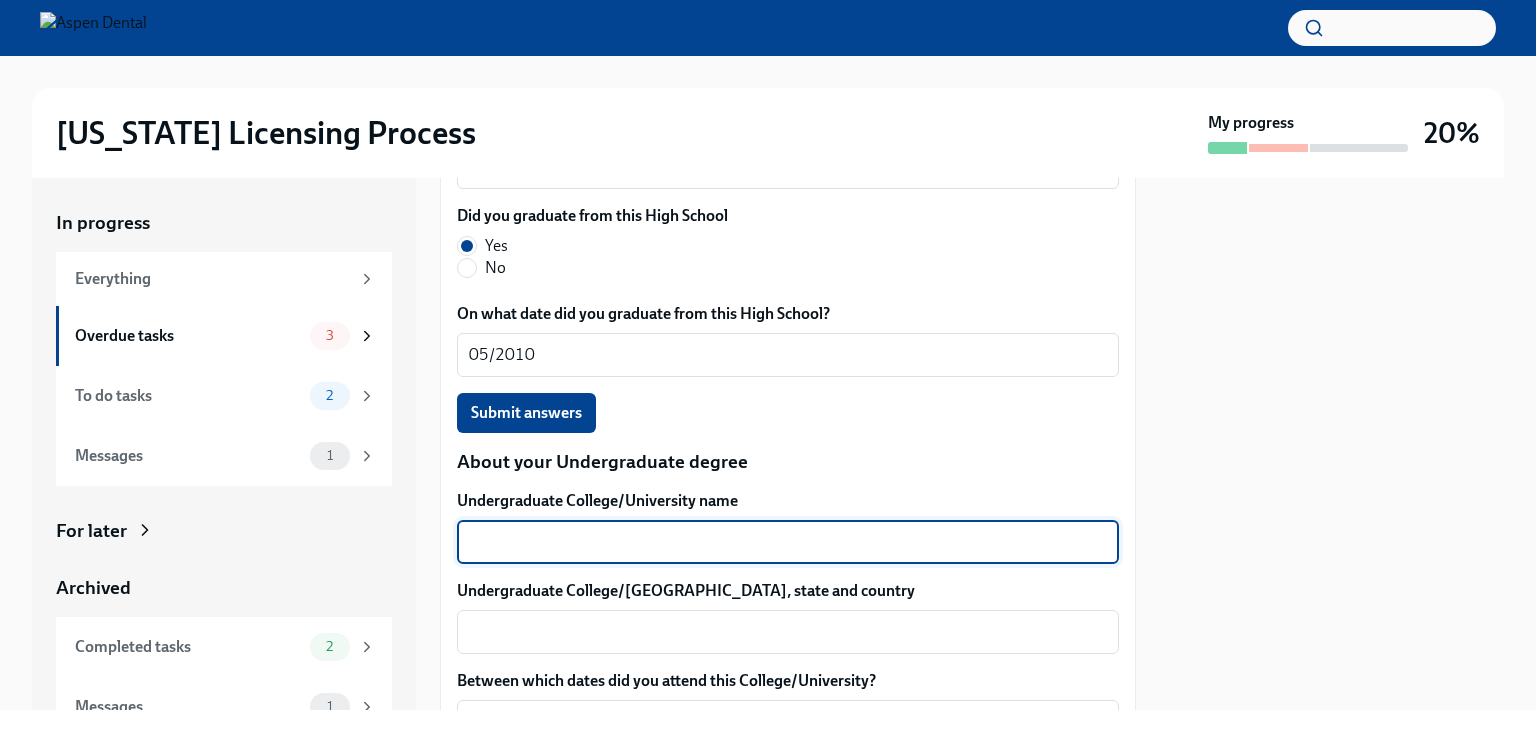 click on "Undergraduate College/University name" at bounding box center [788, 542] 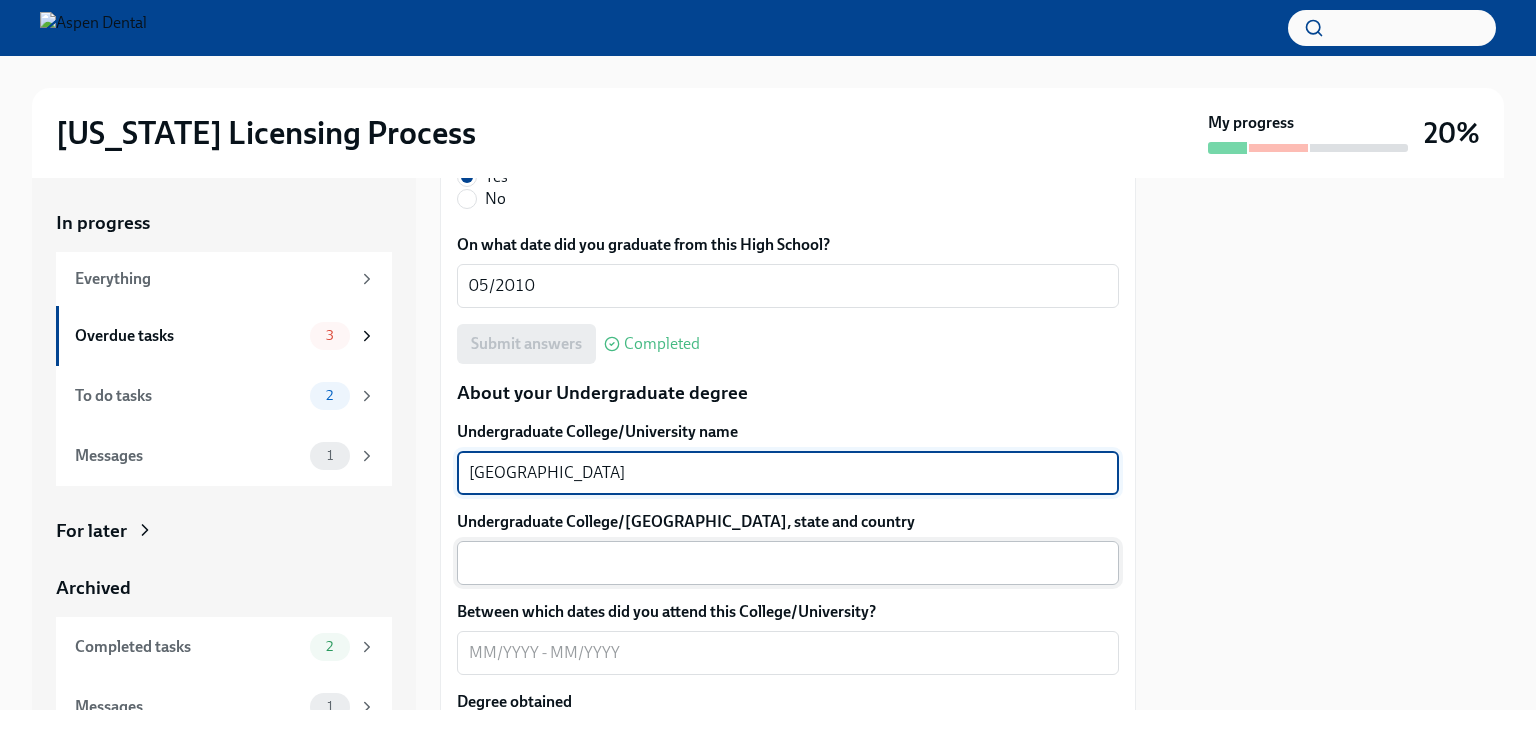scroll, scrollTop: 1816, scrollLeft: 0, axis: vertical 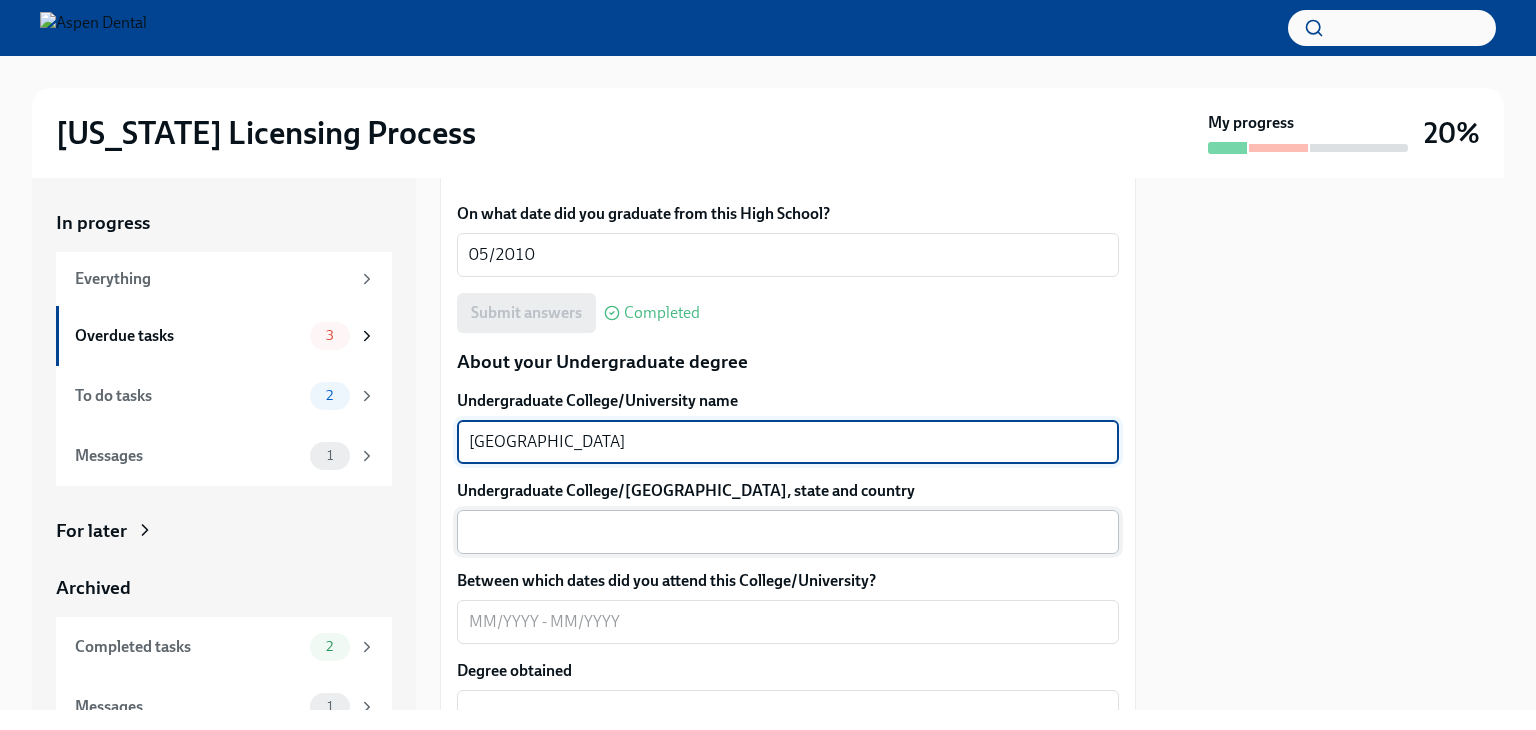 type on "[GEOGRAPHIC_DATA]" 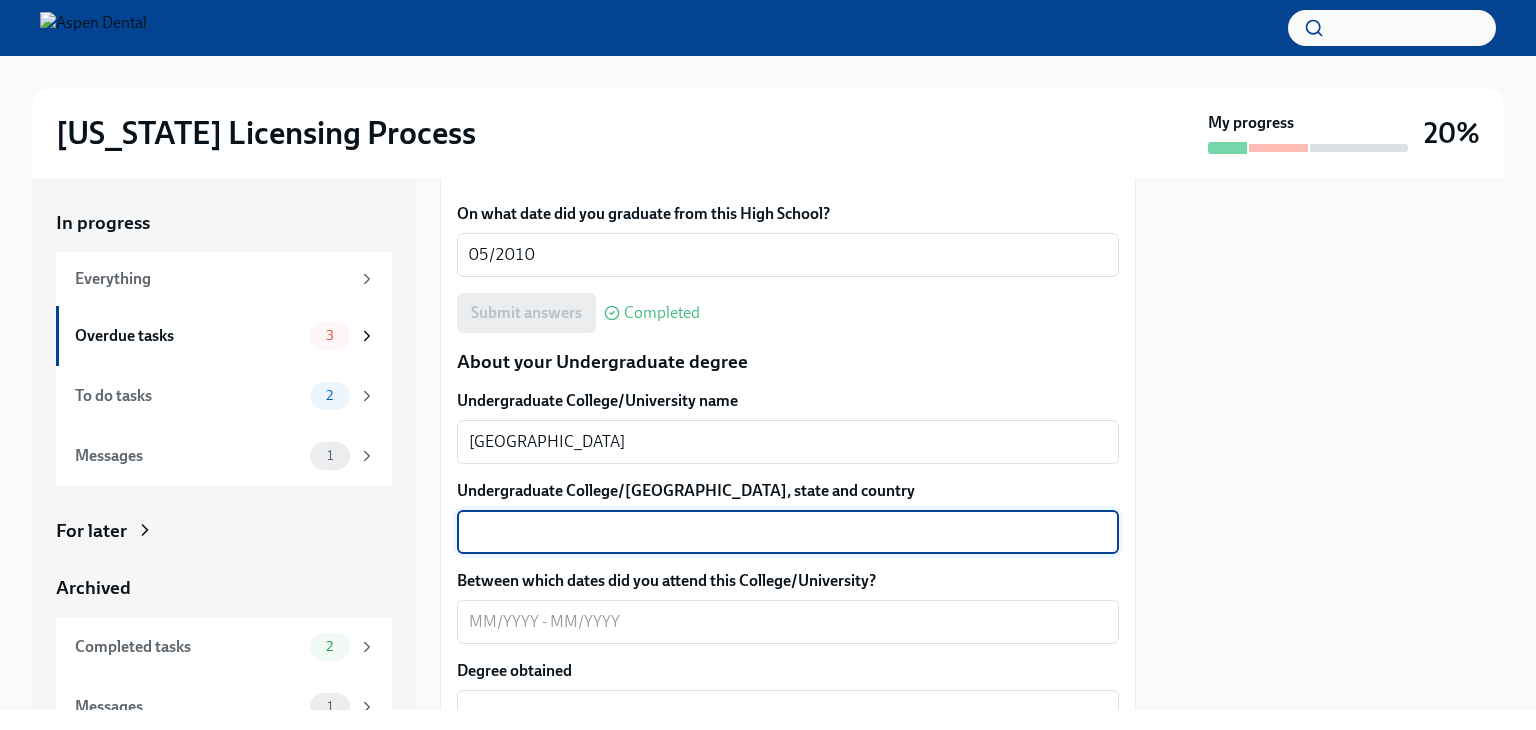 type on "F" 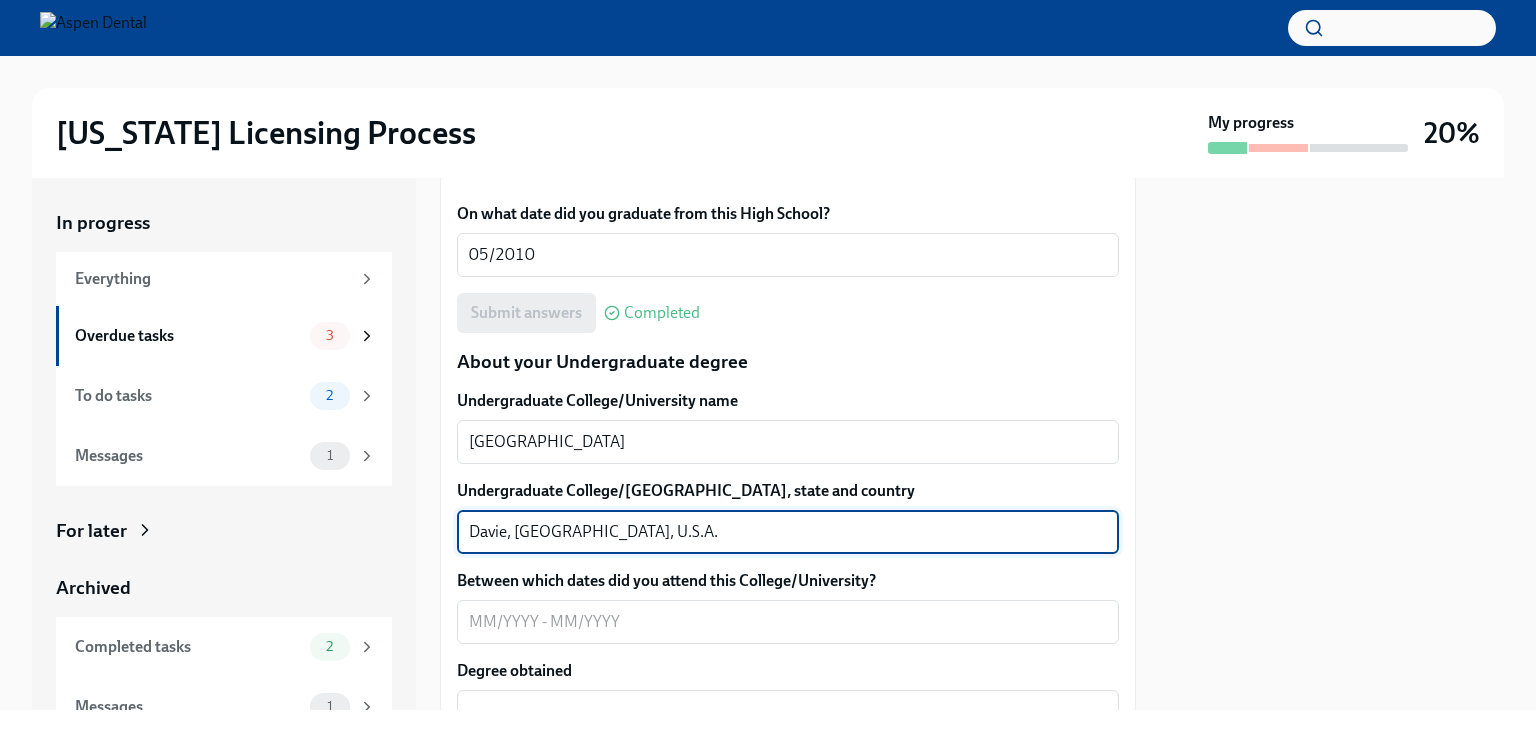 type on "Davie, [GEOGRAPHIC_DATA], U.S.A." 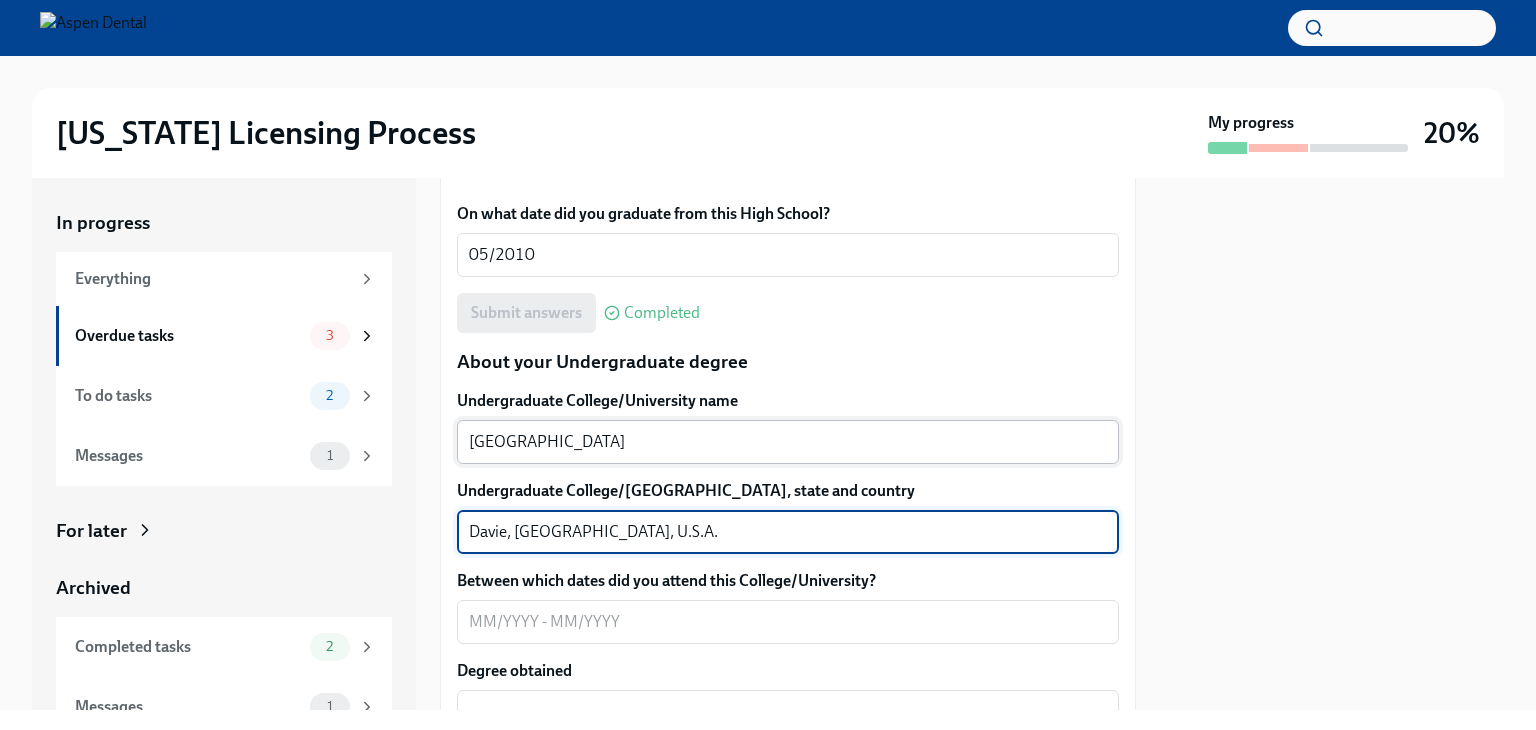 scroll, scrollTop: 1916, scrollLeft: 0, axis: vertical 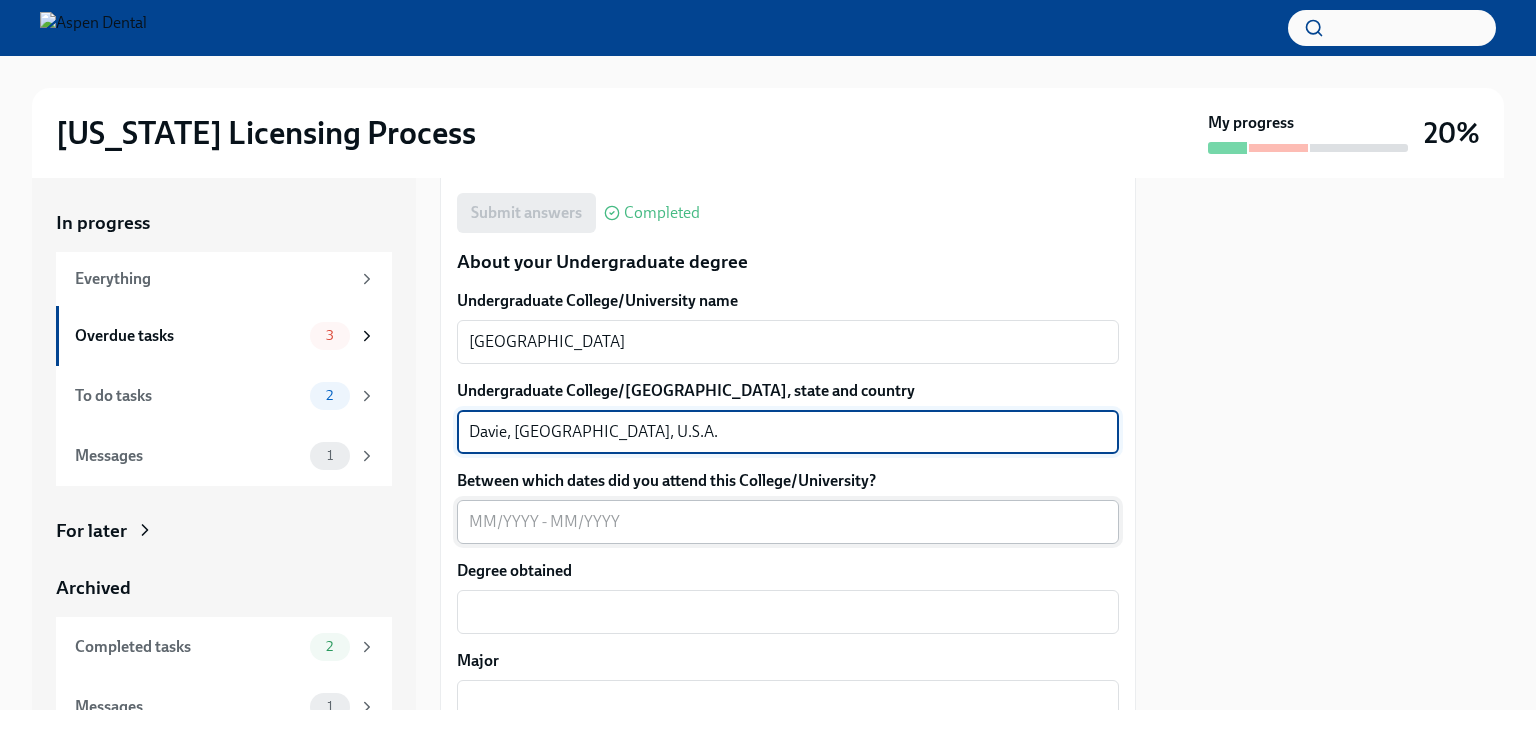 click on "Between which dates did you attend this College/University?" at bounding box center [788, 522] 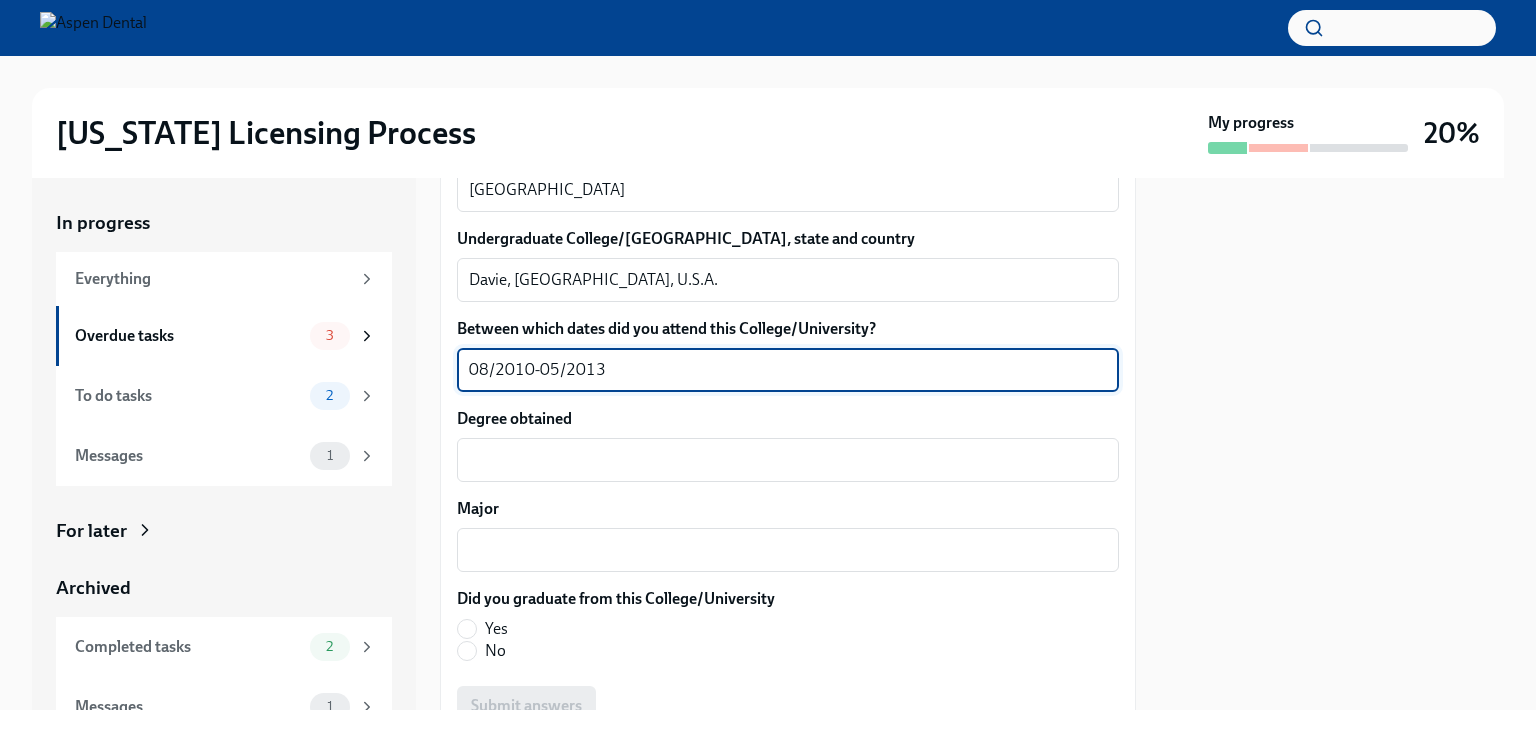 scroll, scrollTop: 2116, scrollLeft: 0, axis: vertical 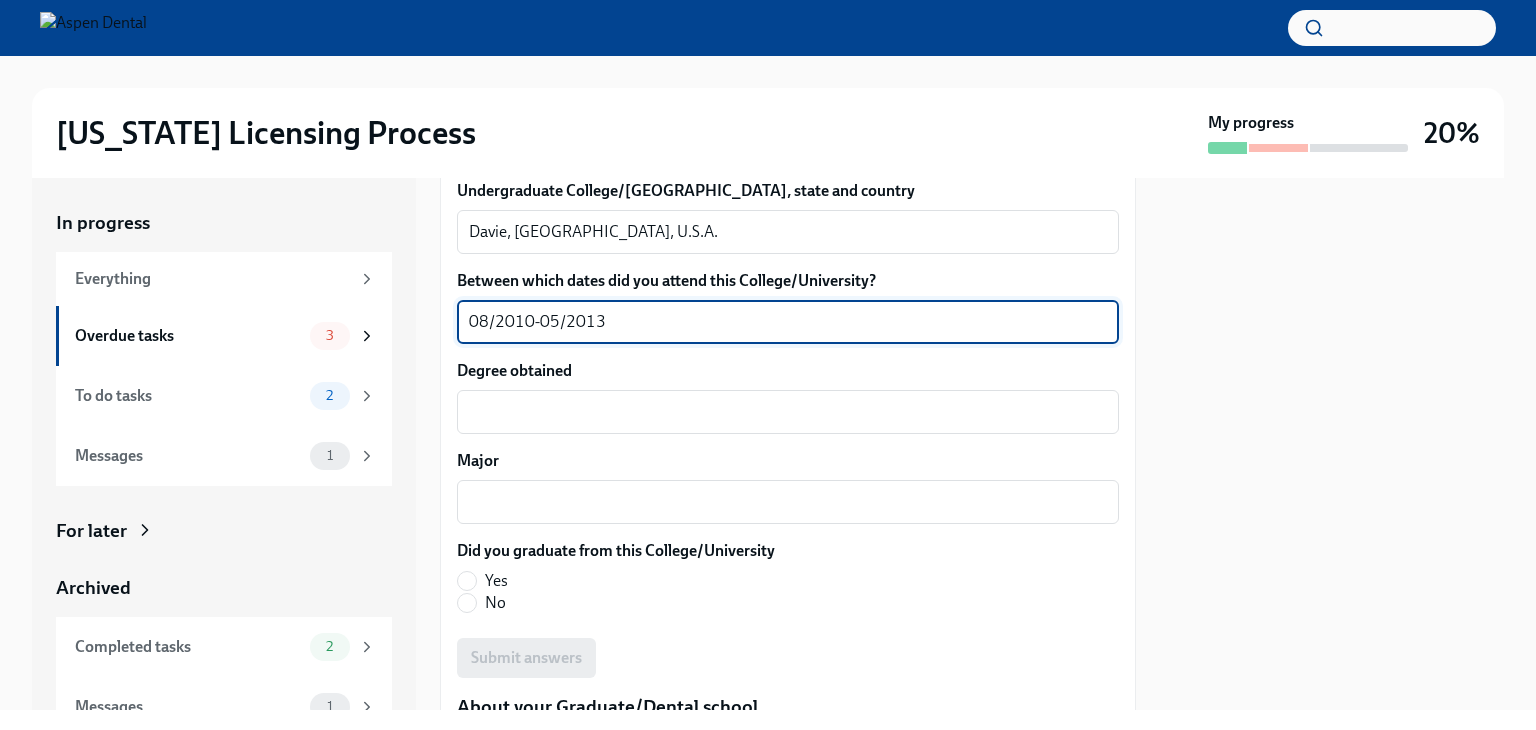 type on "08/2010-05/2013" 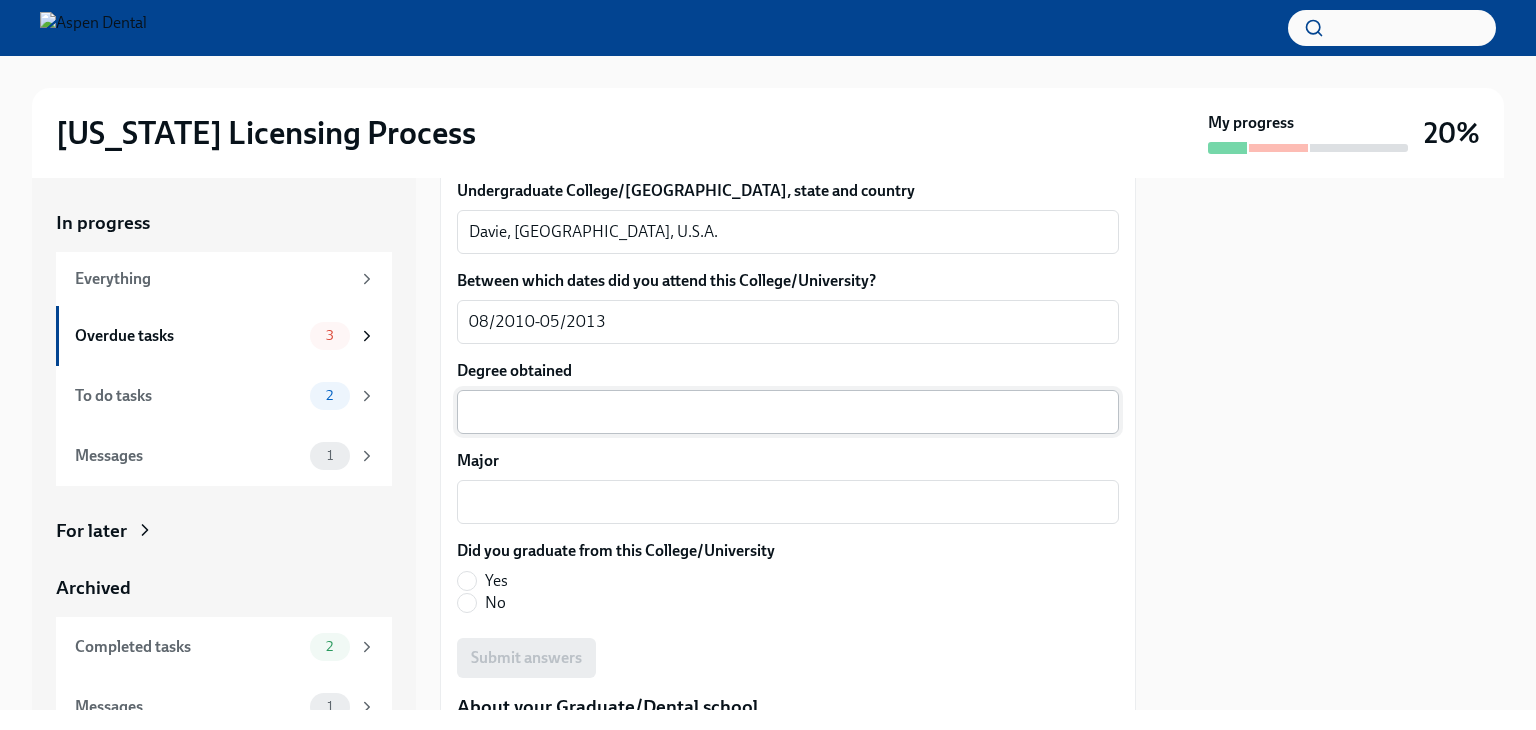 drag, startPoint x: 695, startPoint y: 435, endPoint x: 722, endPoint y: 402, distance: 42.638012 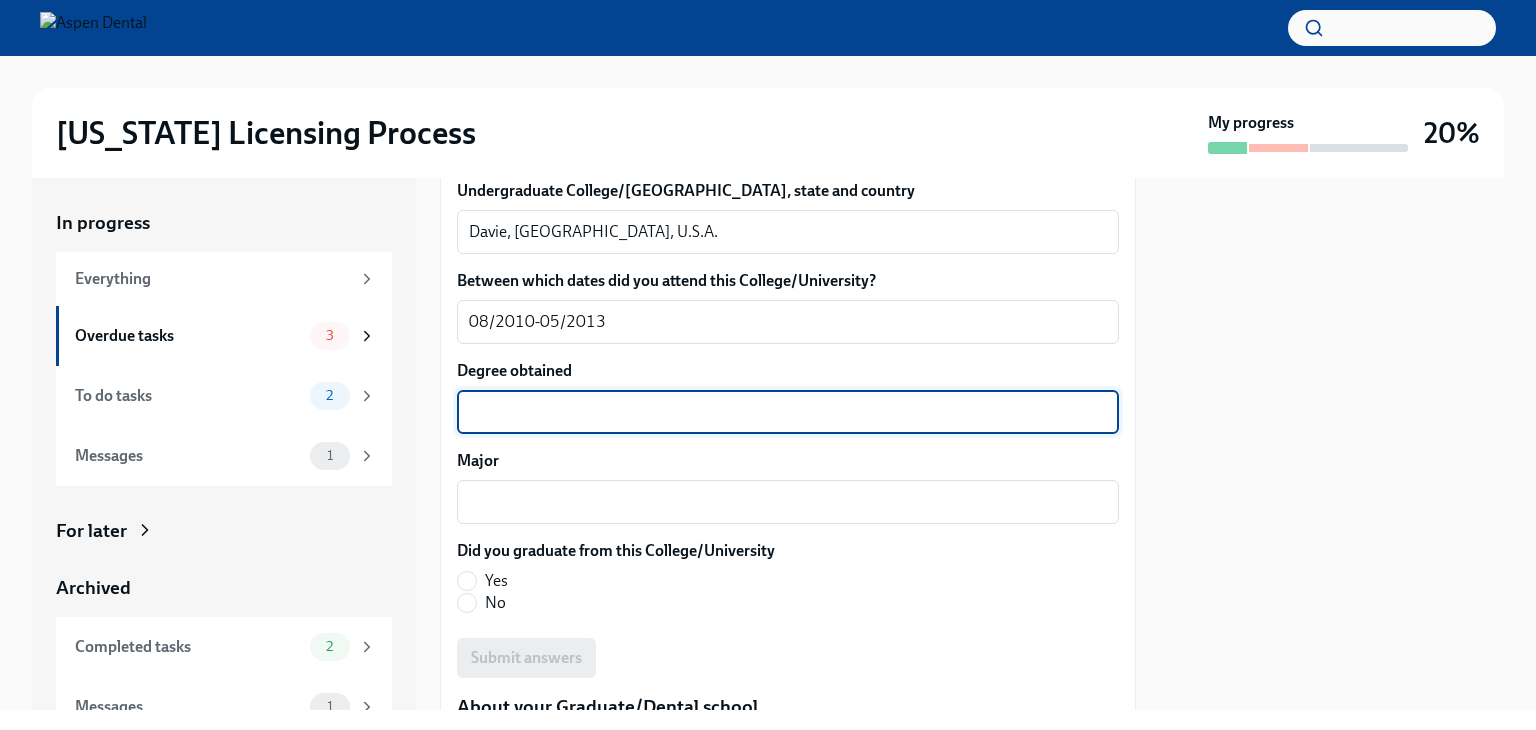 click on "Degree obtained" at bounding box center (788, 412) 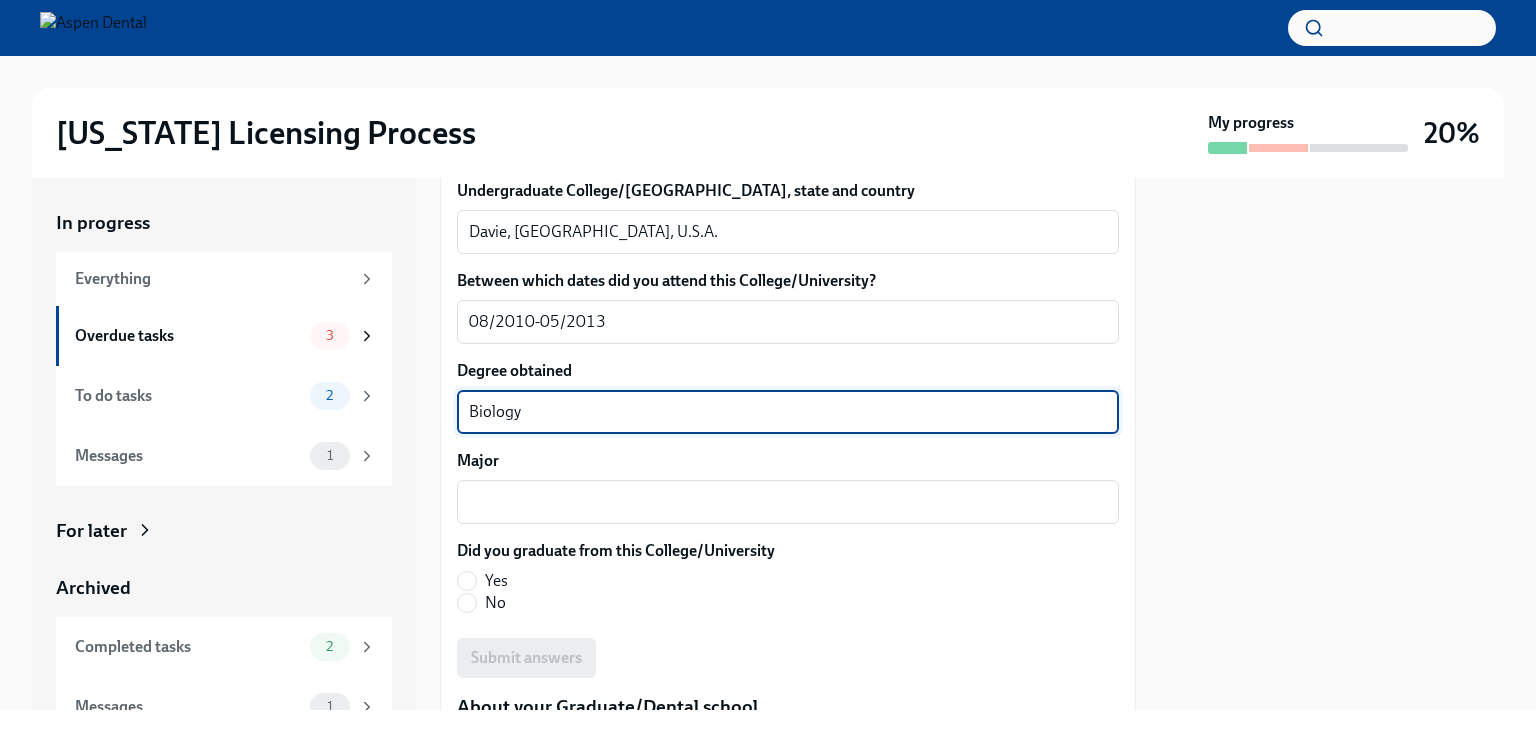 drag, startPoint x: 724, startPoint y: 402, endPoint x: 425, endPoint y: 366, distance: 301.15942 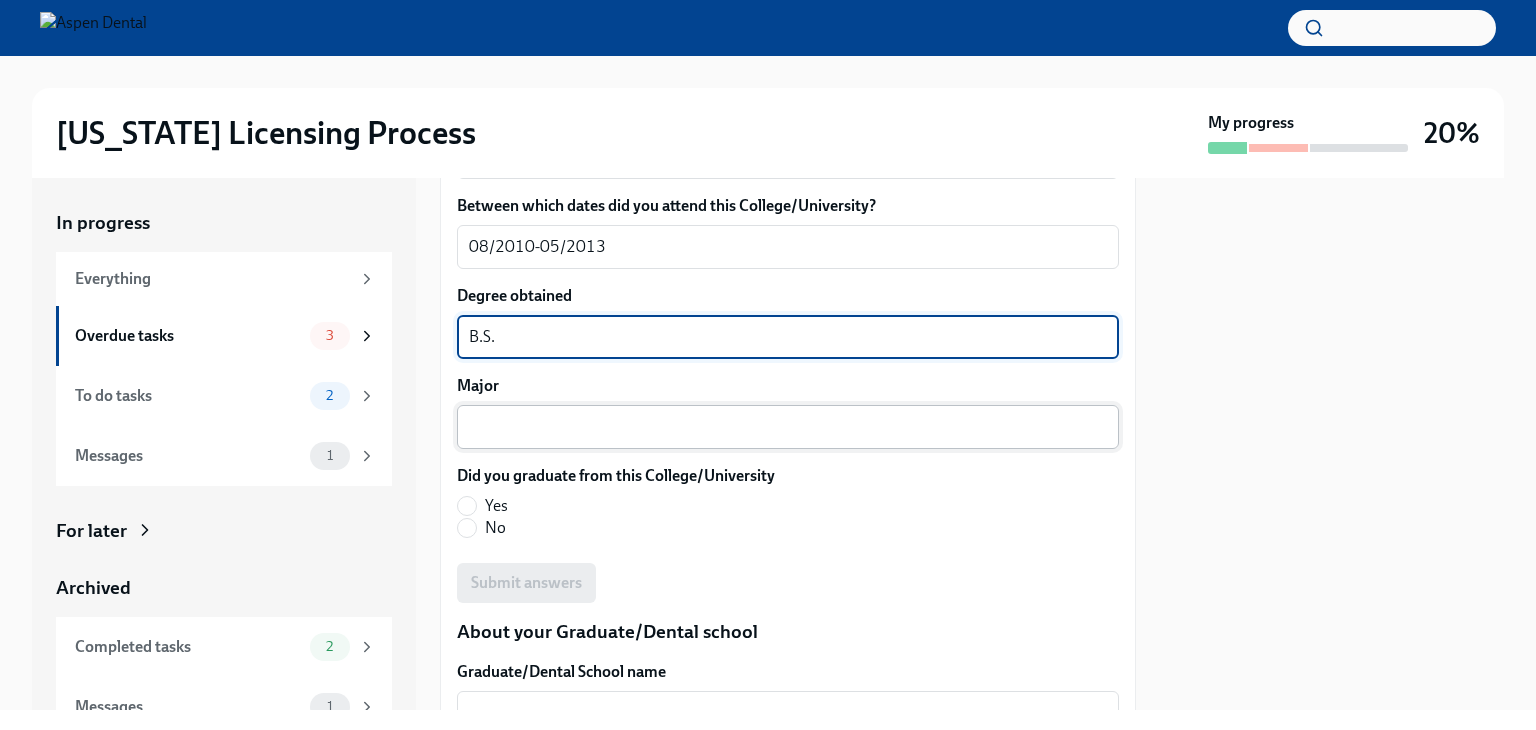 scroll, scrollTop: 2216, scrollLeft: 0, axis: vertical 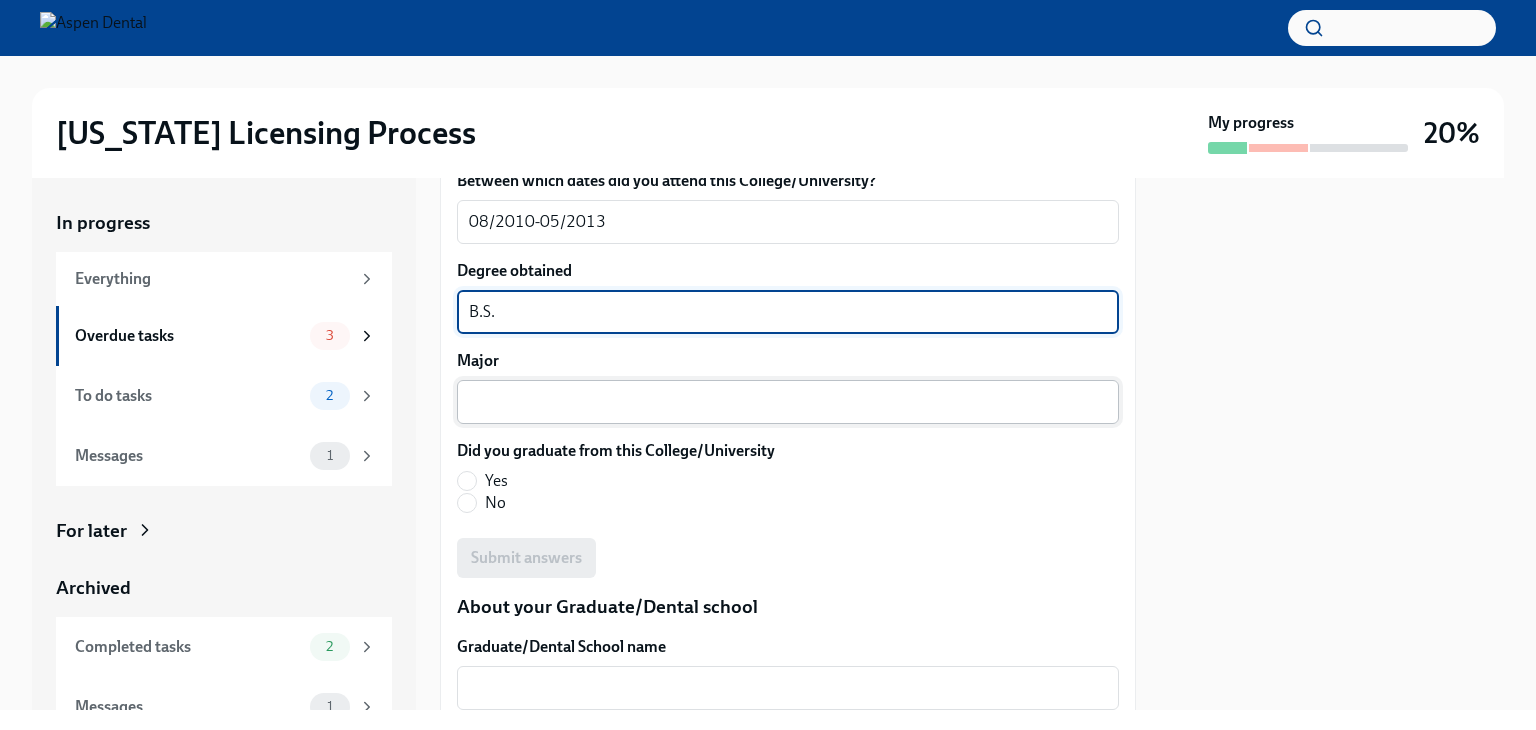 type on "B.S." 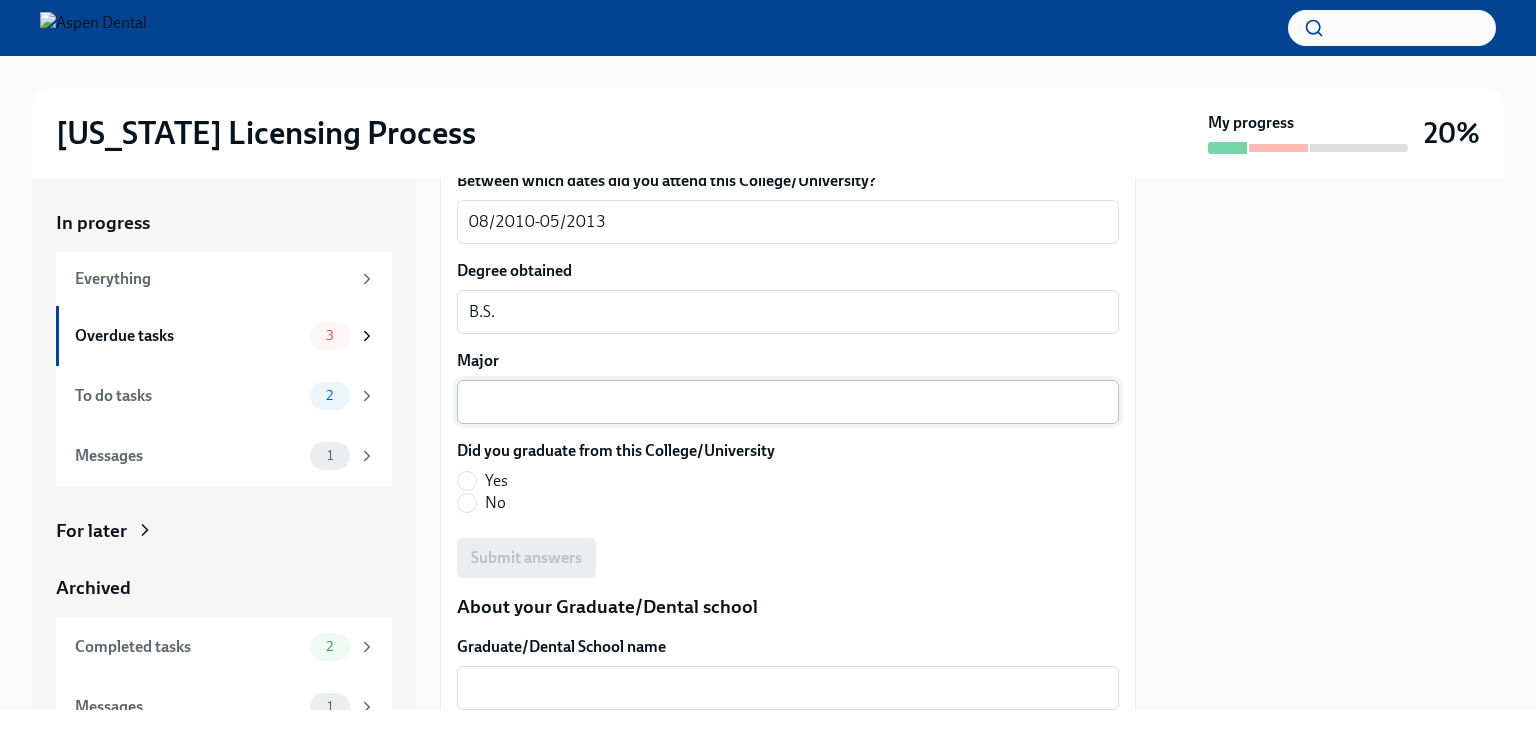 click on "x ​" at bounding box center [788, 402] 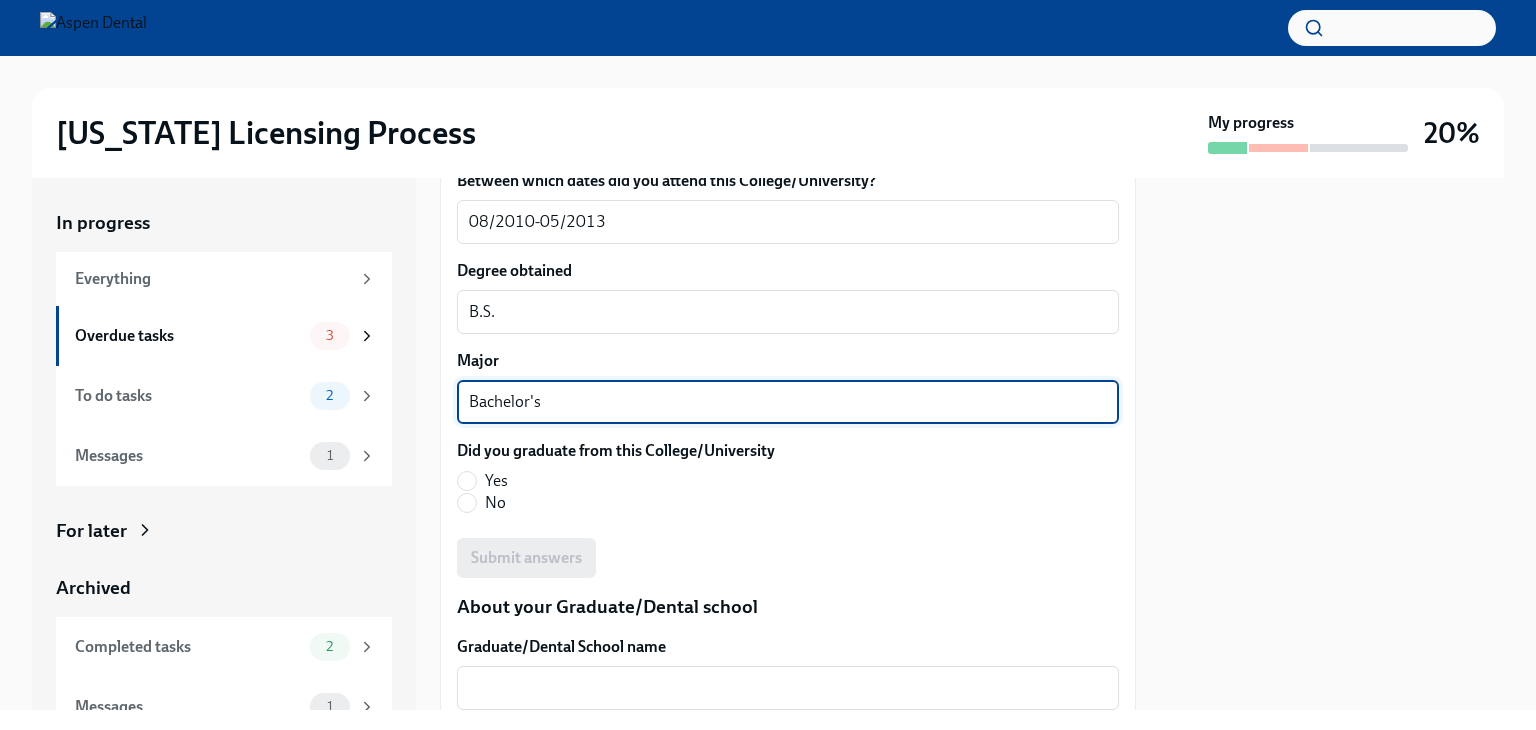 type on "Bachelor's" 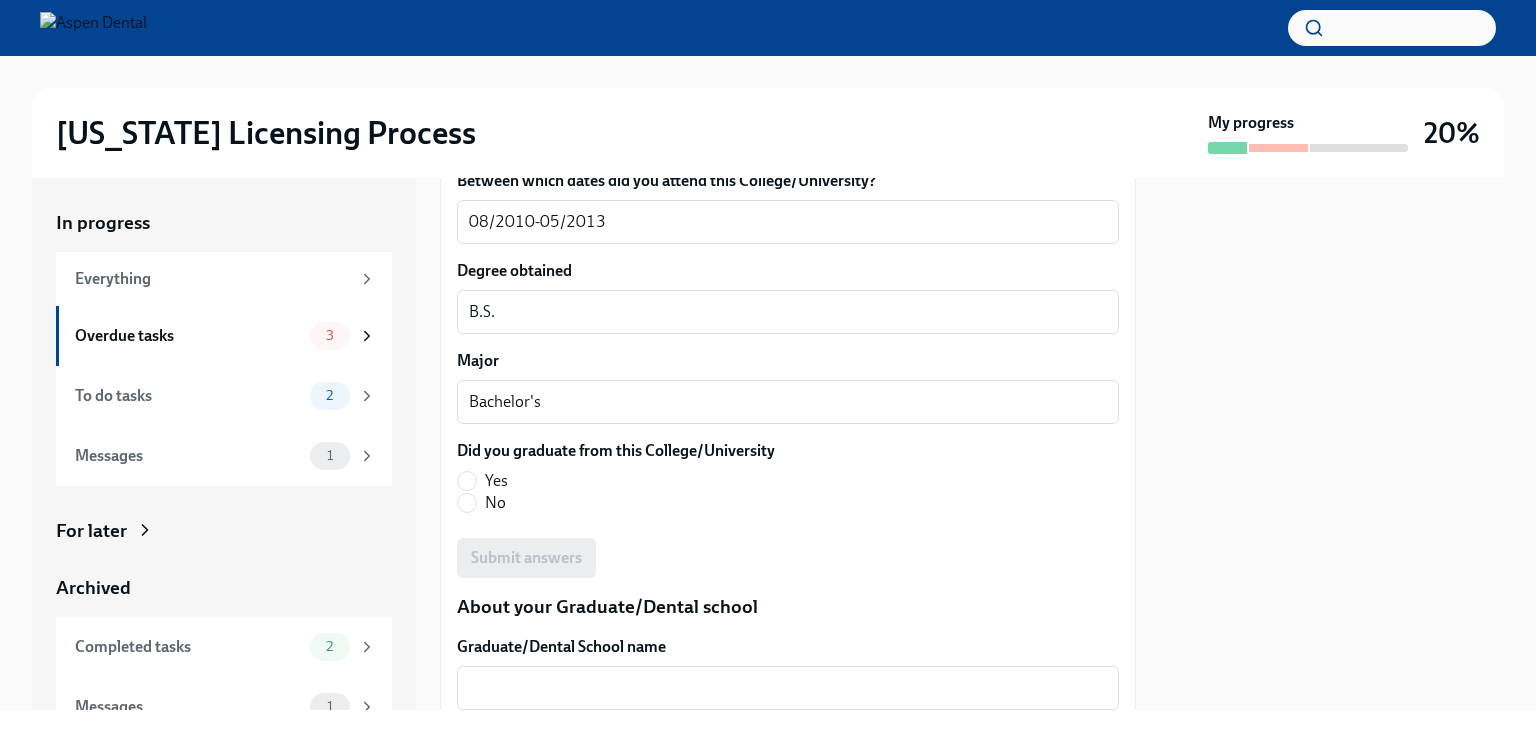 click on "Yes" at bounding box center [496, 481] 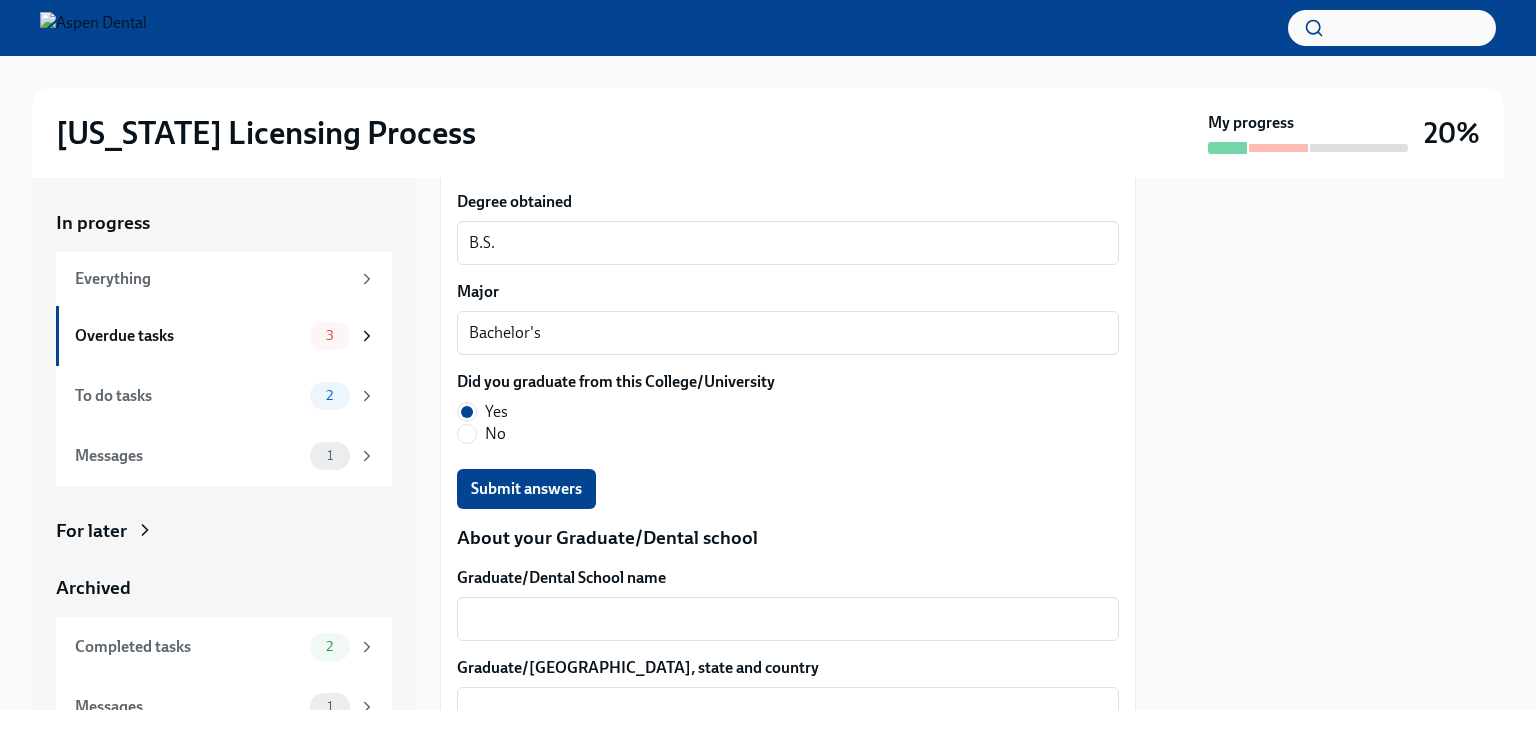scroll, scrollTop: 2316, scrollLeft: 0, axis: vertical 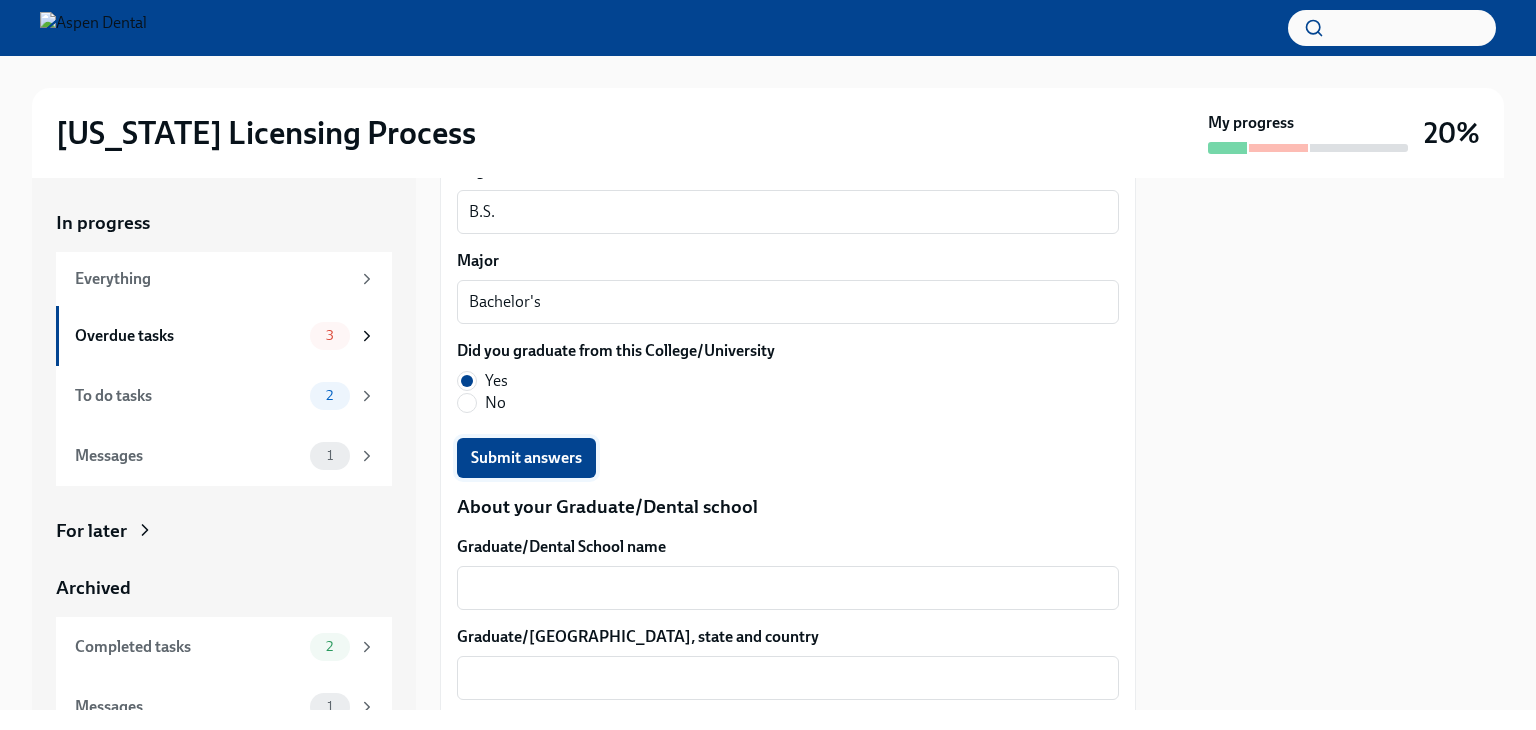 click on "Submit answers" at bounding box center [526, 458] 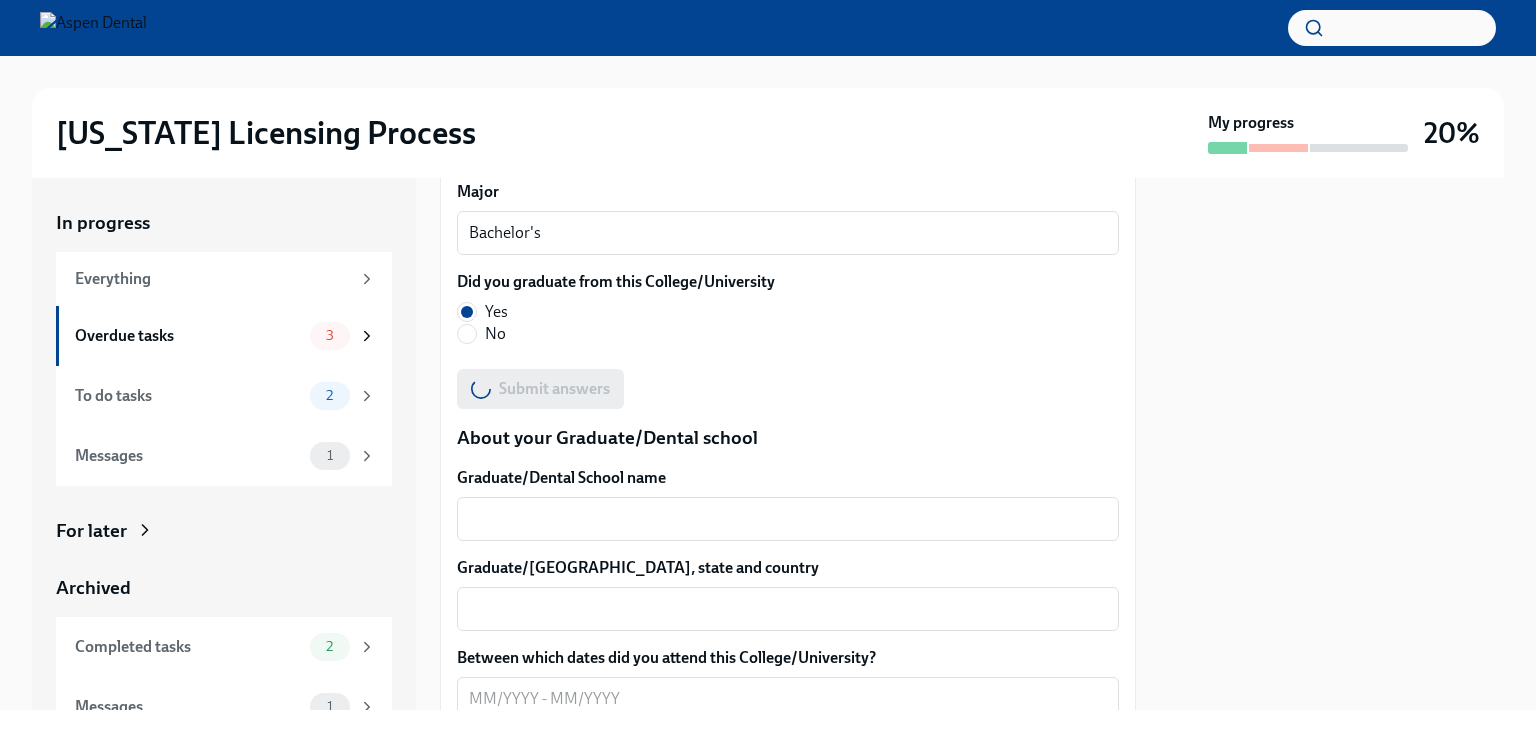 scroll, scrollTop: 2416, scrollLeft: 0, axis: vertical 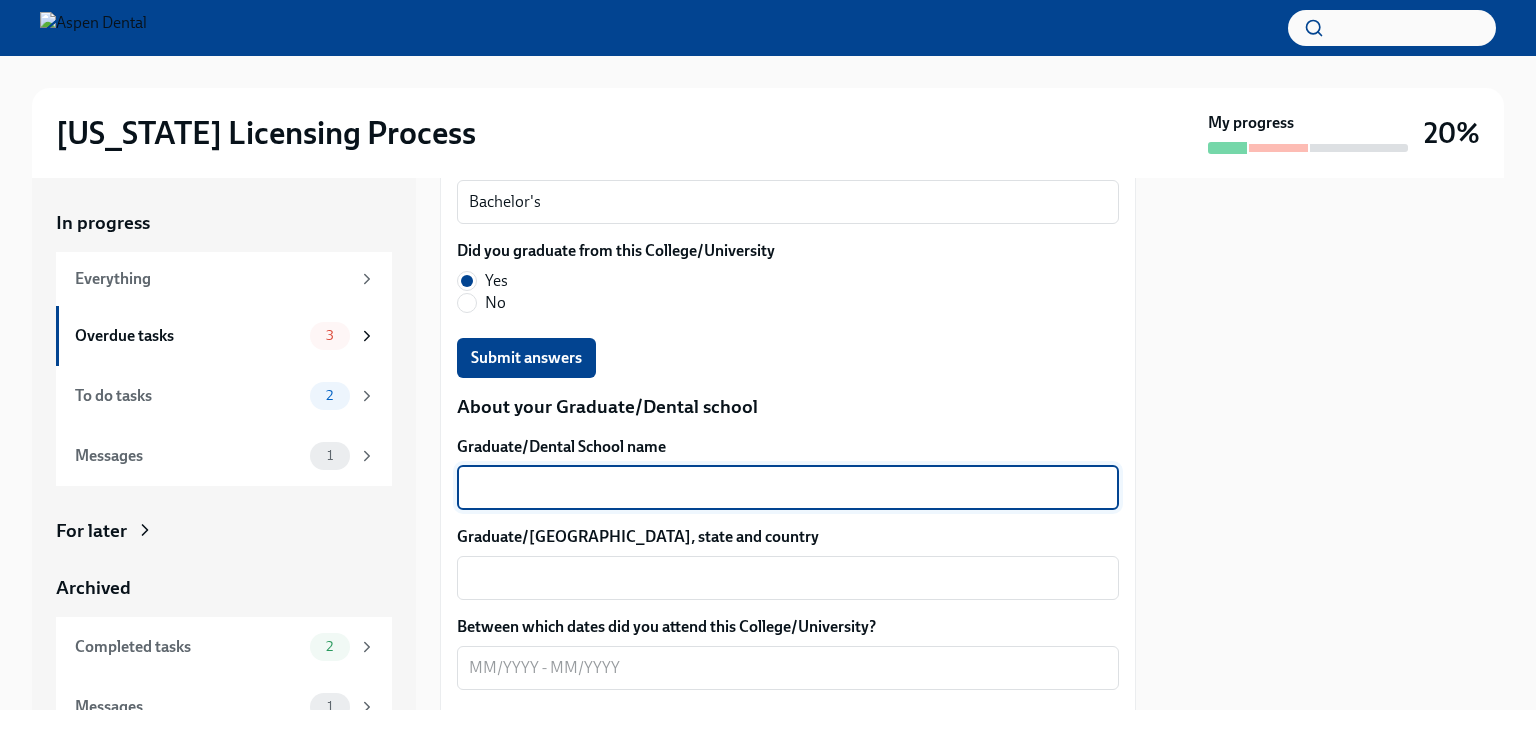 click on "Graduate/Dental School name" at bounding box center (788, 488) 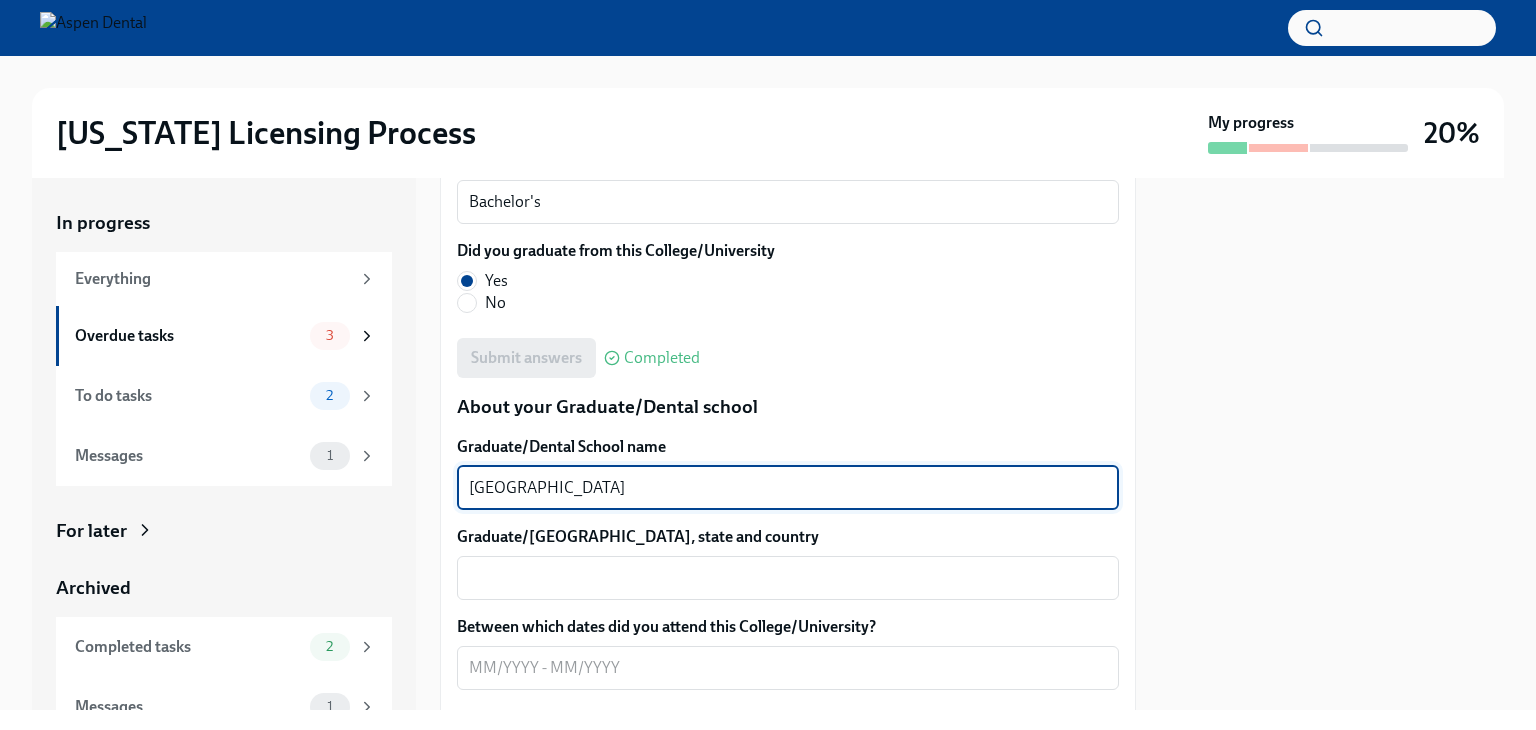 type on "[GEOGRAPHIC_DATA]" 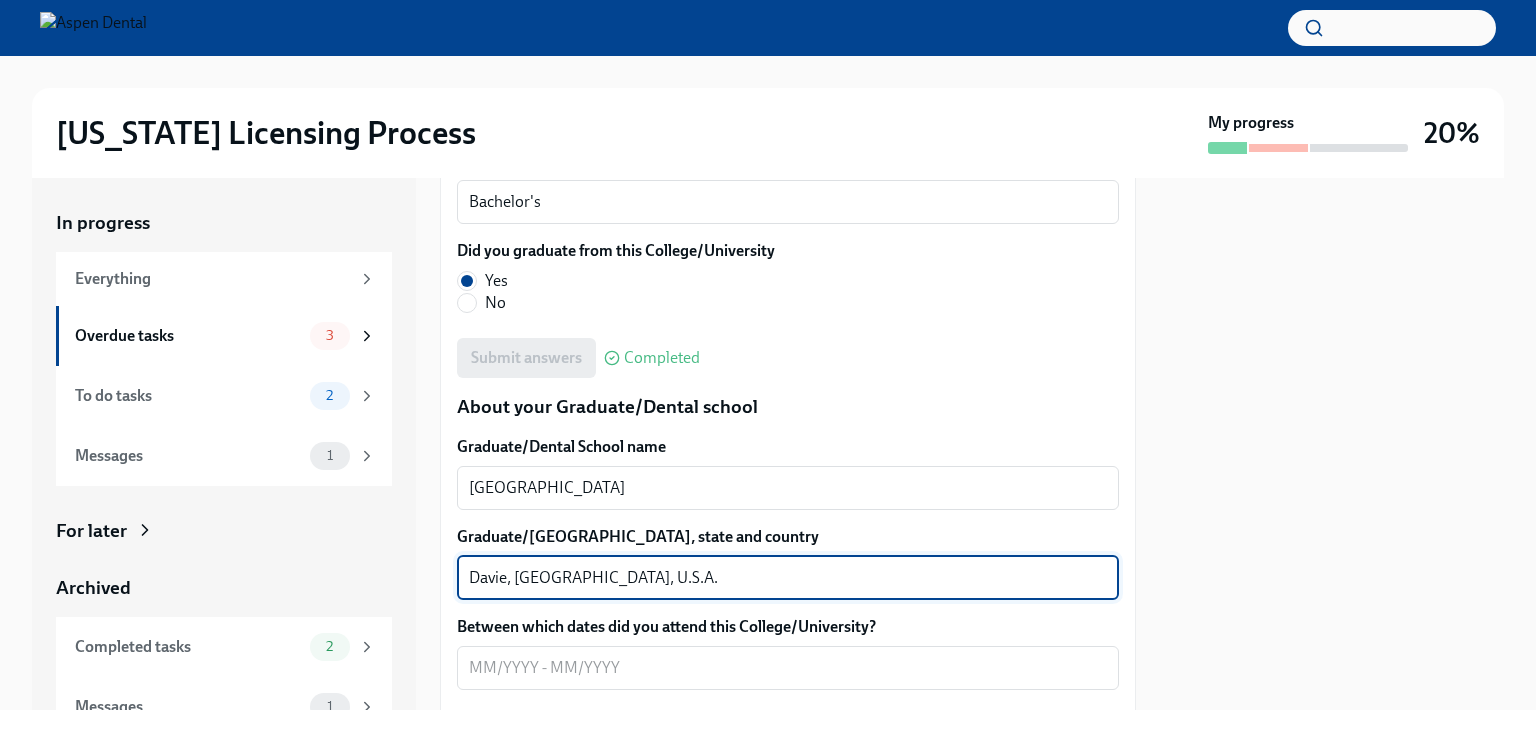 scroll, scrollTop: 2616, scrollLeft: 0, axis: vertical 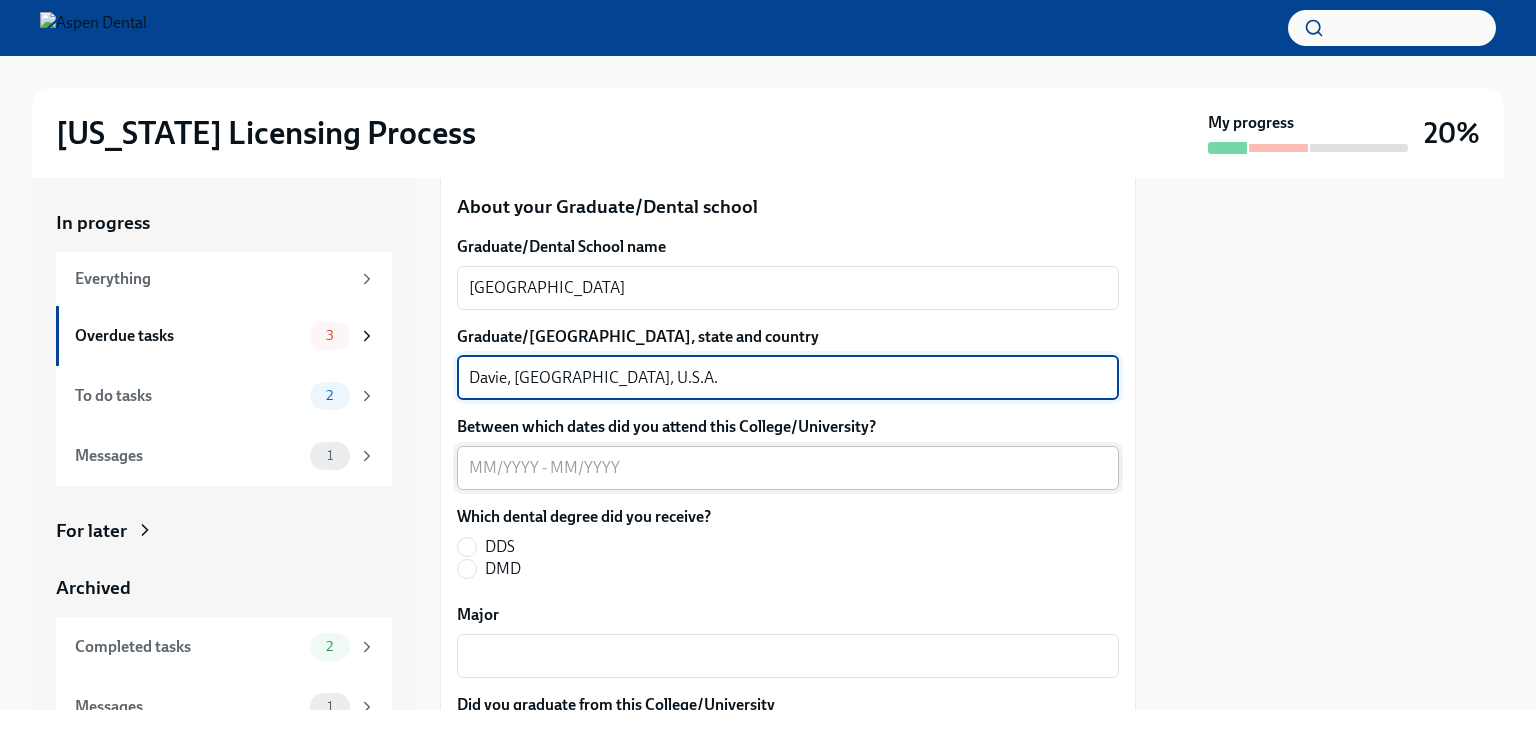 type on "Davie, [GEOGRAPHIC_DATA], U.S.A." 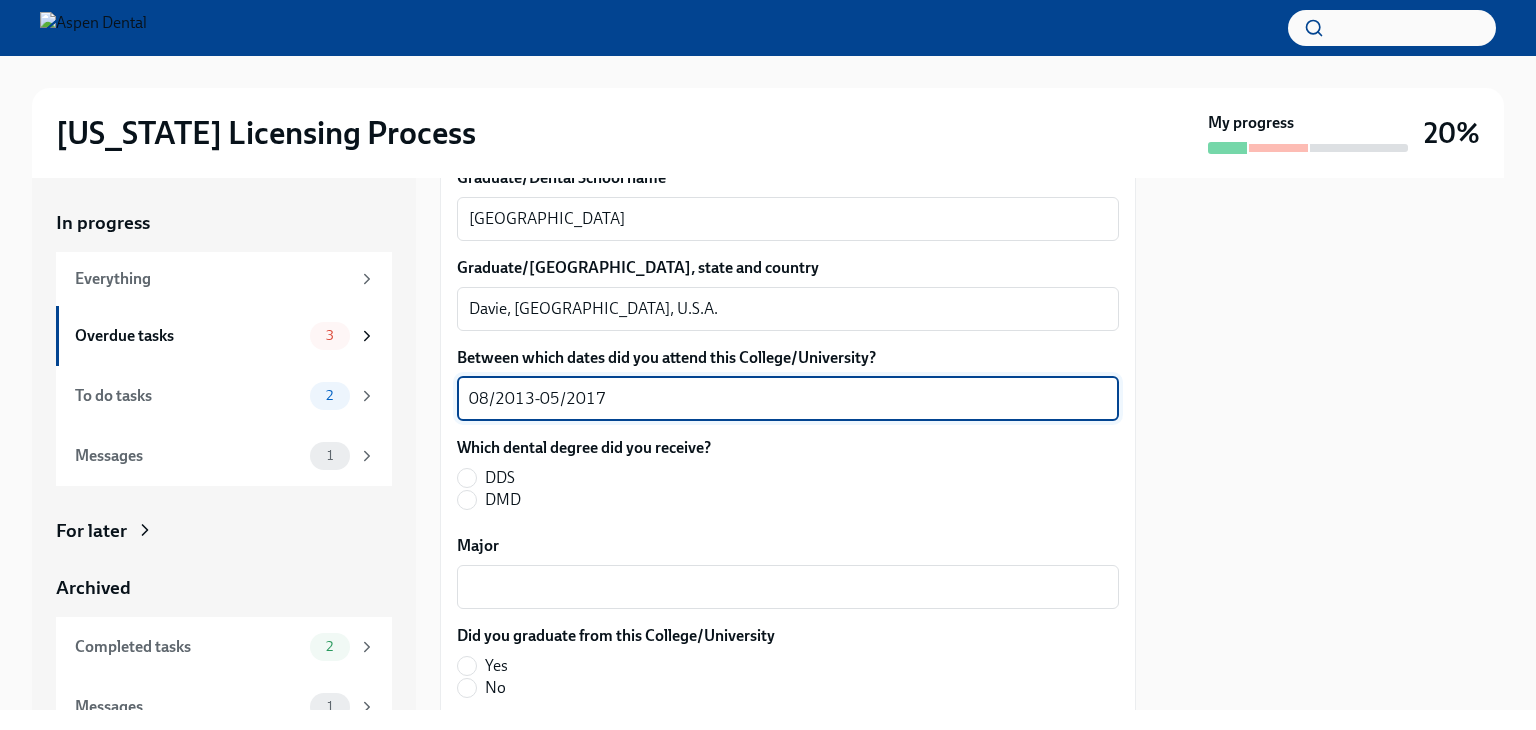scroll, scrollTop: 2716, scrollLeft: 0, axis: vertical 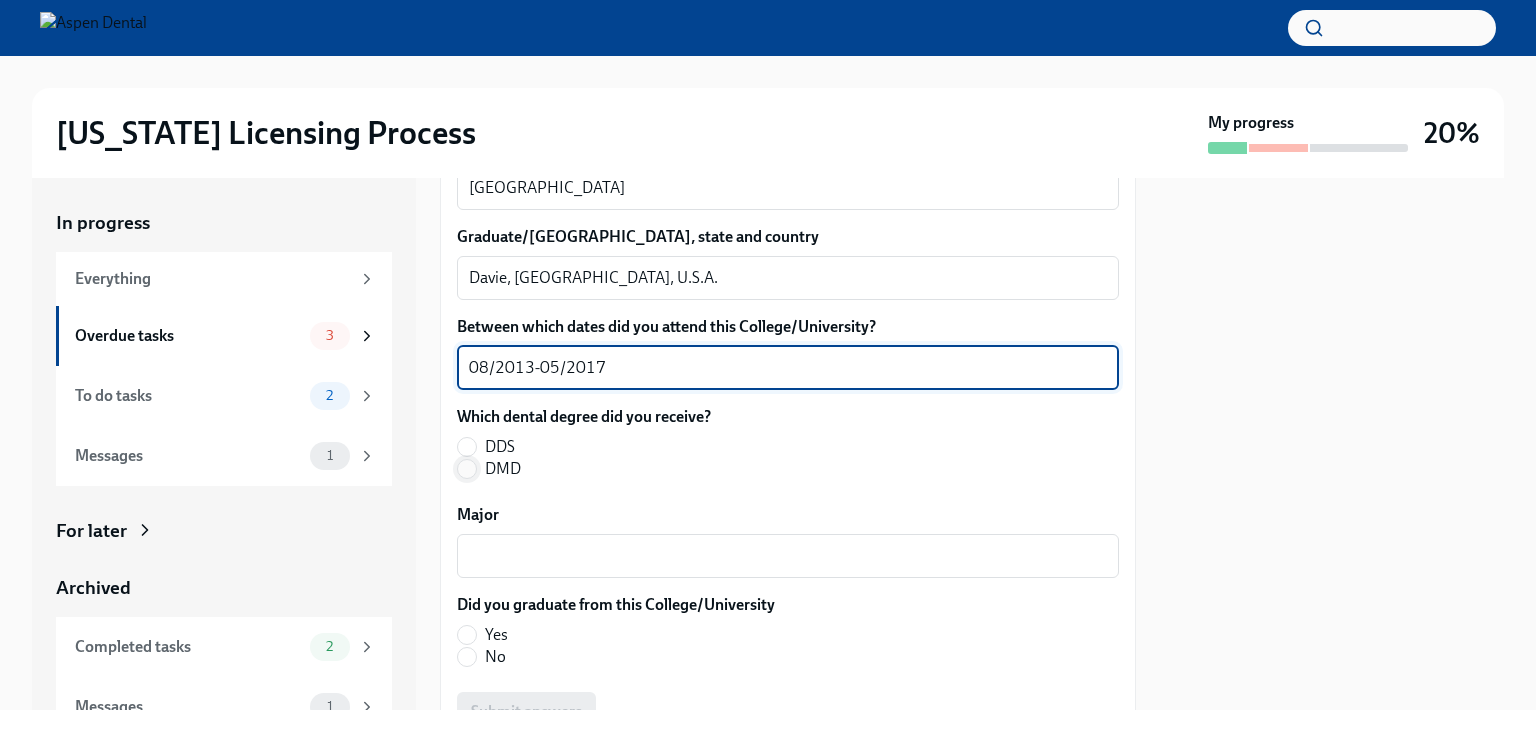 type on "08/2013-05/2017" 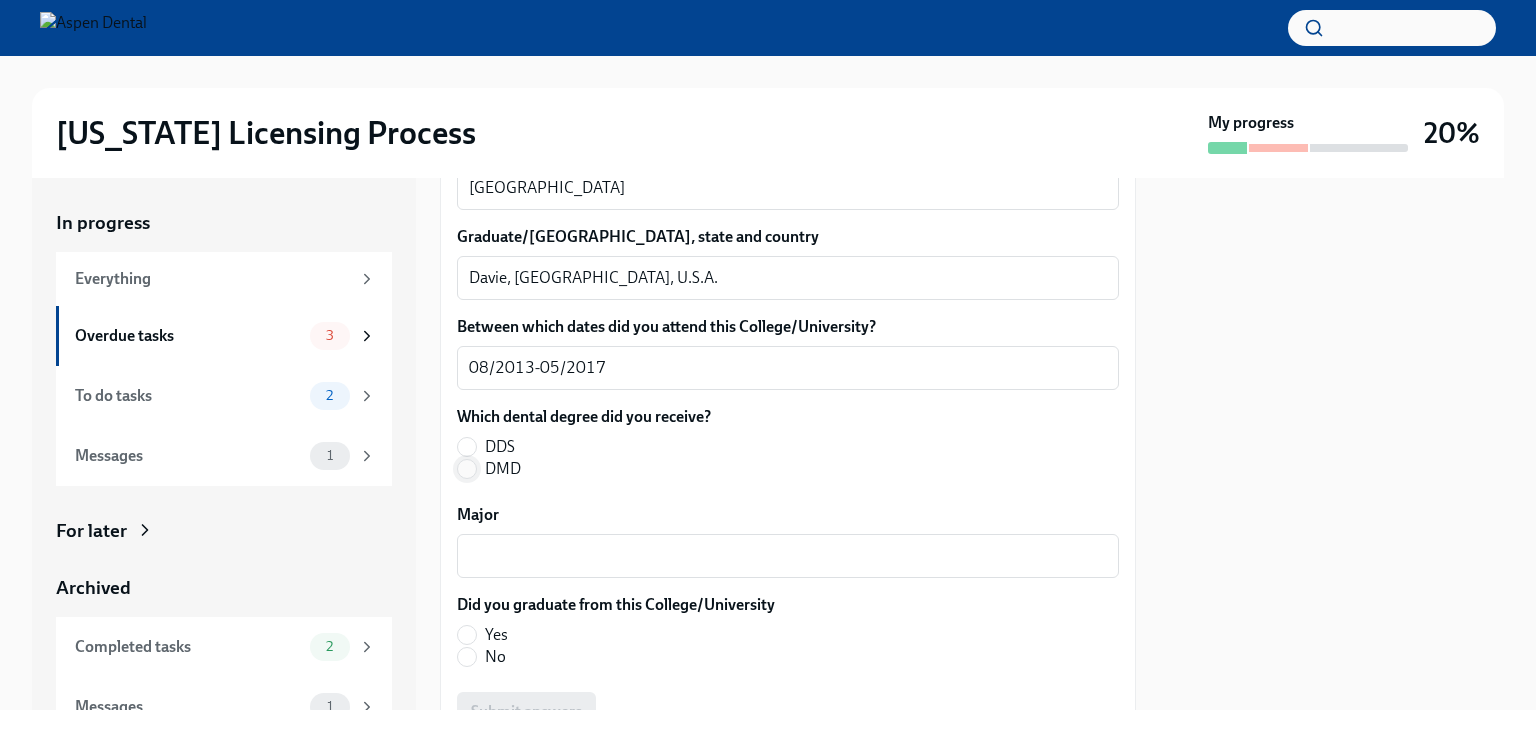 click on "DMD" at bounding box center (467, 469) 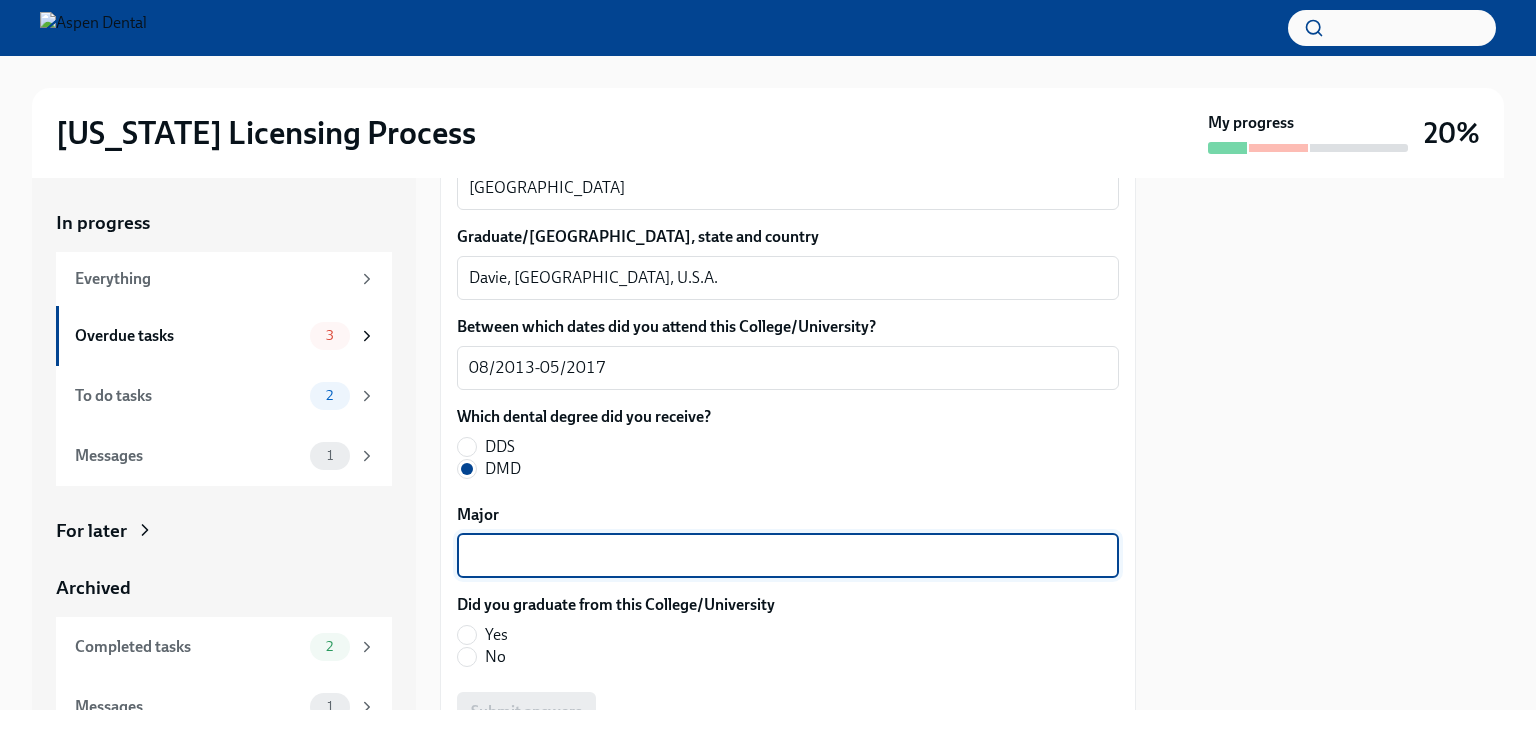 click on "Major" at bounding box center [788, 556] 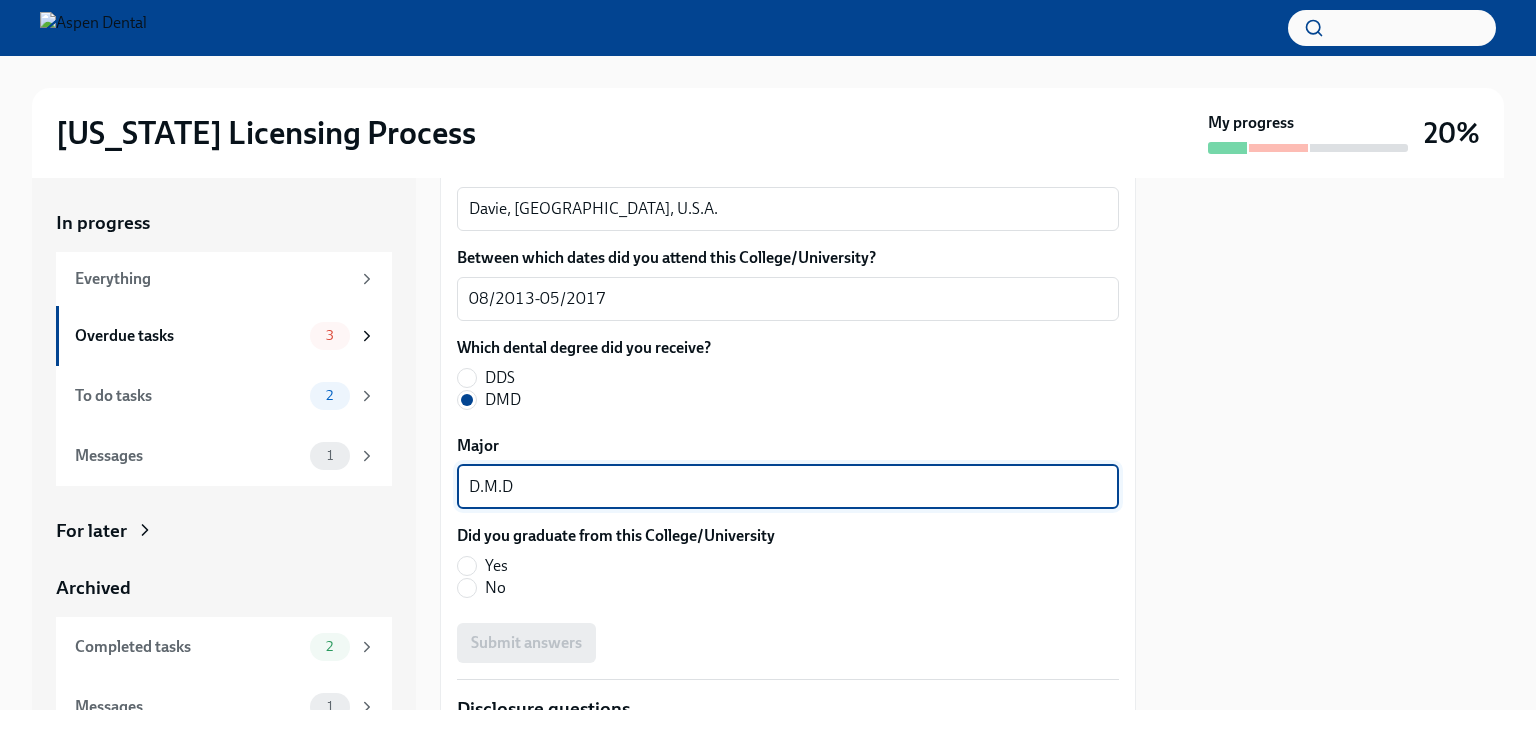 scroll, scrollTop: 2816, scrollLeft: 0, axis: vertical 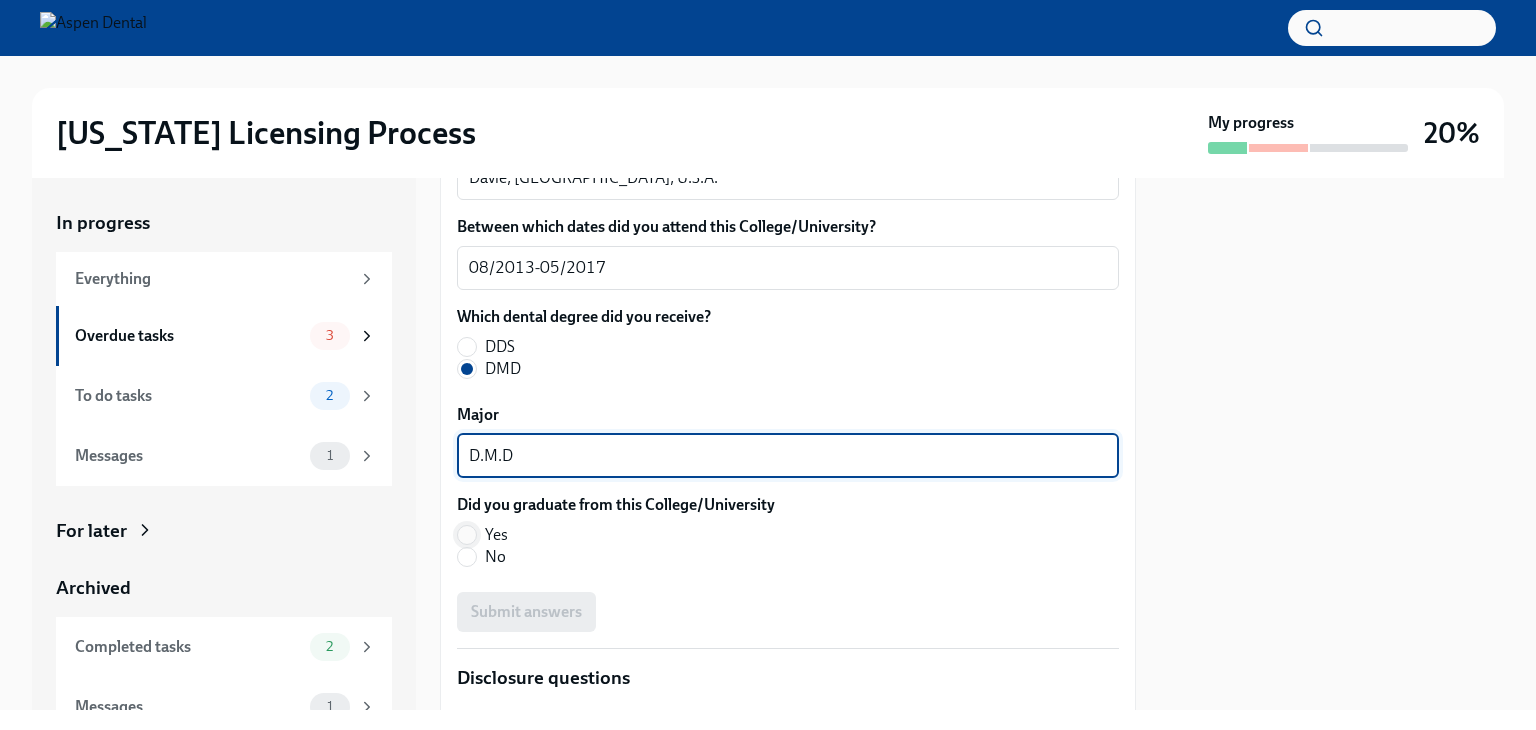 type on "D.M.D" 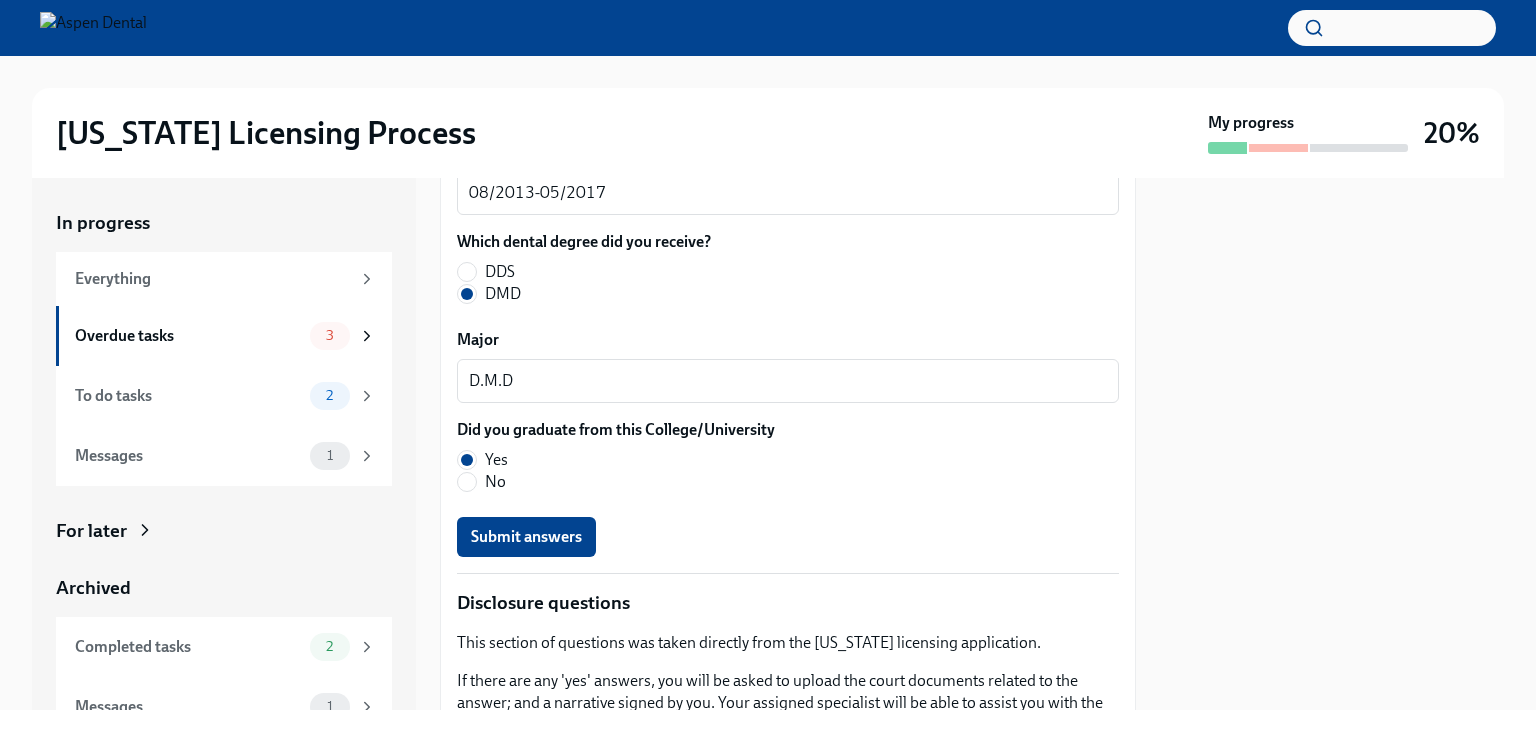 scroll, scrollTop: 2916, scrollLeft: 0, axis: vertical 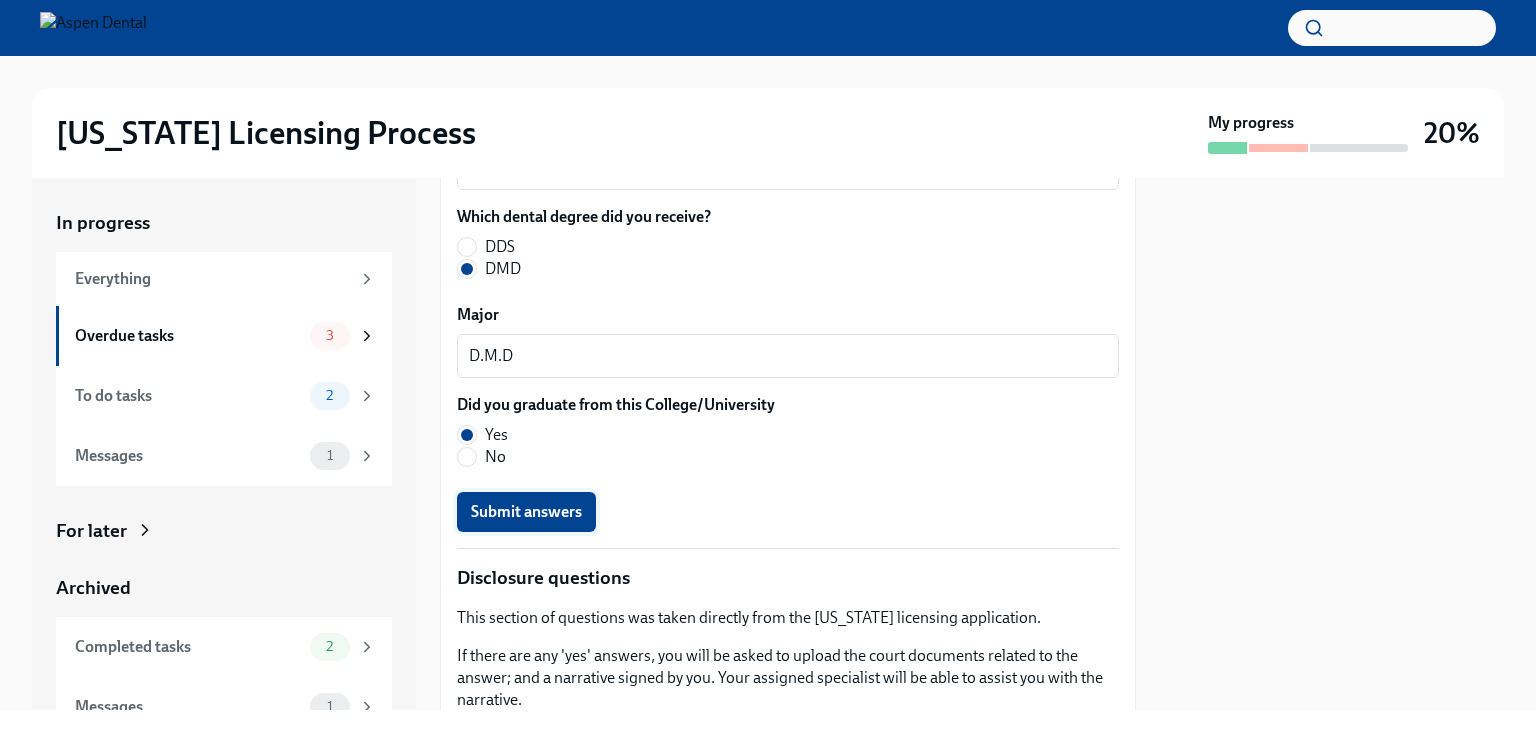 click on "Submit answers" at bounding box center (526, 512) 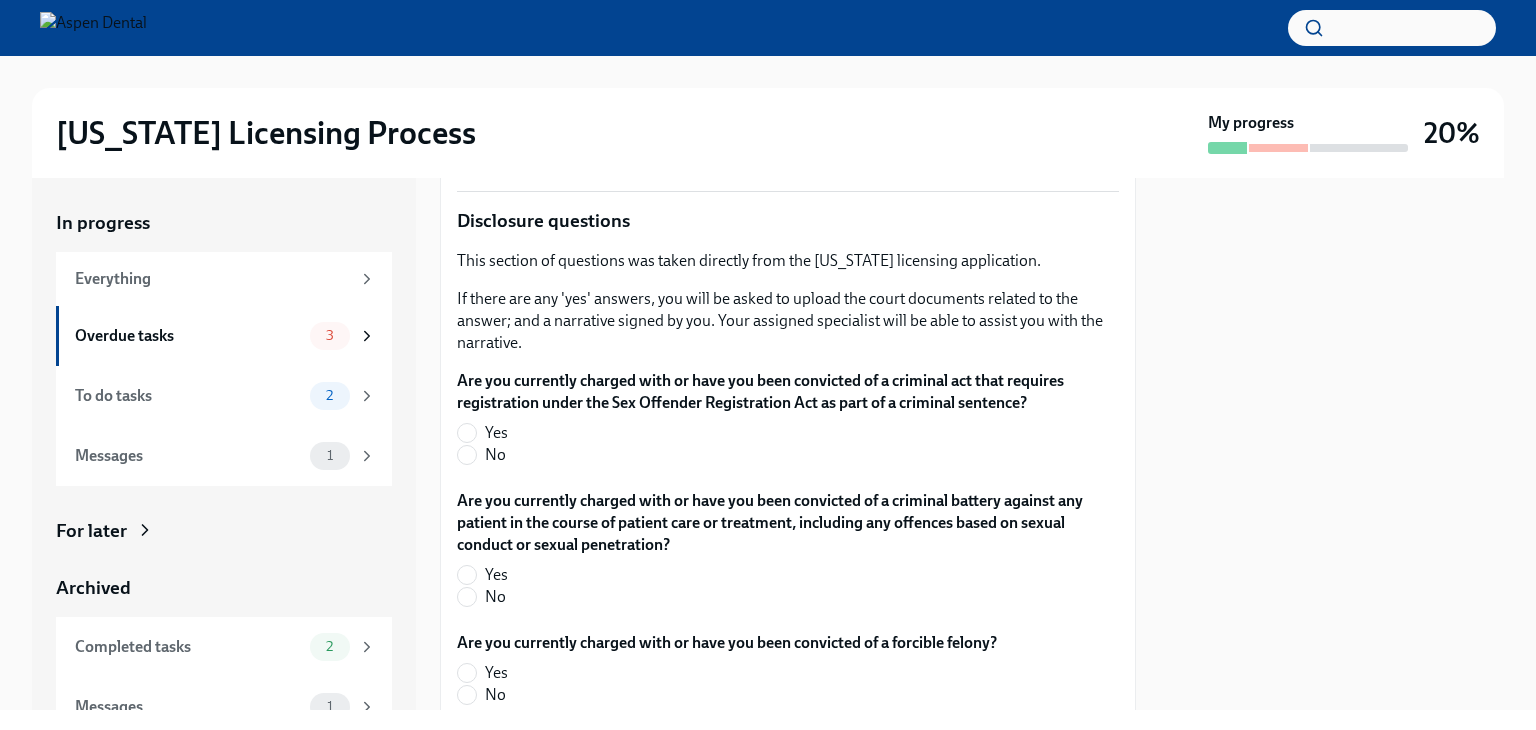 scroll, scrollTop: 3316, scrollLeft: 0, axis: vertical 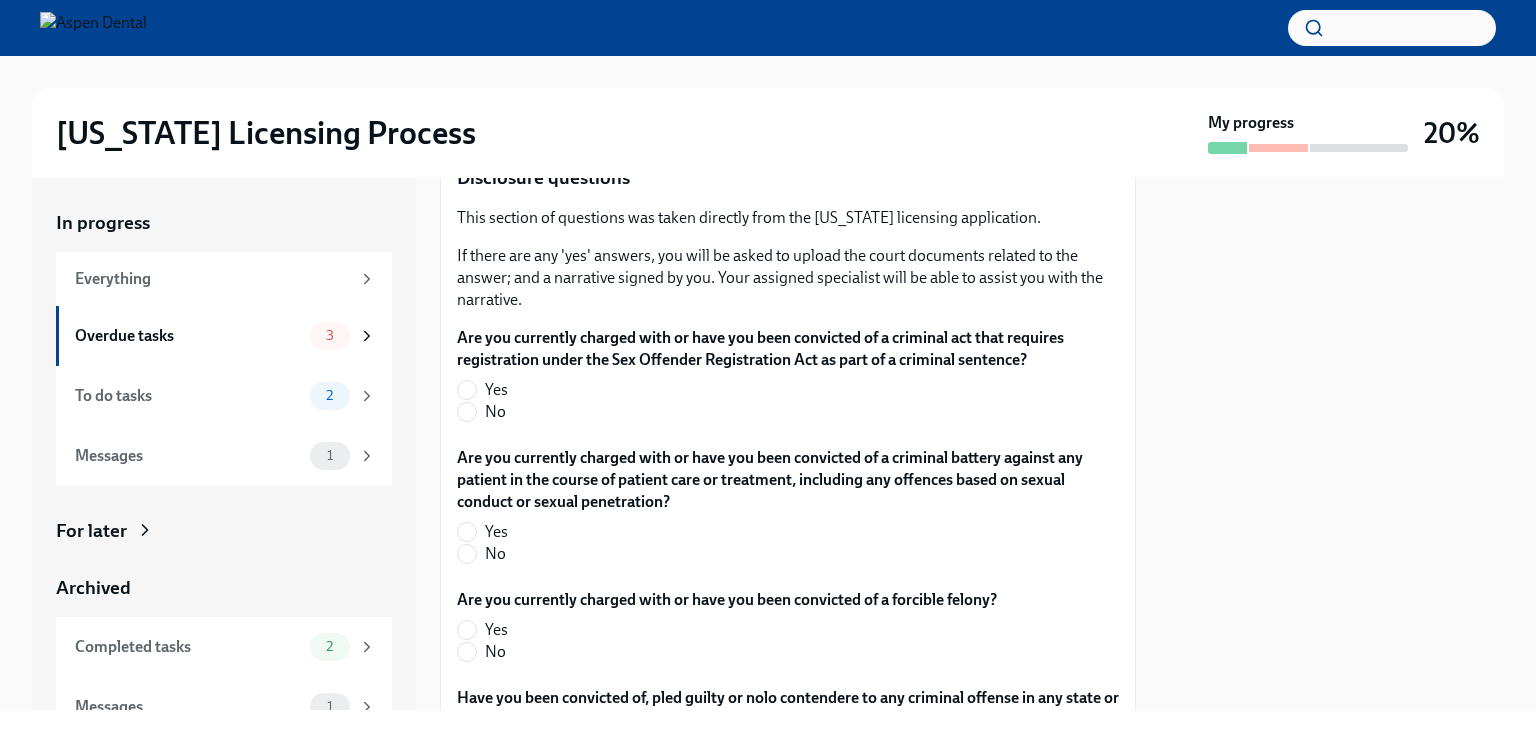 click on "No" at bounding box center (780, 412) 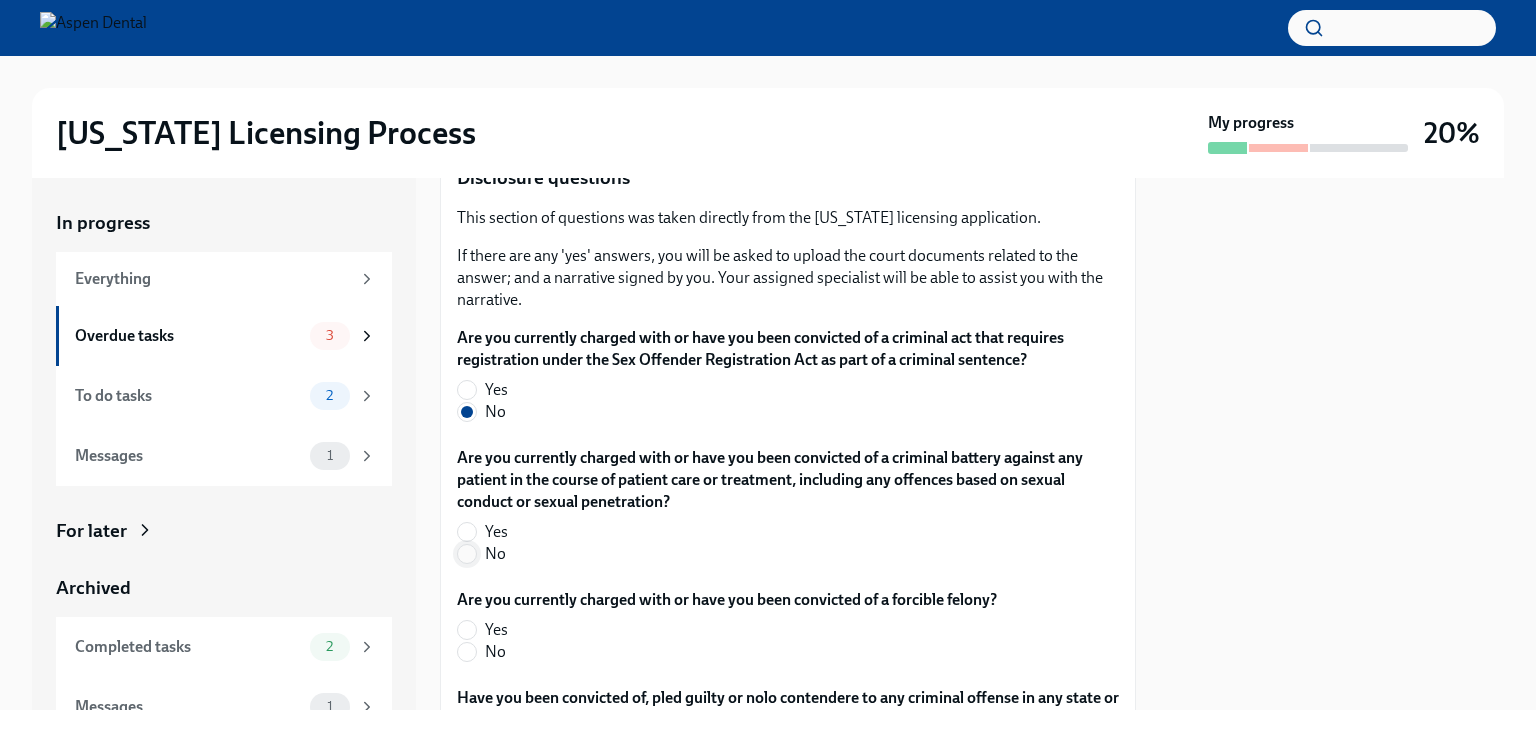 click on "No" at bounding box center [467, 554] 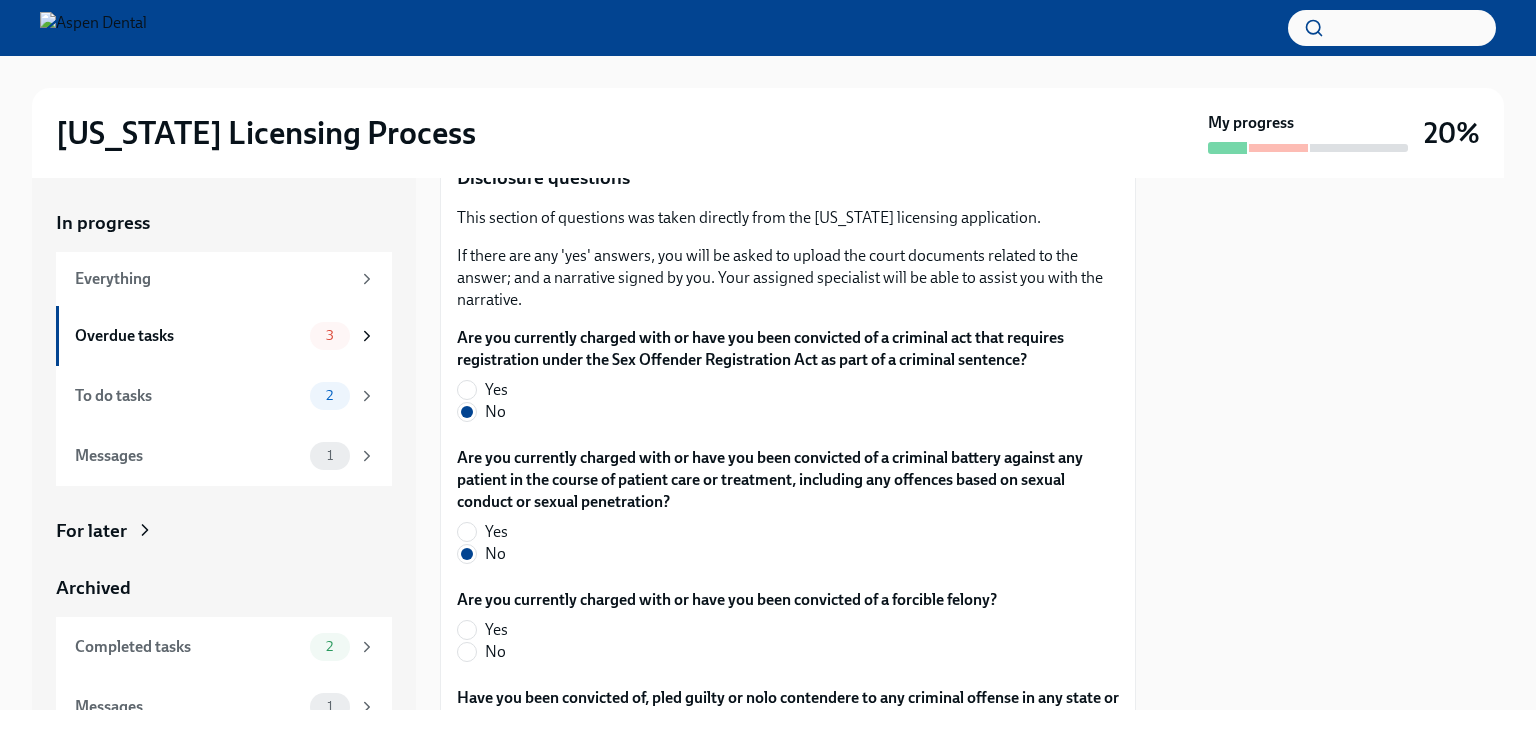 scroll, scrollTop: 3416, scrollLeft: 0, axis: vertical 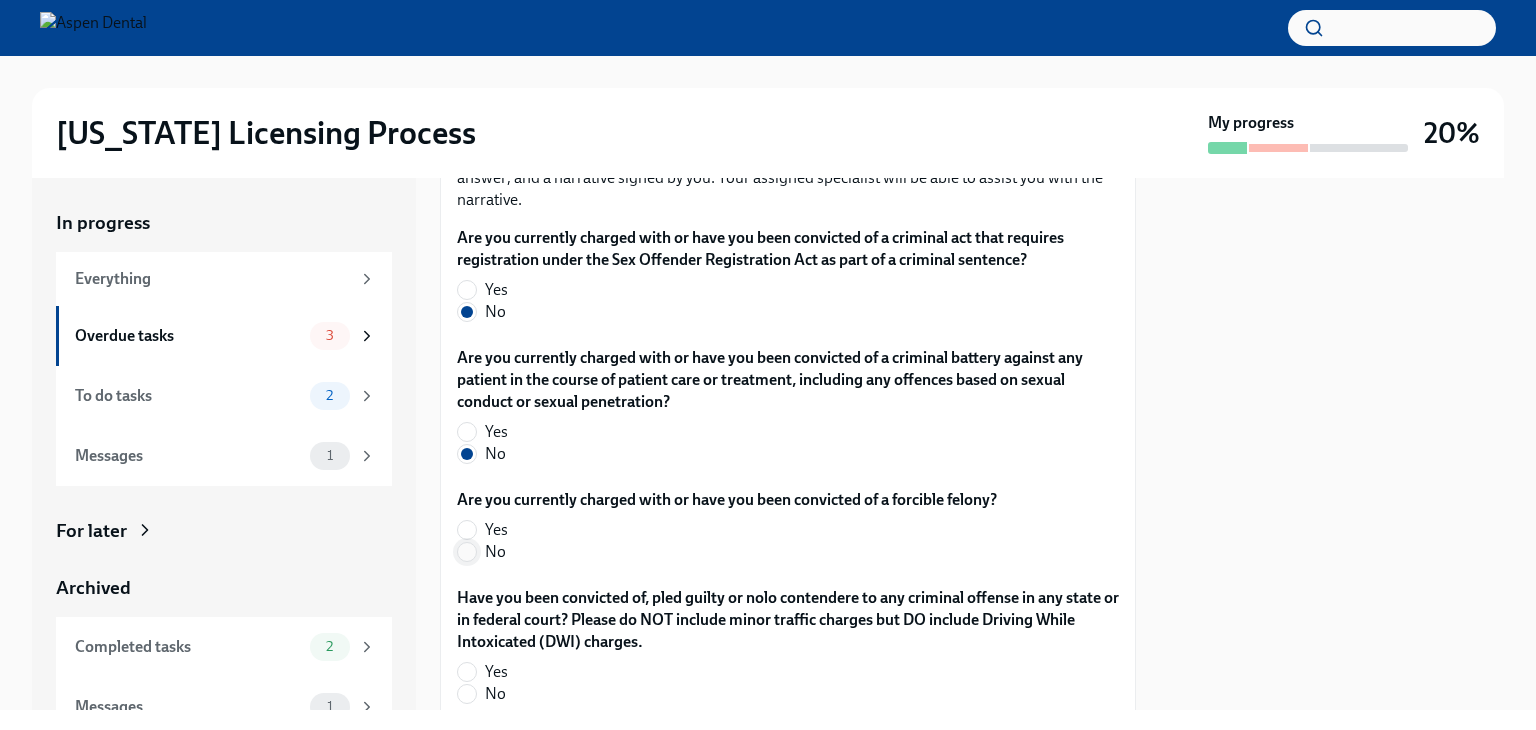 click on "No" at bounding box center [467, 552] 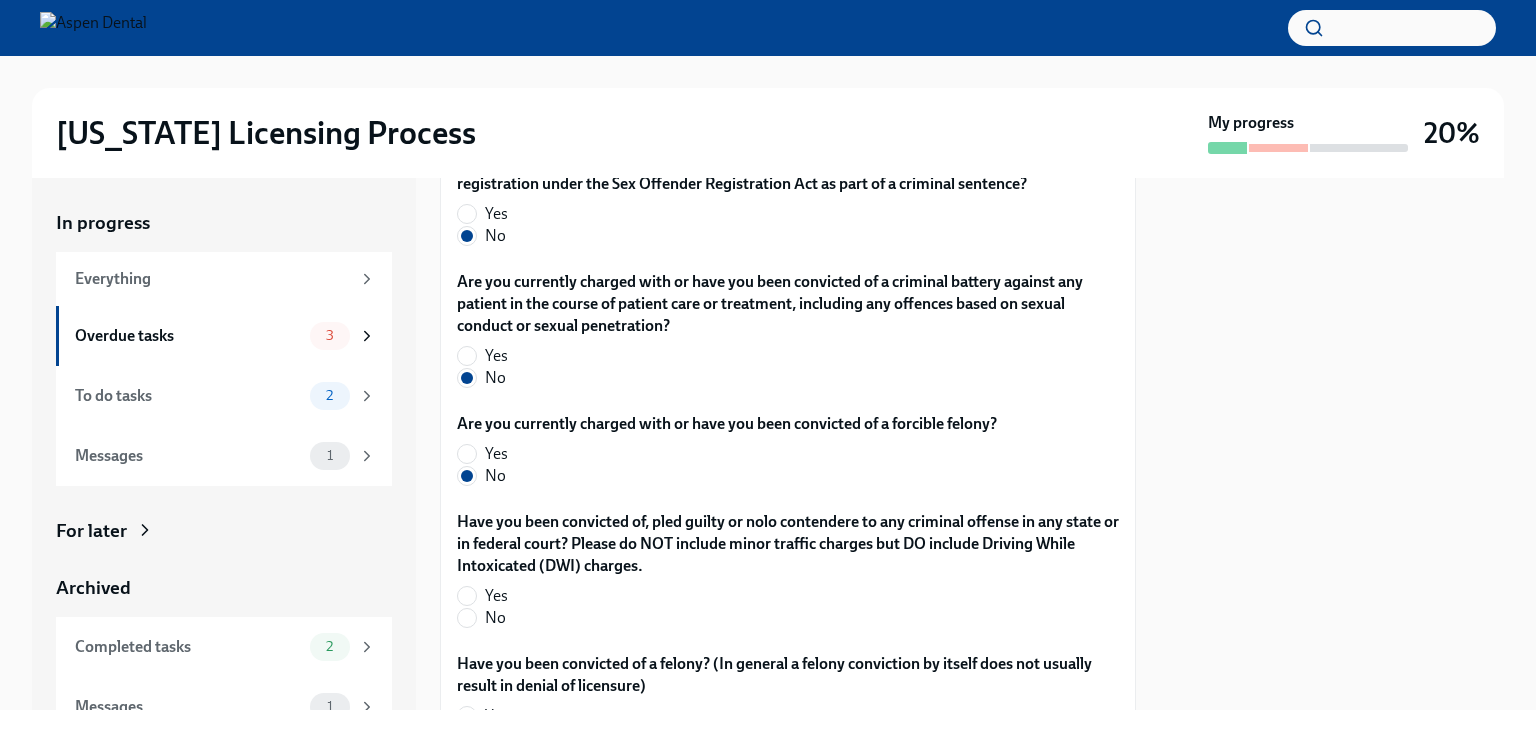 scroll, scrollTop: 3516, scrollLeft: 0, axis: vertical 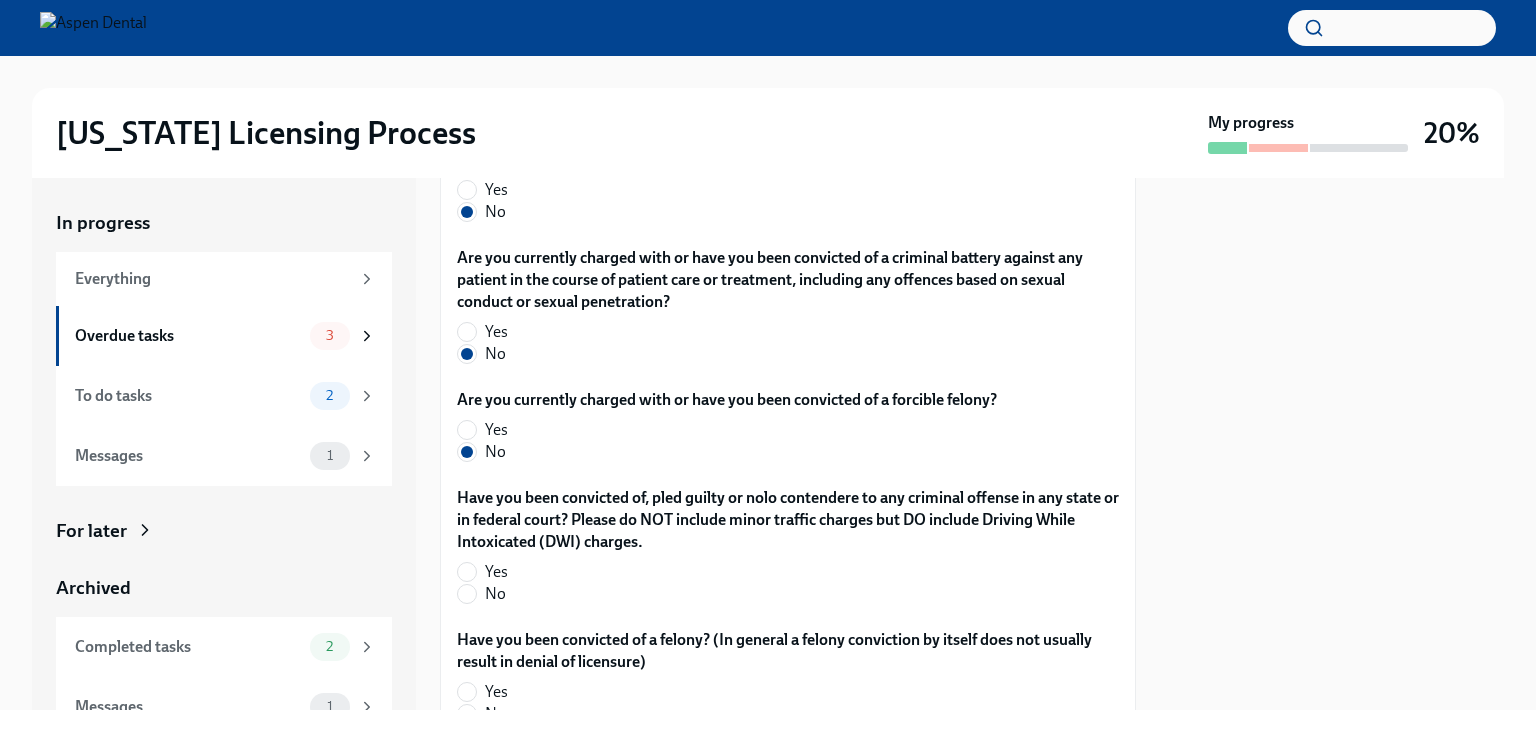 click on "No" at bounding box center [495, 594] 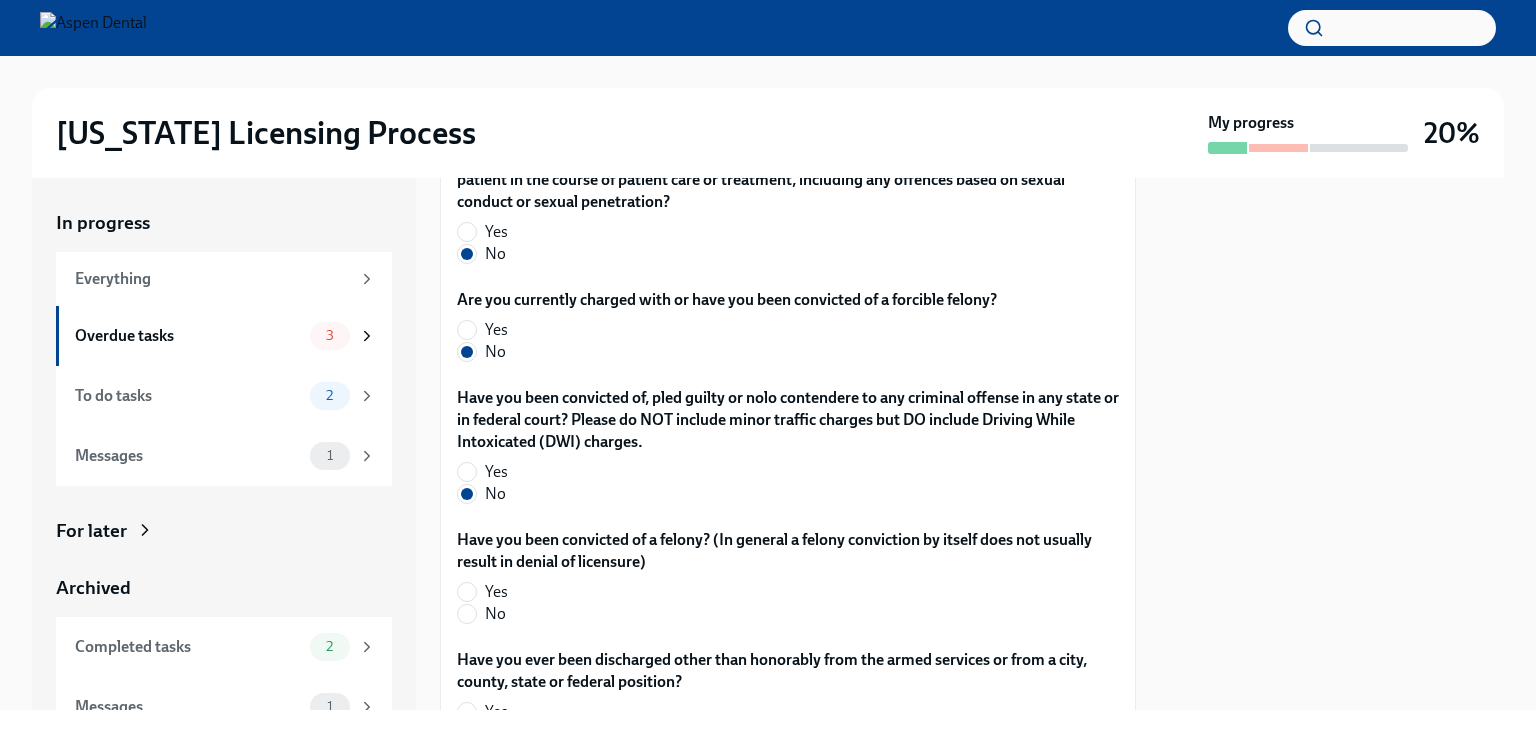 click on "No" at bounding box center [495, 614] 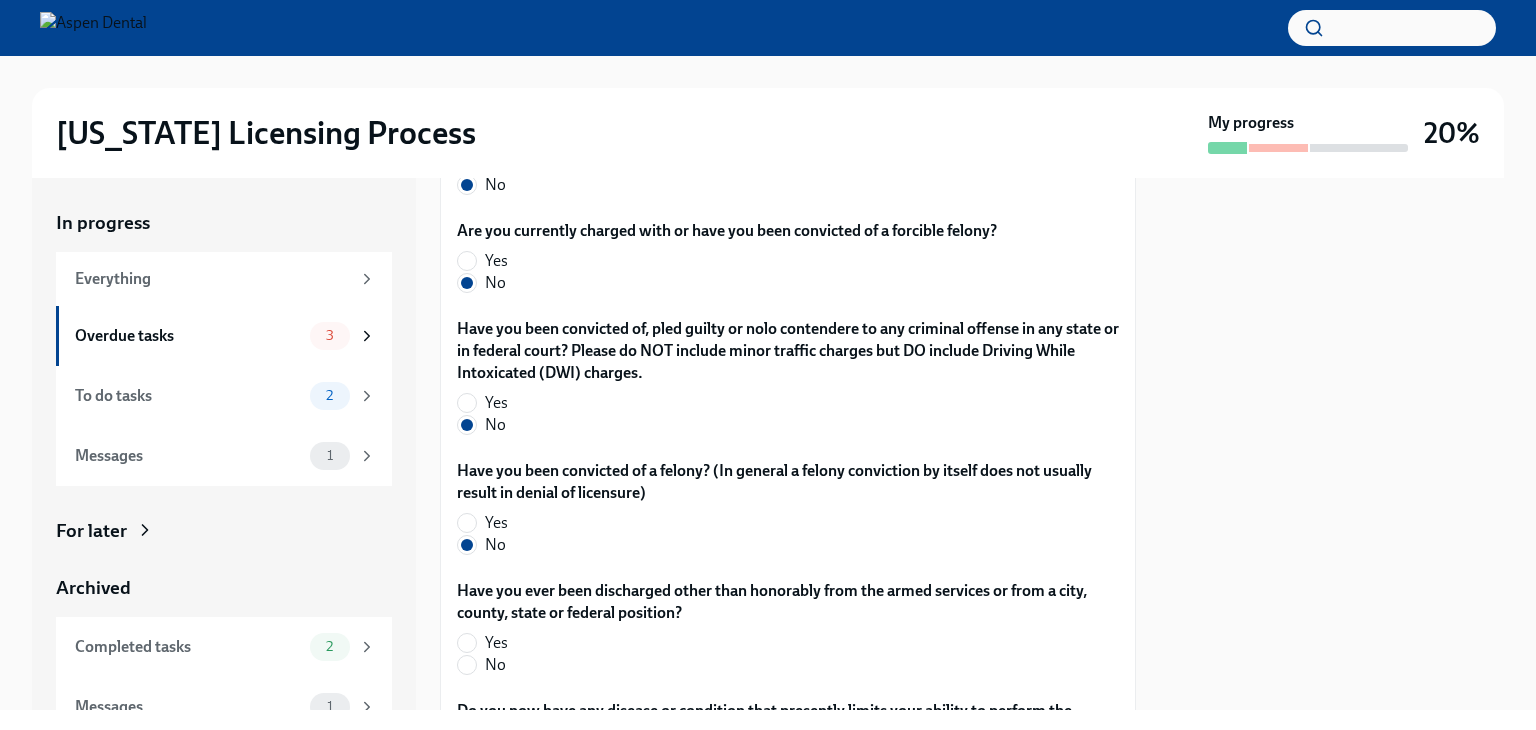 scroll, scrollTop: 3716, scrollLeft: 0, axis: vertical 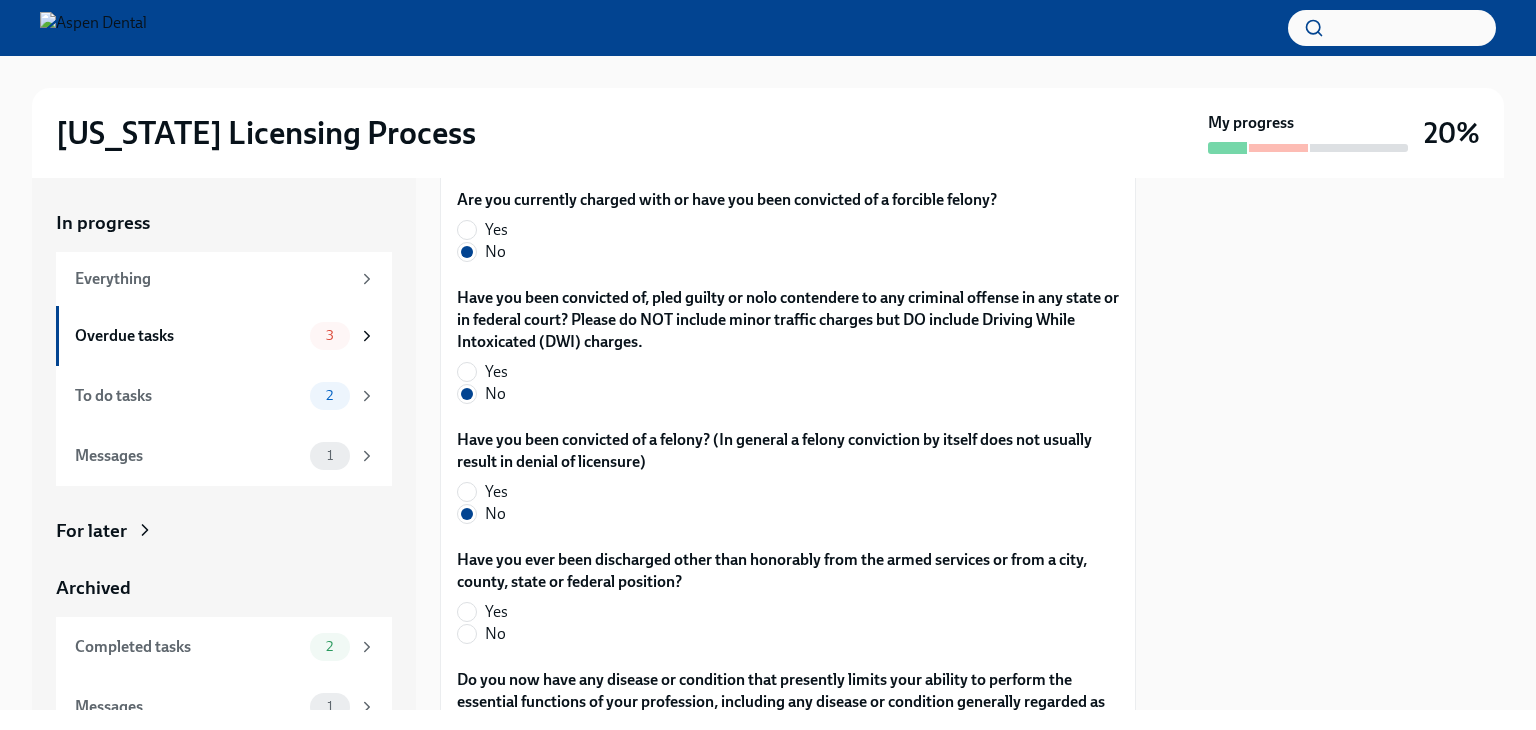 click on "No" at bounding box center [780, 634] 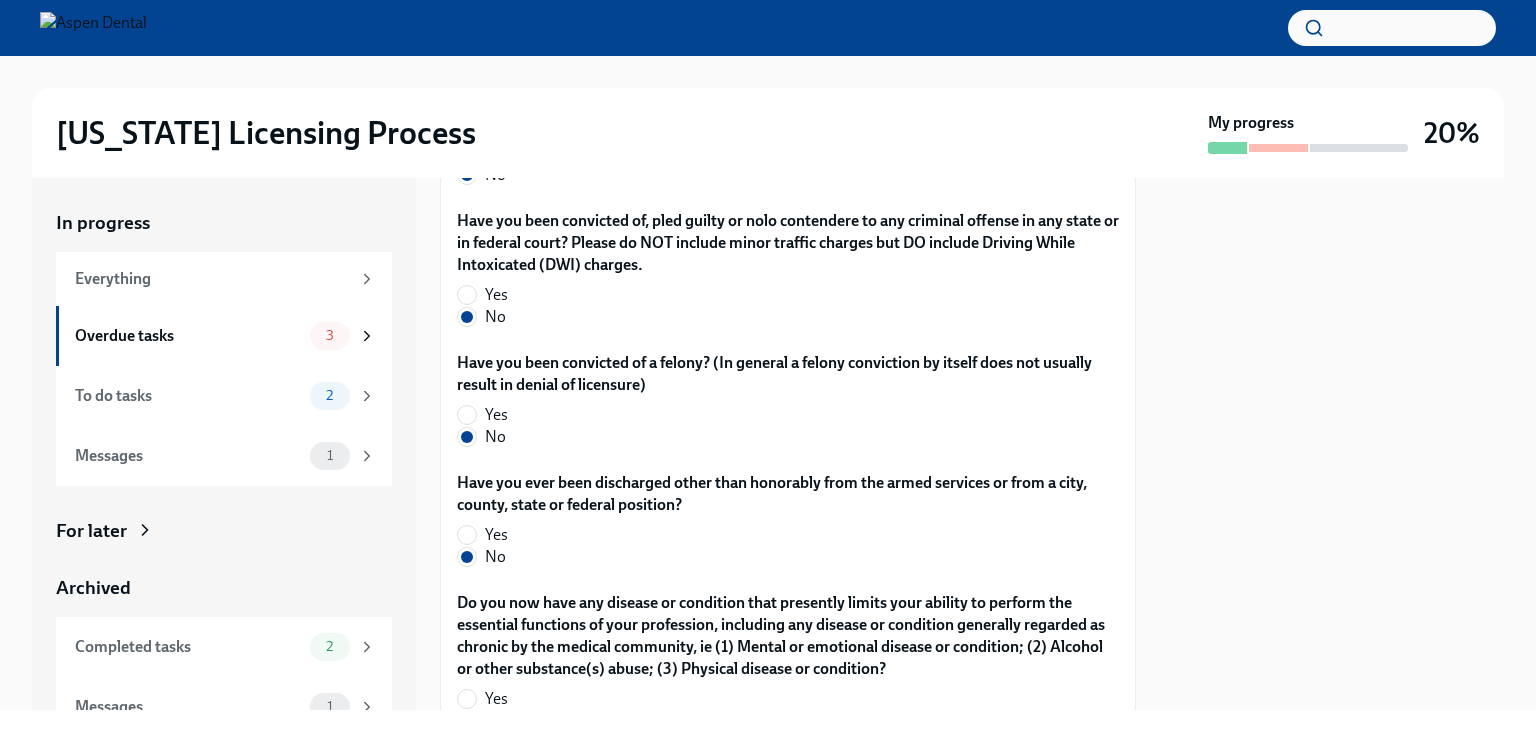 scroll, scrollTop: 3916, scrollLeft: 0, axis: vertical 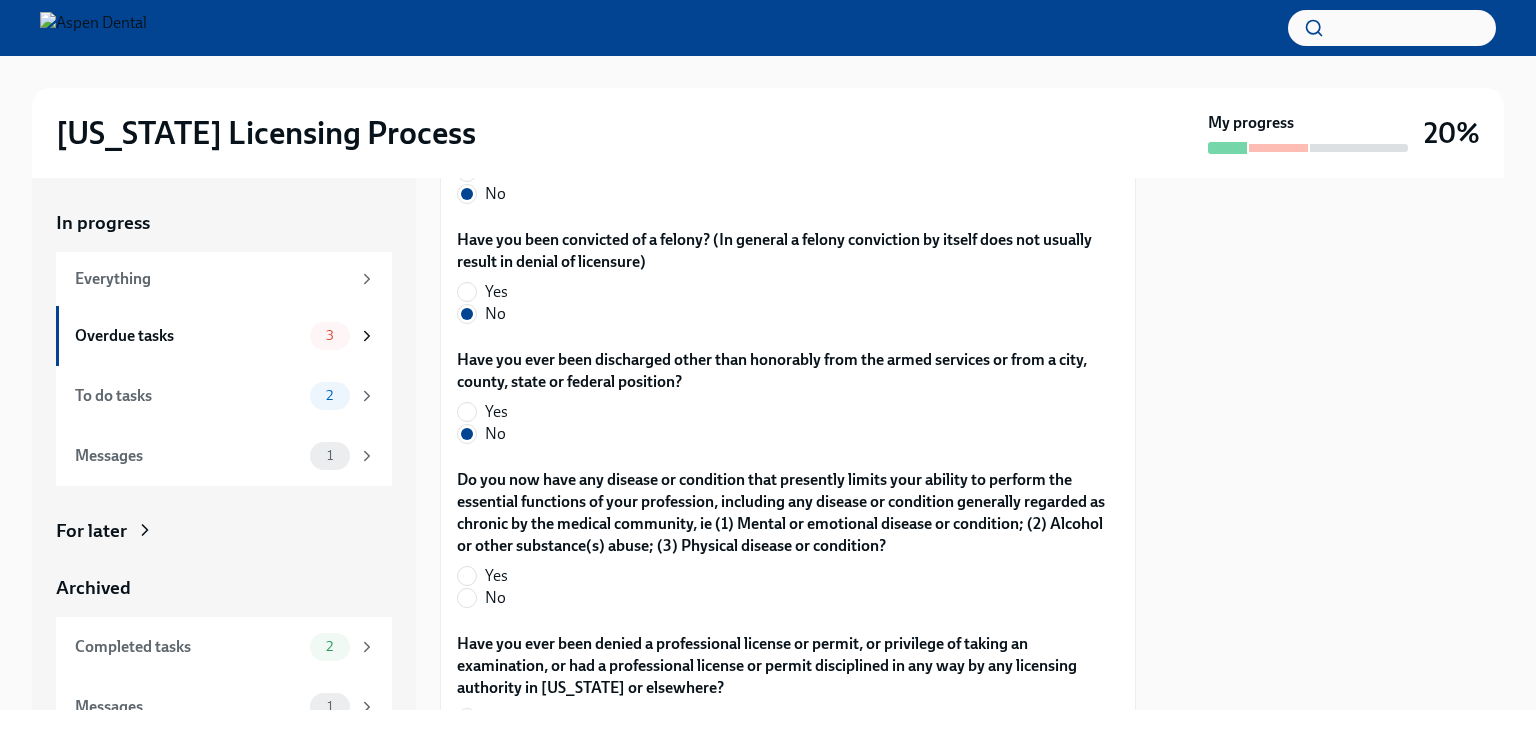 click on "No" at bounding box center (495, 598) 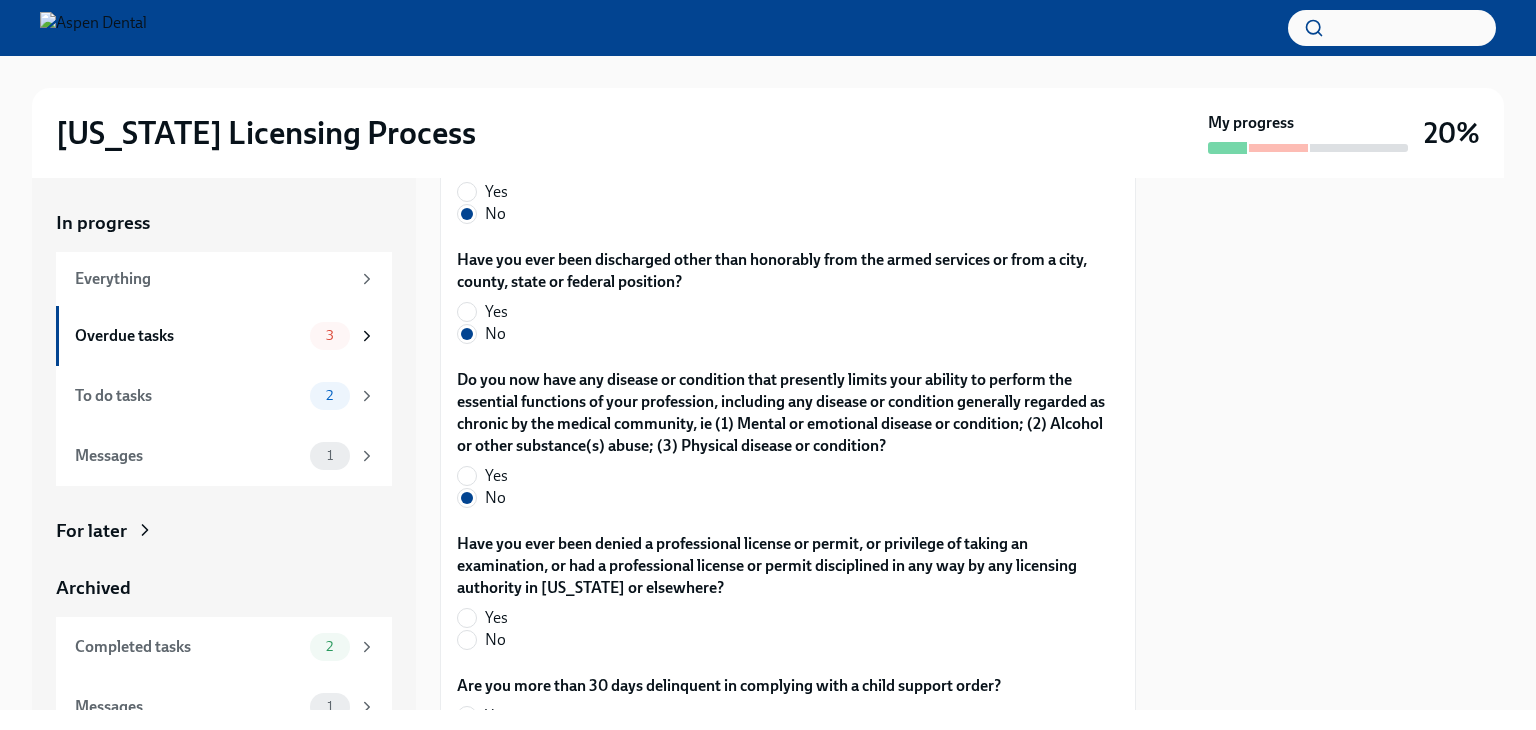 click on "No" at bounding box center (495, 640) 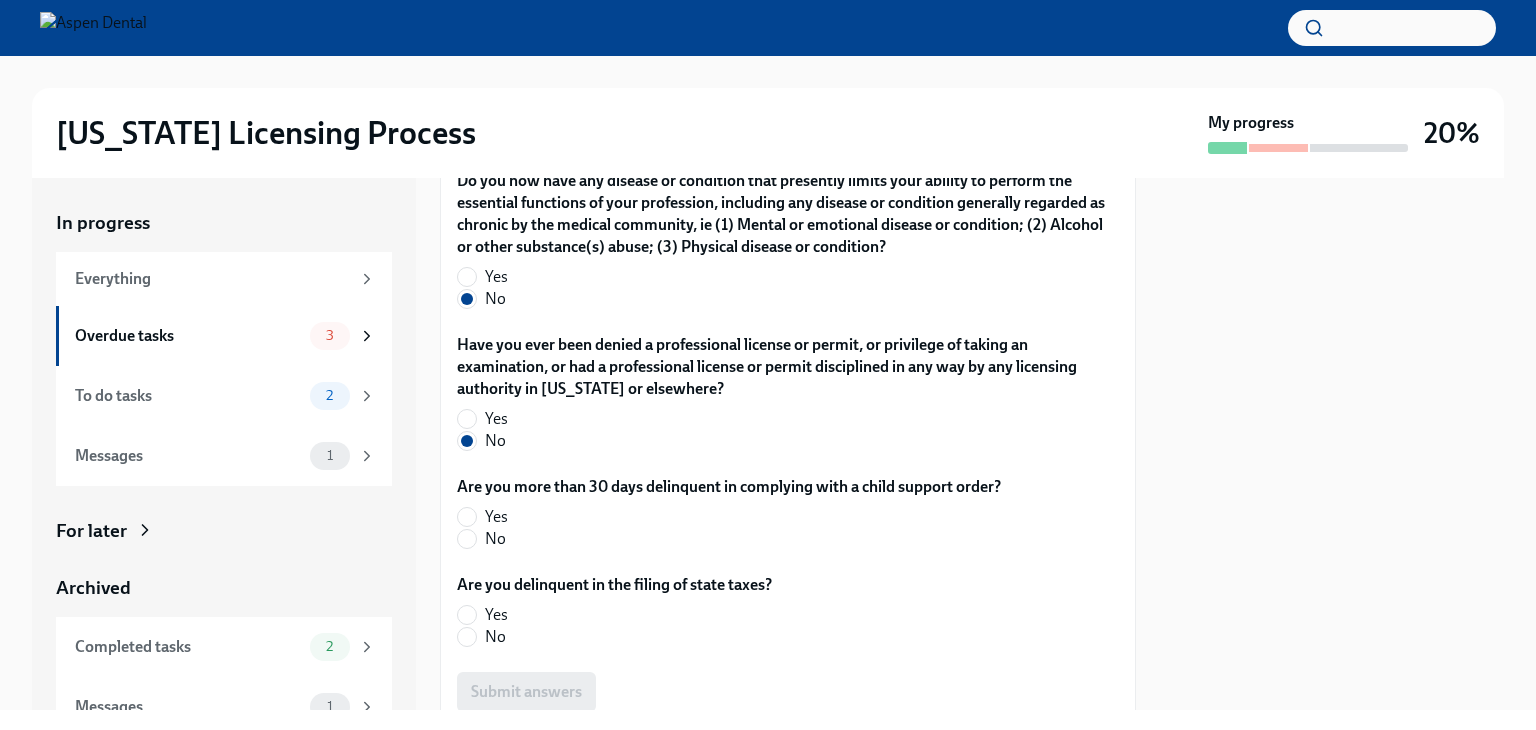 scroll, scrollTop: 4216, scrollLeft: 0, axis: vertical 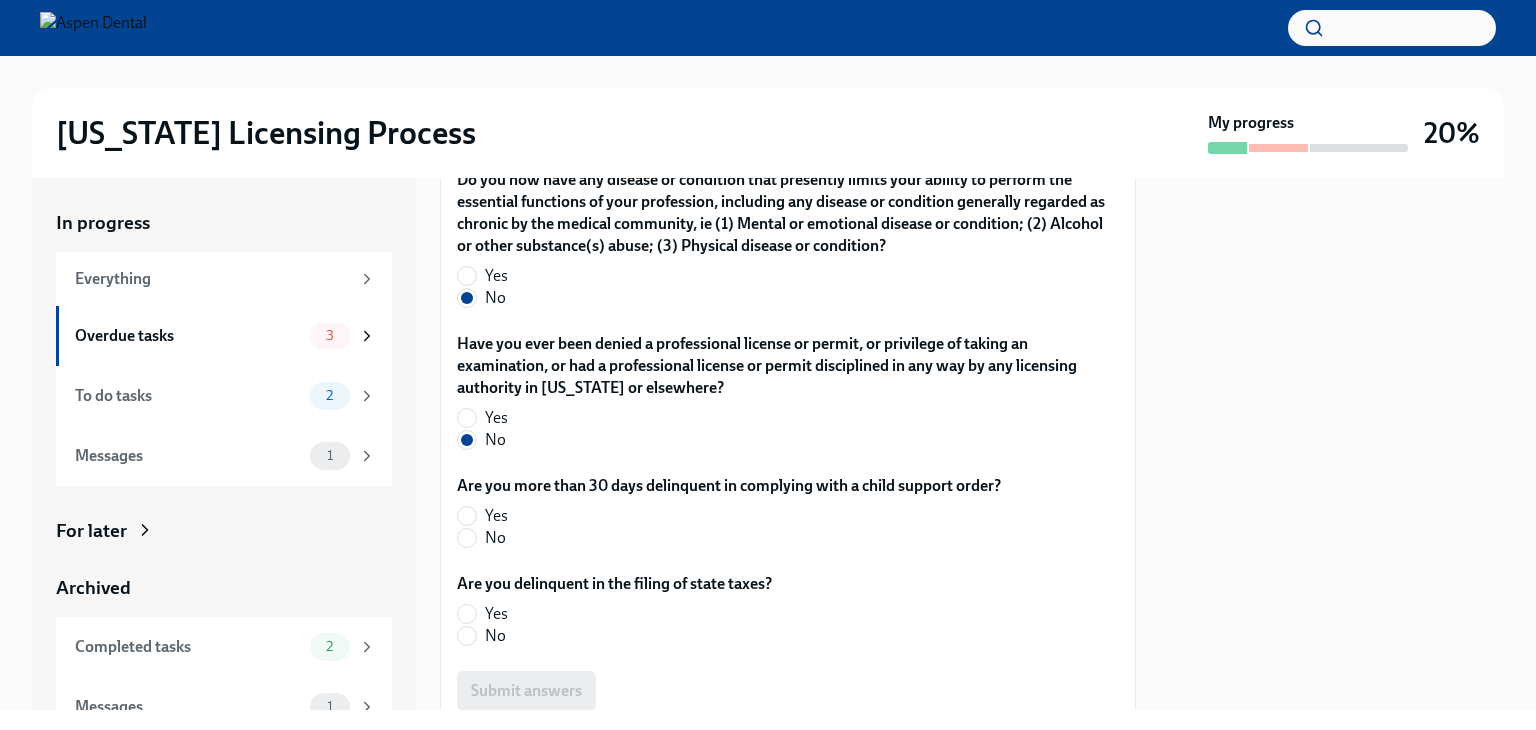 click on "No" at bounding box center [495, 538] 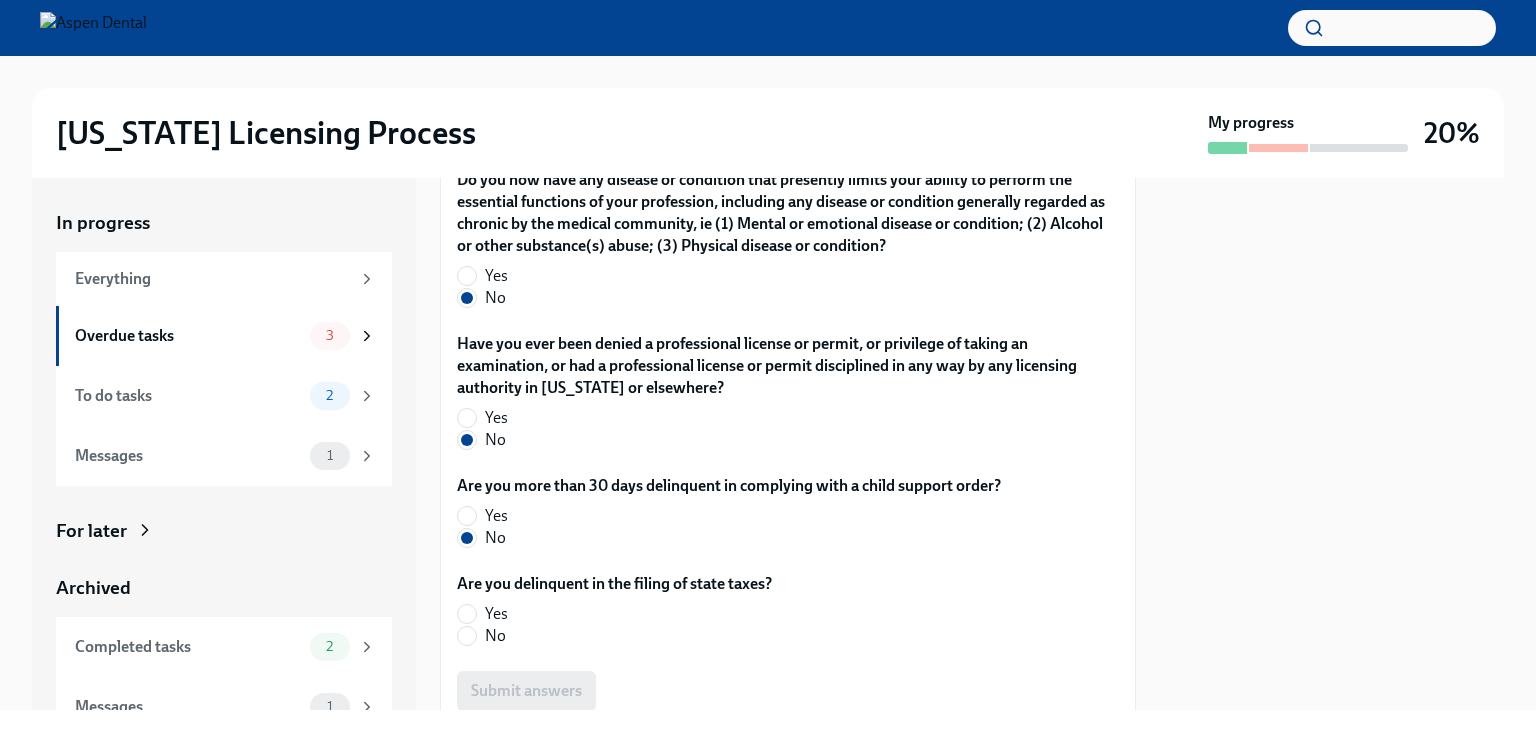 click on "No" at bounding box center [606, 636] 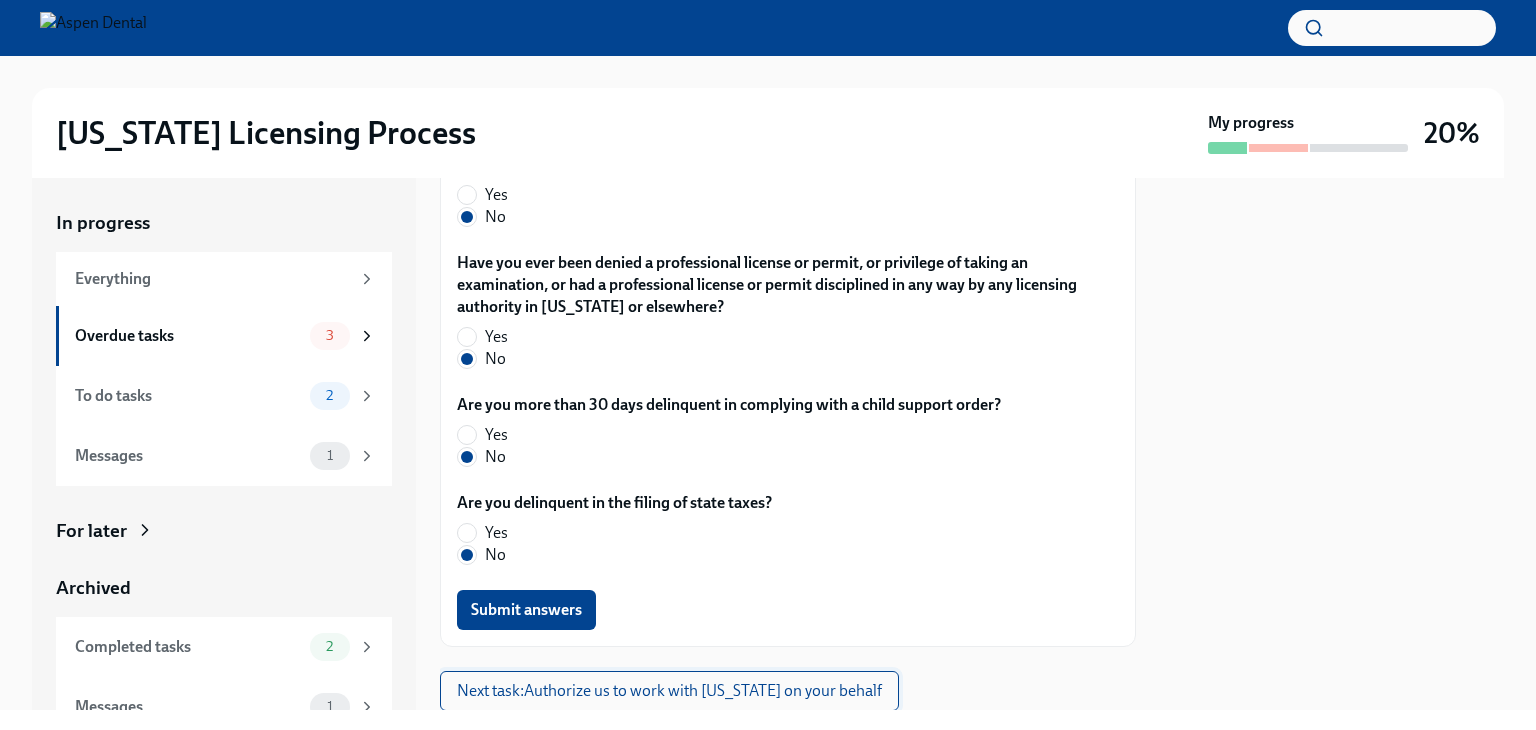 scroll, scrollTop: 4360, scrollLeft: 0, axis: vertical 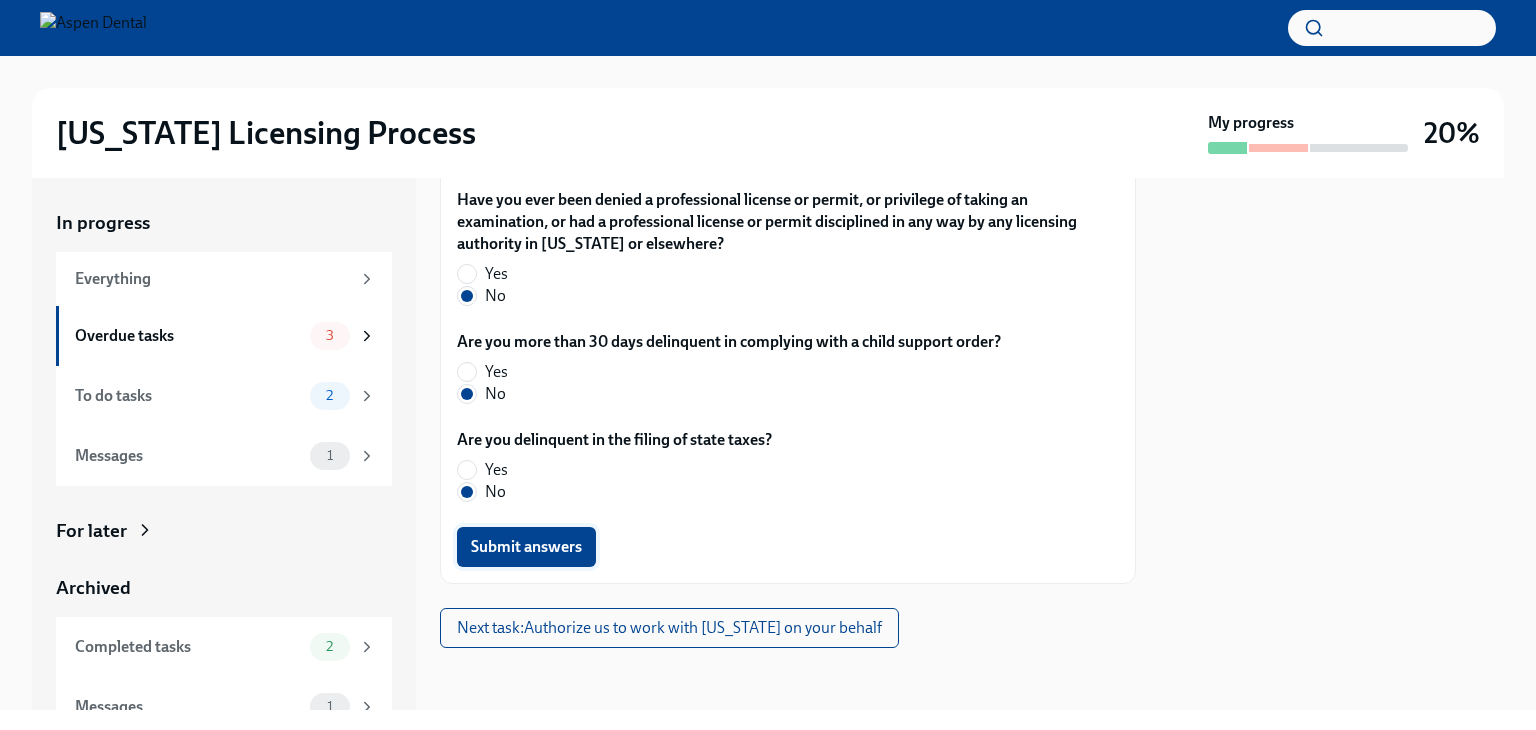 click on "Submit answers" at bounding box center (526, 547) 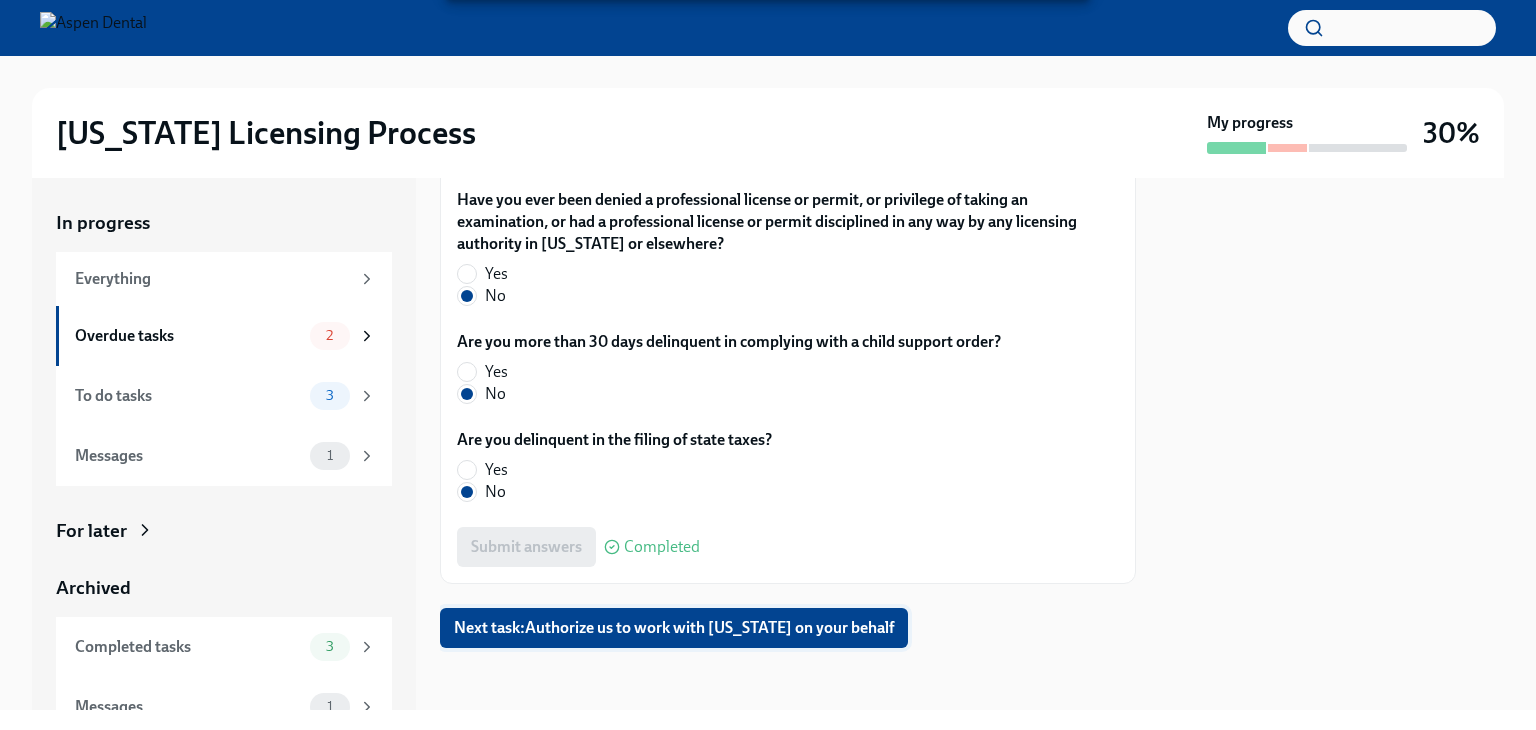click on "Next task :  Authorize us to work with [US_STATE] on your behalf" at bounding box center (674, 628) 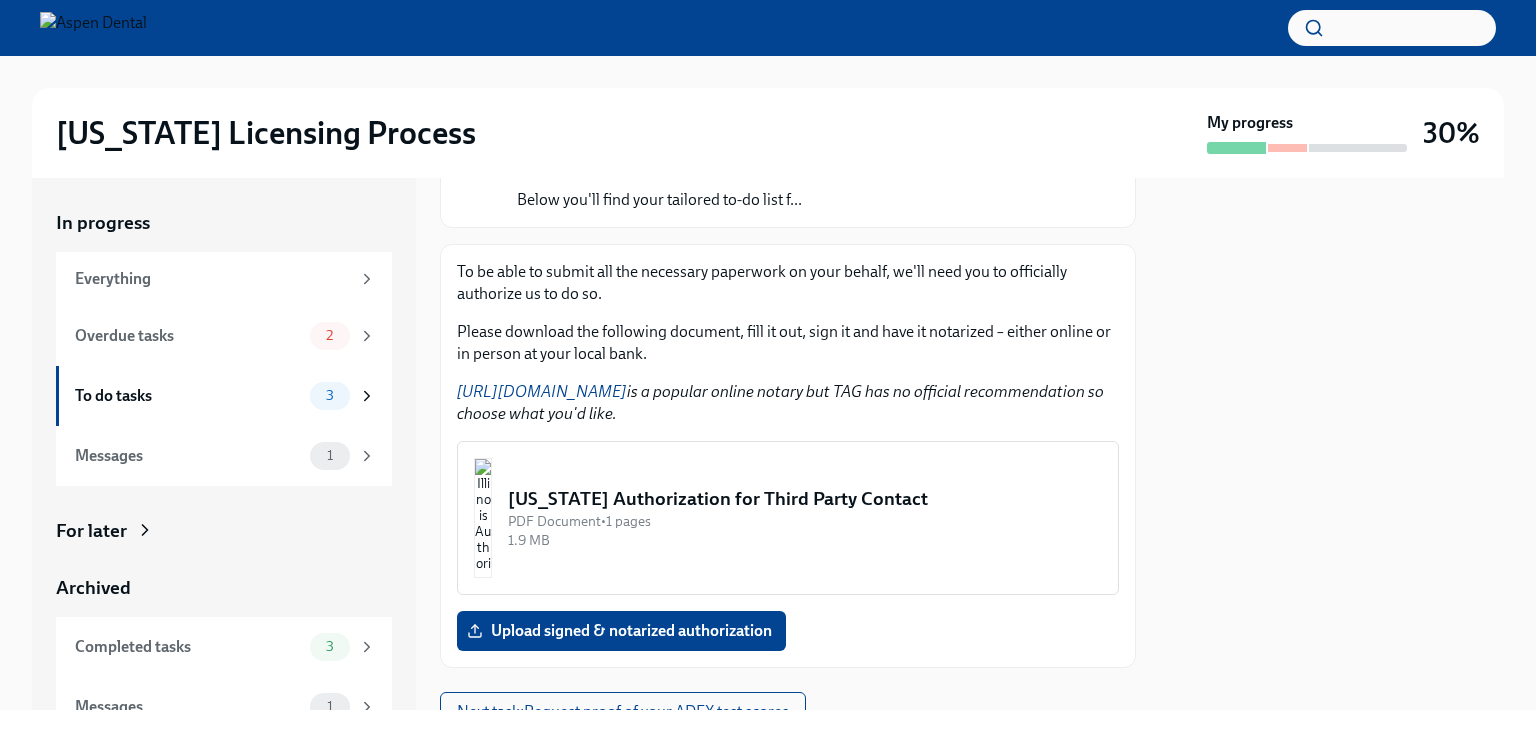 scroll, scrollTop: 272, scrollLeft: 0, axis: vertical 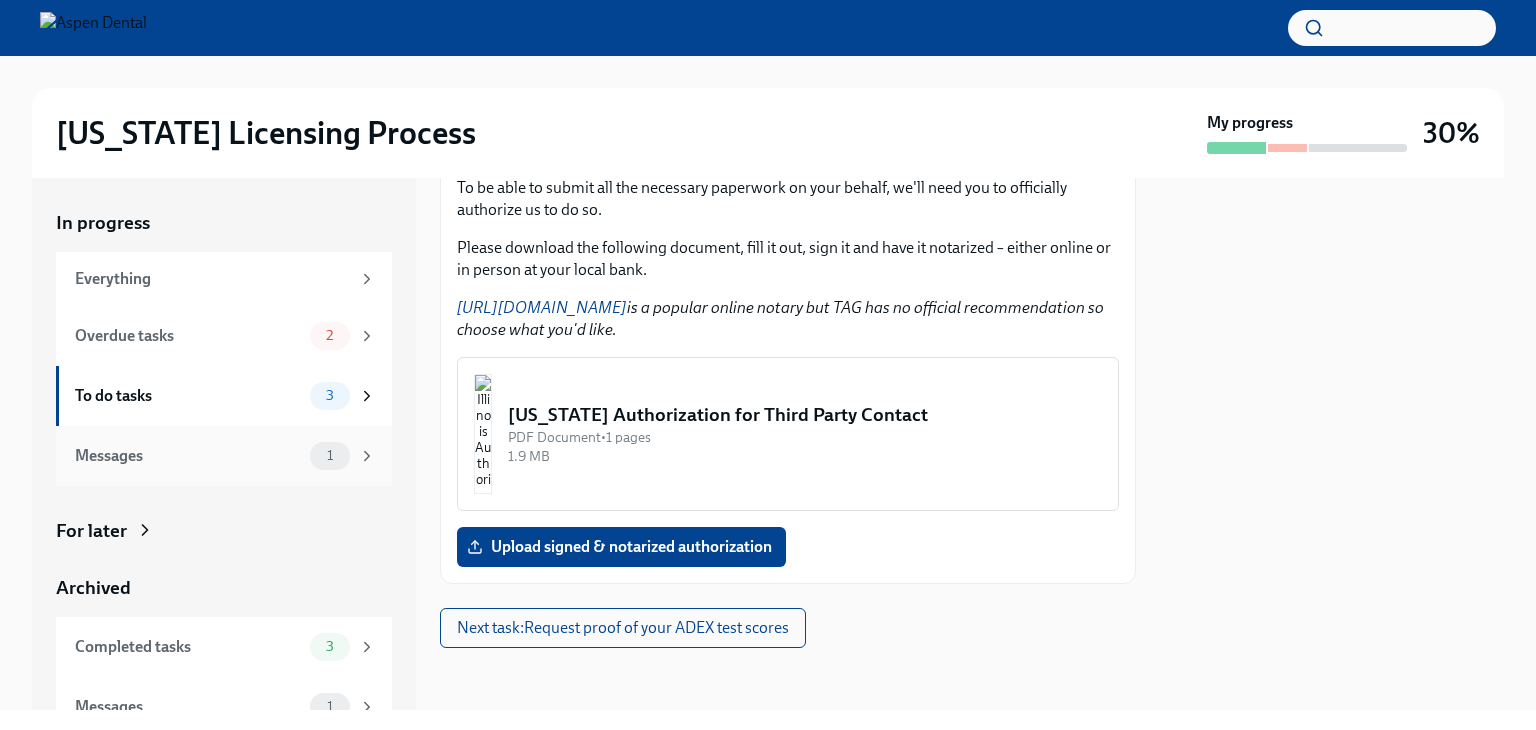 click on "Messages 1" at bounding box center (225, 456) 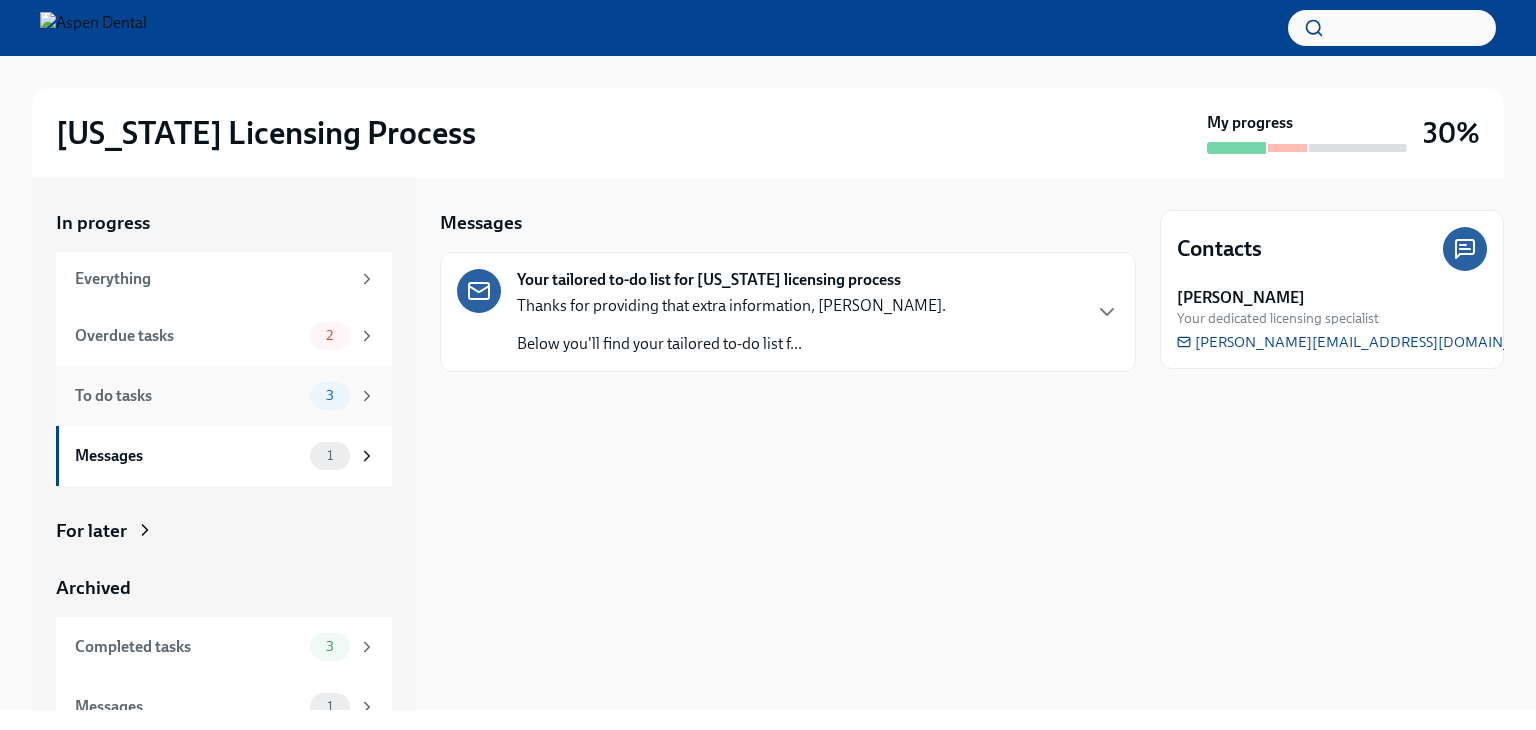 click on "To do tasks 3" at bounding box center [224, 396] 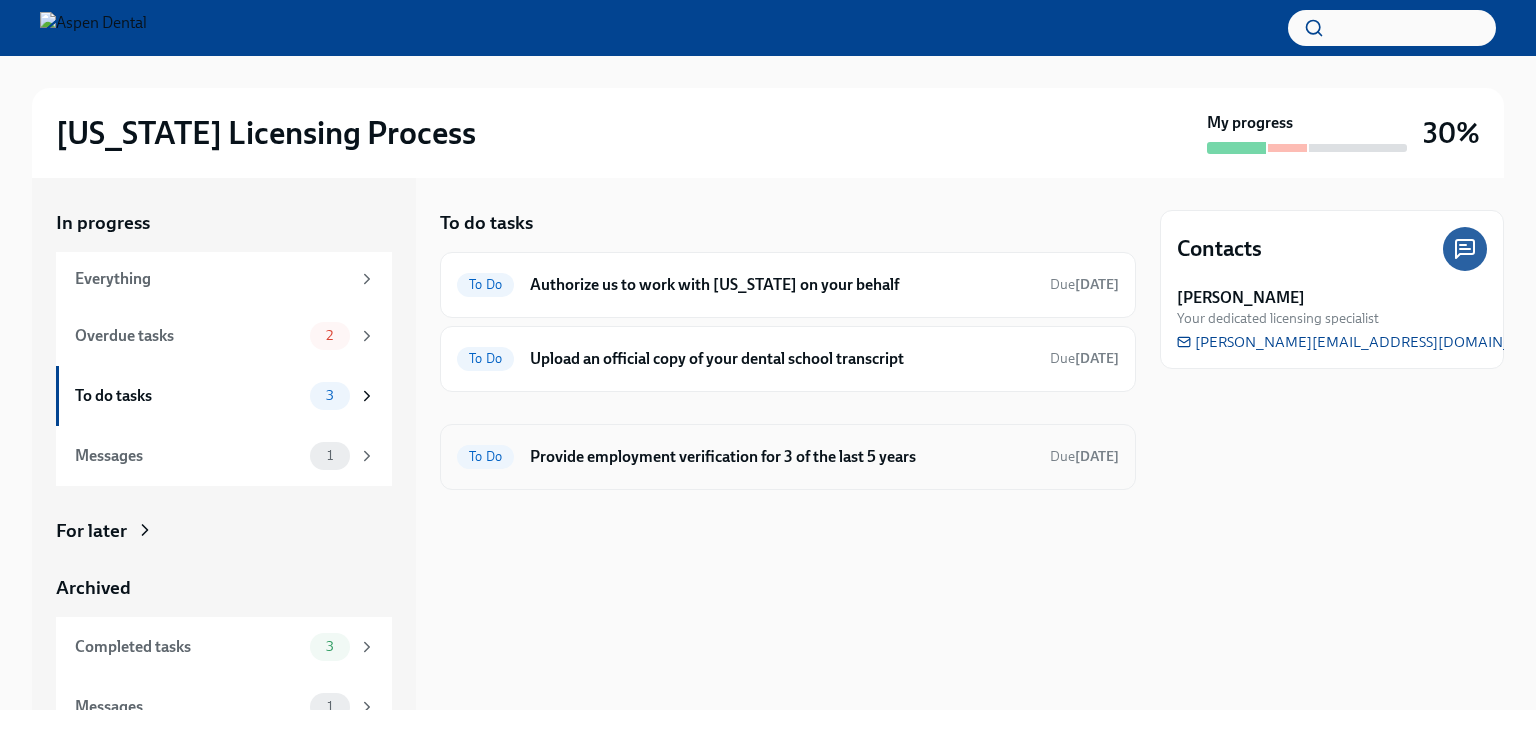 click on "To Do Provide employment verification for 3 of the last 5 years Due  [DATE]" at bounding box center [788, 457] 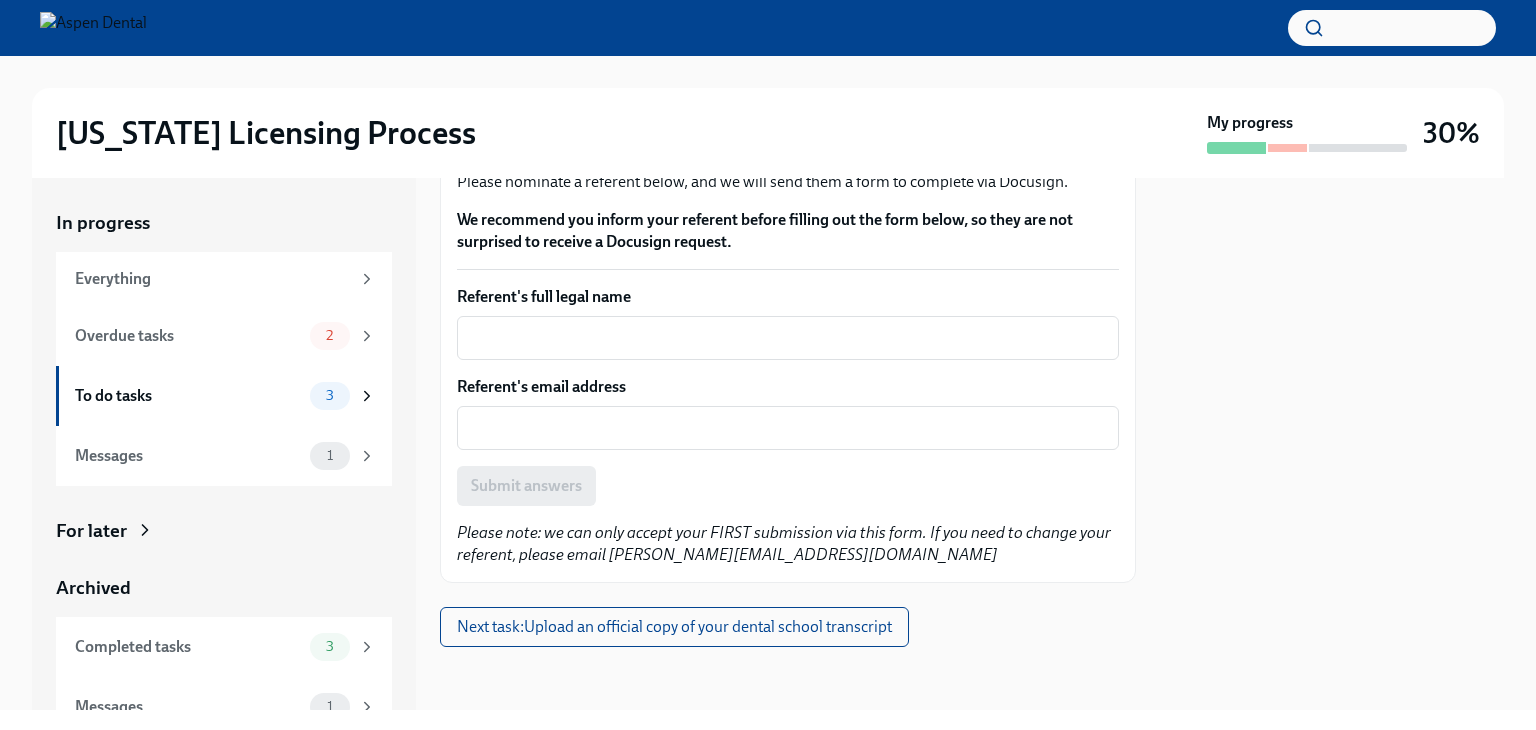 scroll, scrollTop: 254, scrollLeft: 0, axis: vertical 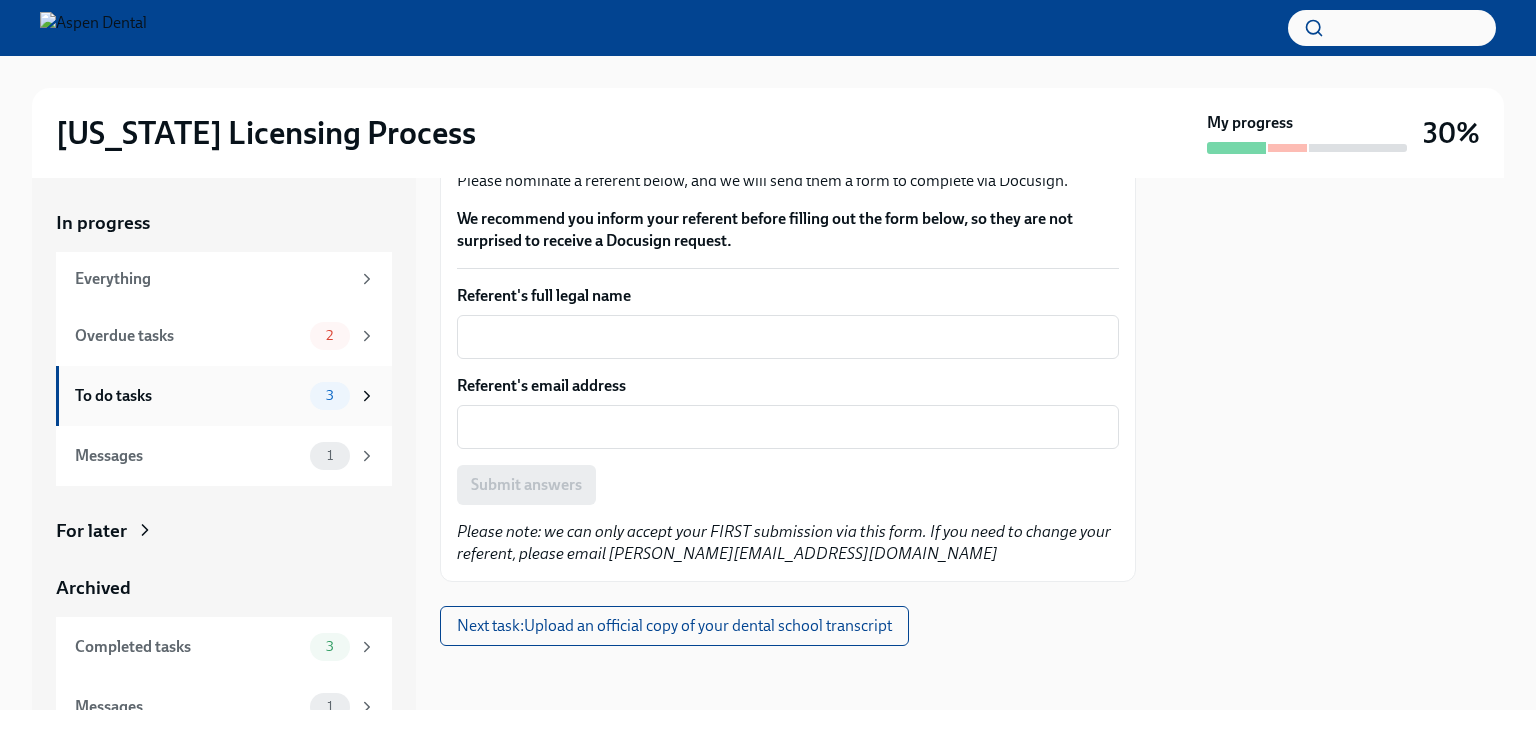 click on "To do tasks 3" at bounding box center [224, 396] 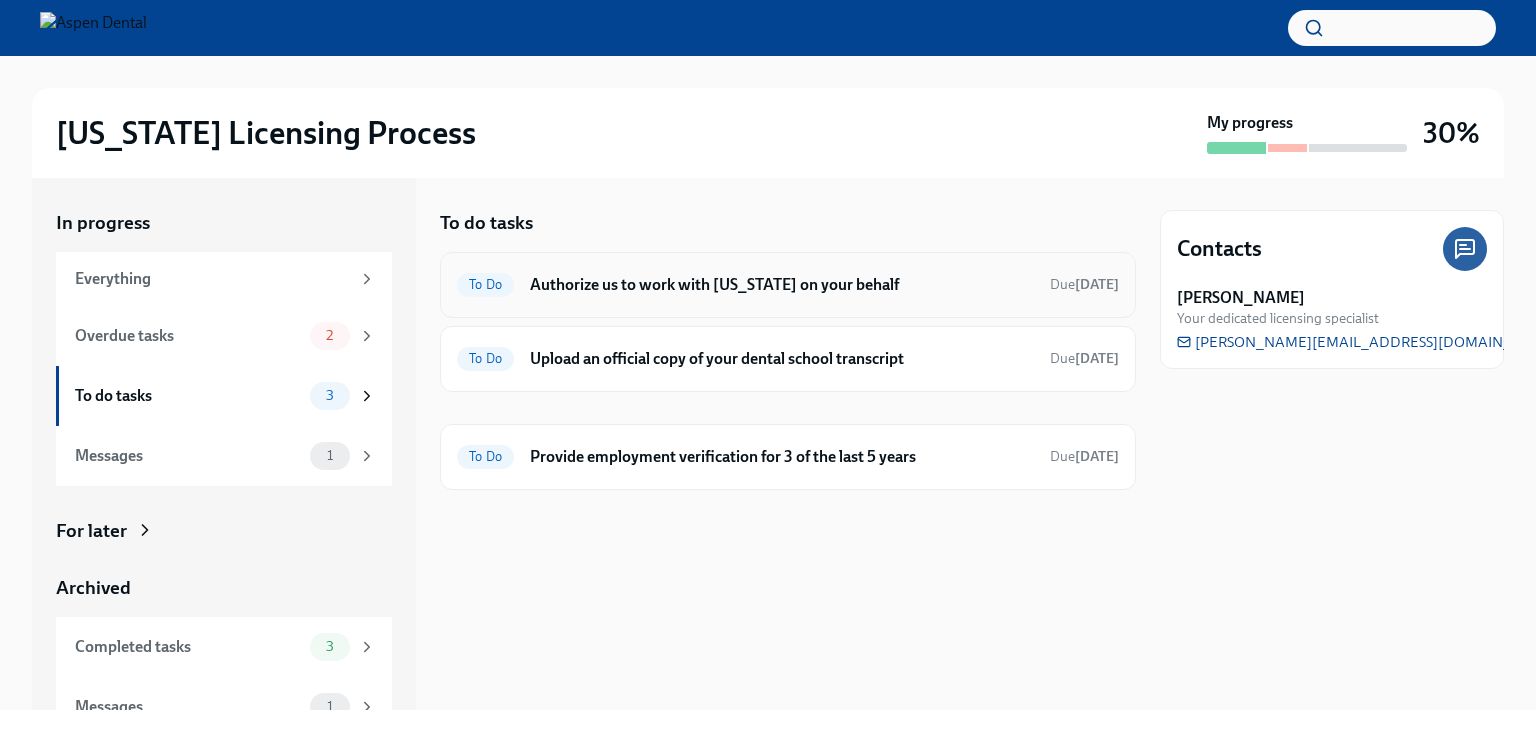 click on "Authorize us to work with [US_STATE] on your behalf" at bounding box center (782, 285) 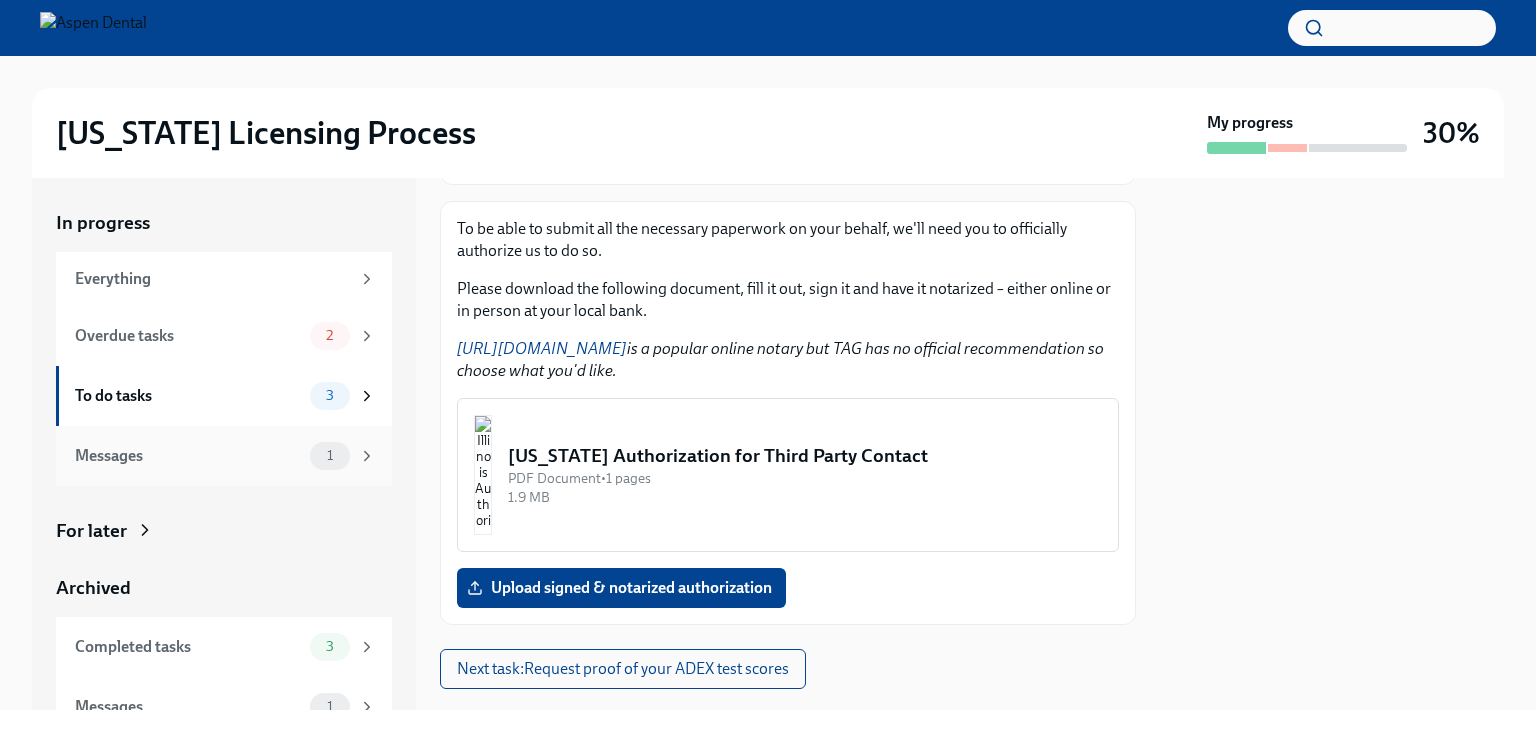 scroll, scrollTop: 172, scrollLeft: 0, axis: vertical 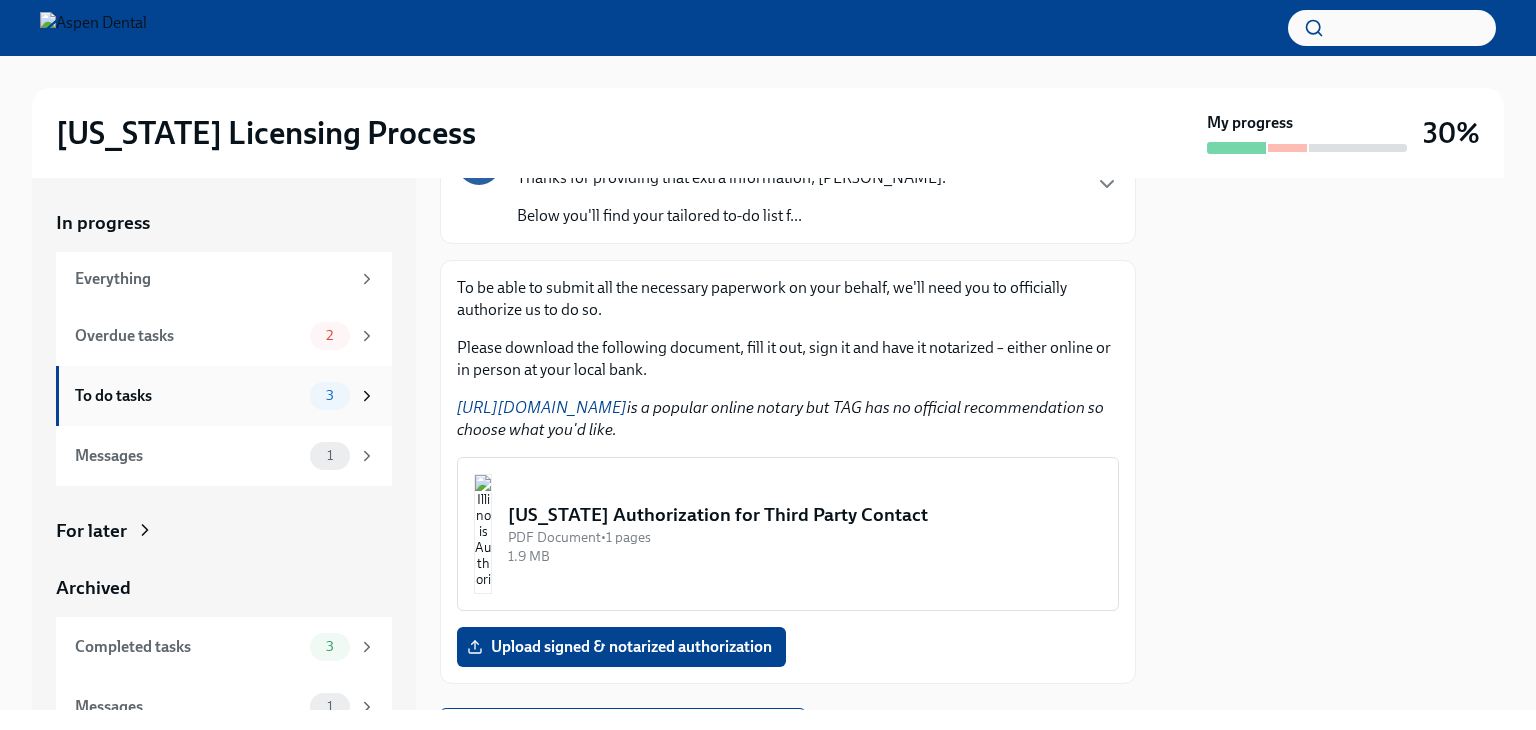click on "To do tasks" at bounding box center (188, 396) 